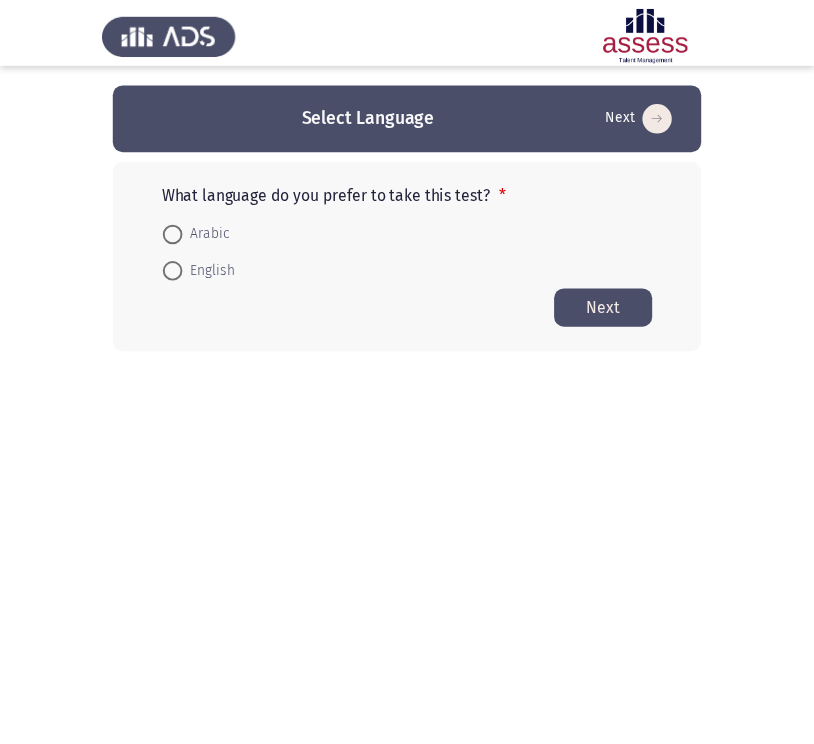 scroll, scrollTop: 0, scrollLeft: 0, axis: both 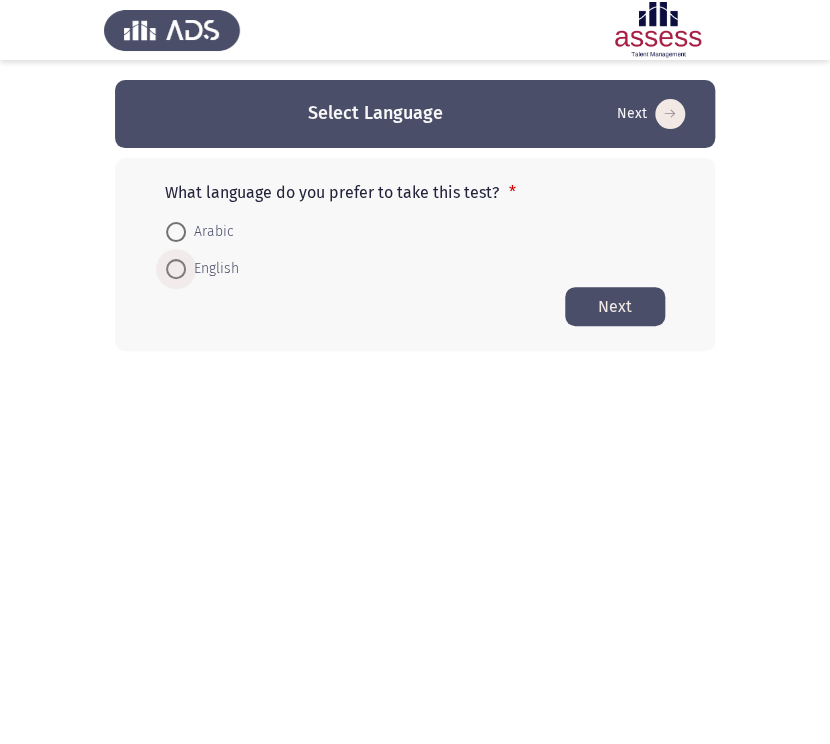 click at bounding box center [176, 269] 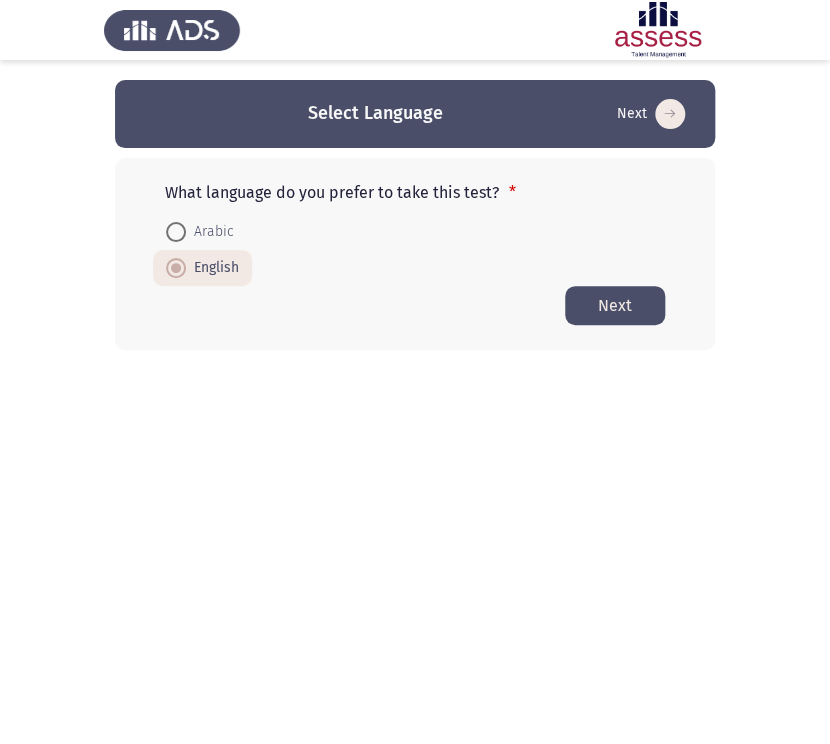 click on "Next" 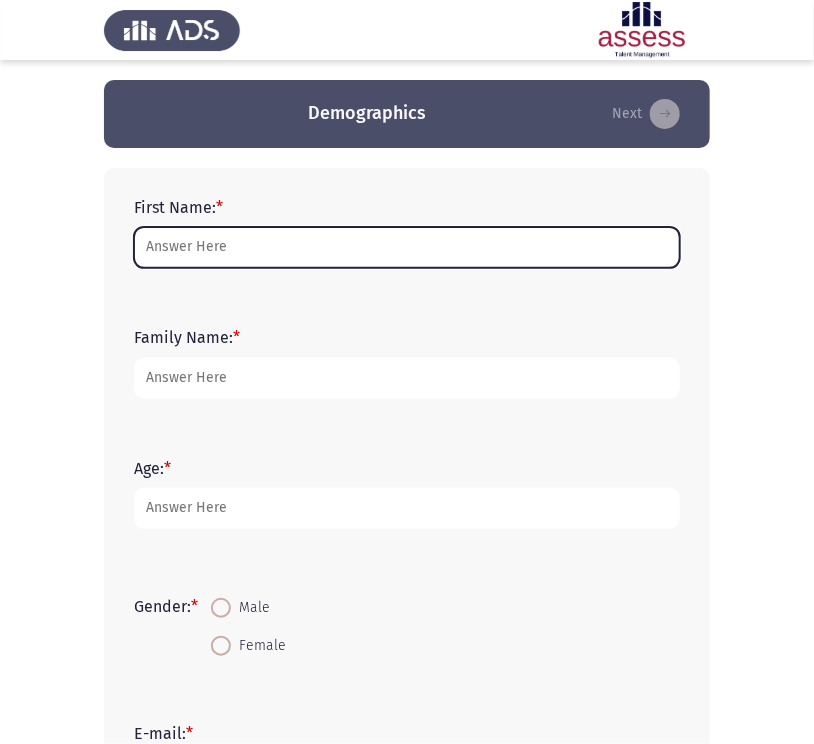 click on "First Name:   *" at bounding box center [407, 247] 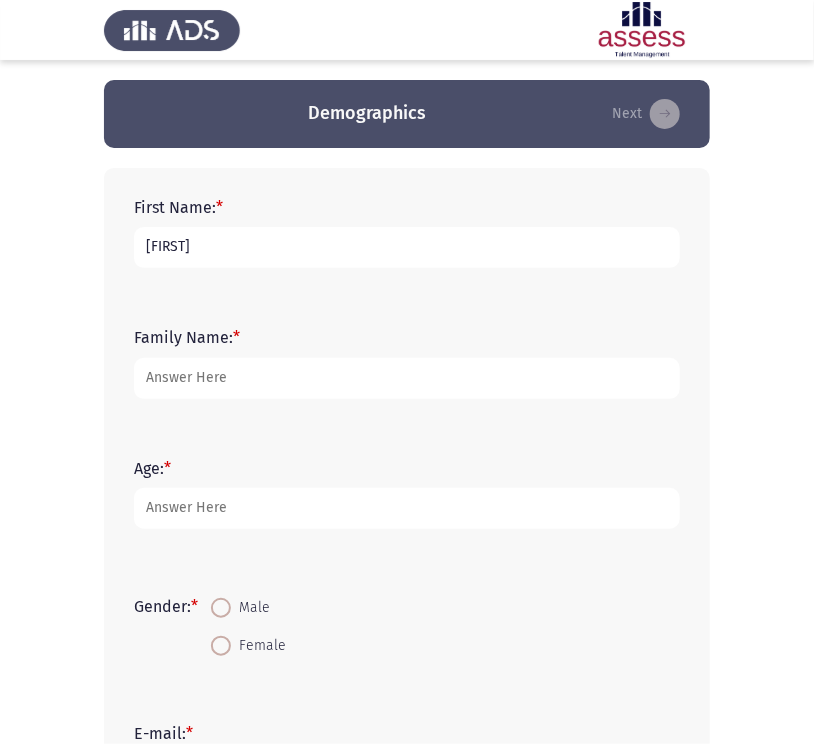 type on "[FIRST]" 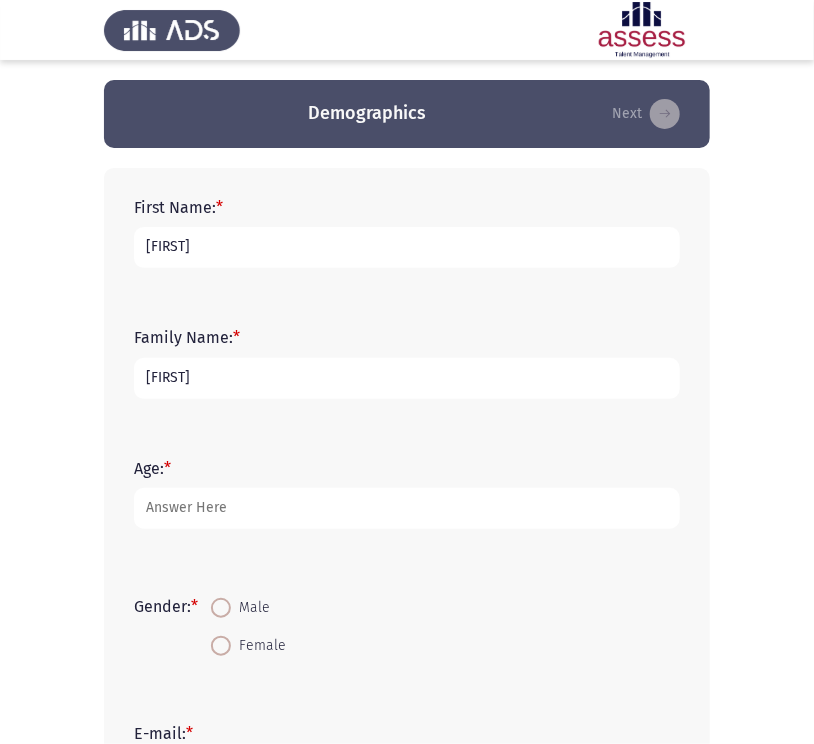 type on "[FIRST]" 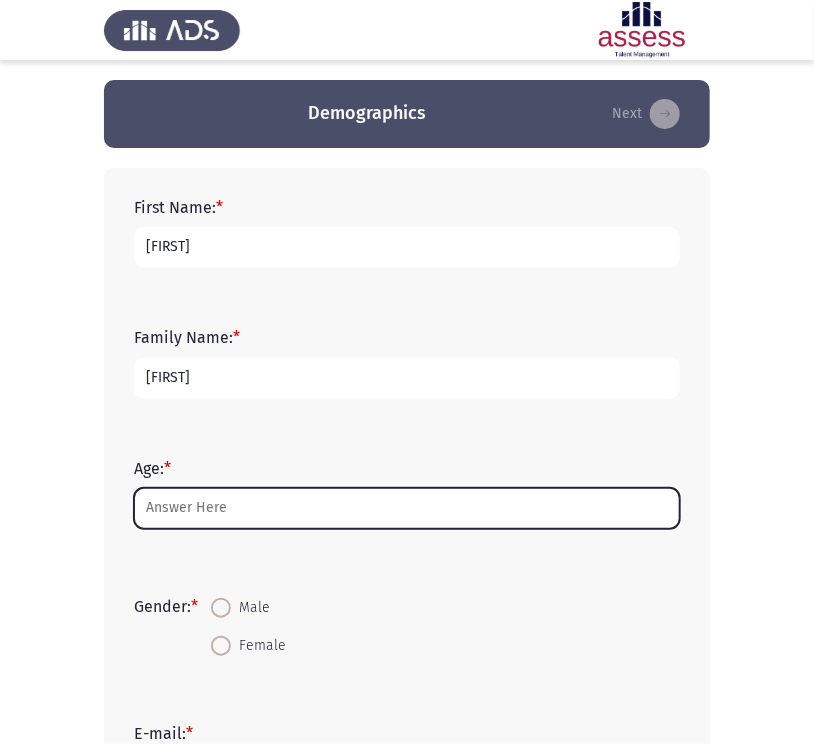 click on "Age:   *" at bounding box center (407, 508) 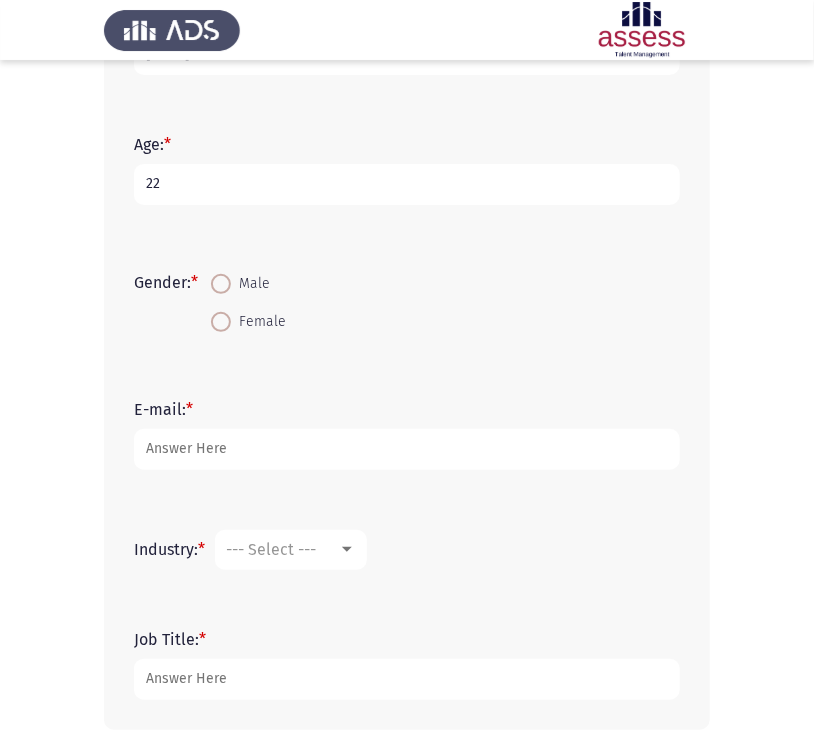 scroll, scrollTop: 324, scrollLeft: 0, axis: vertical 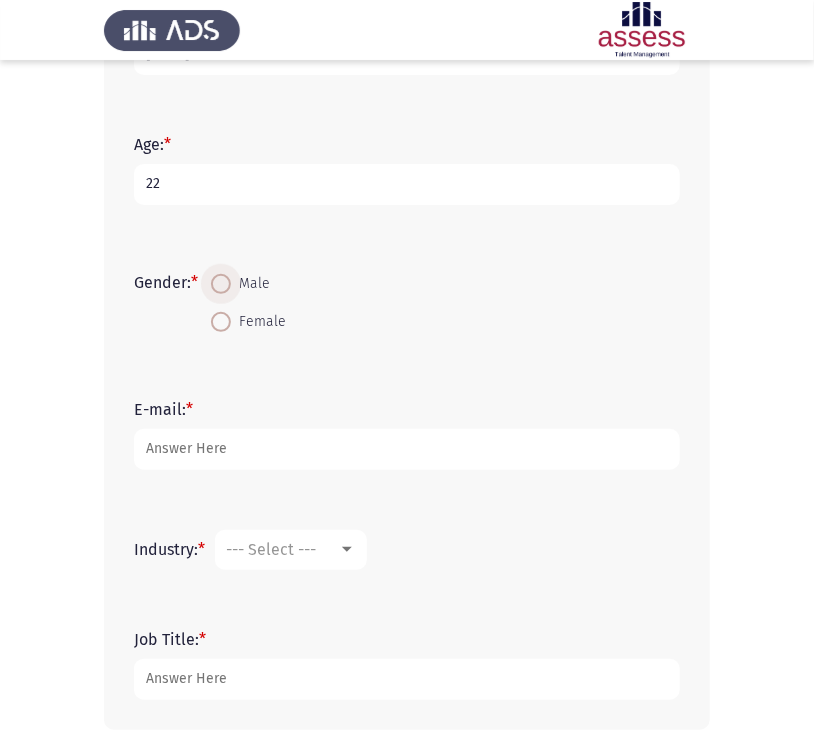 click at bounding box center [221, 284] 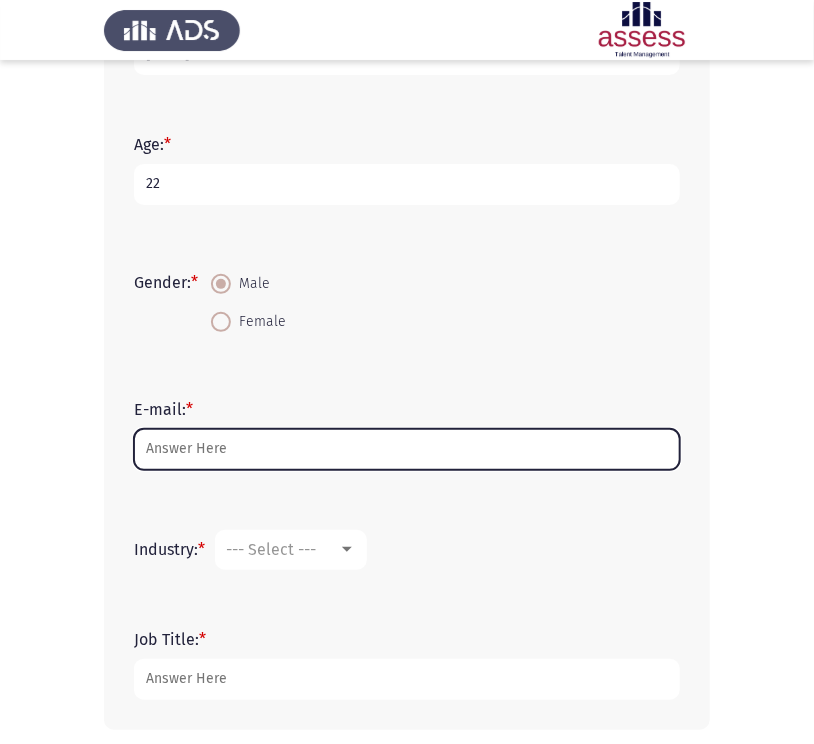 click on "E-mail:   *" at bounding box center [407, 449] 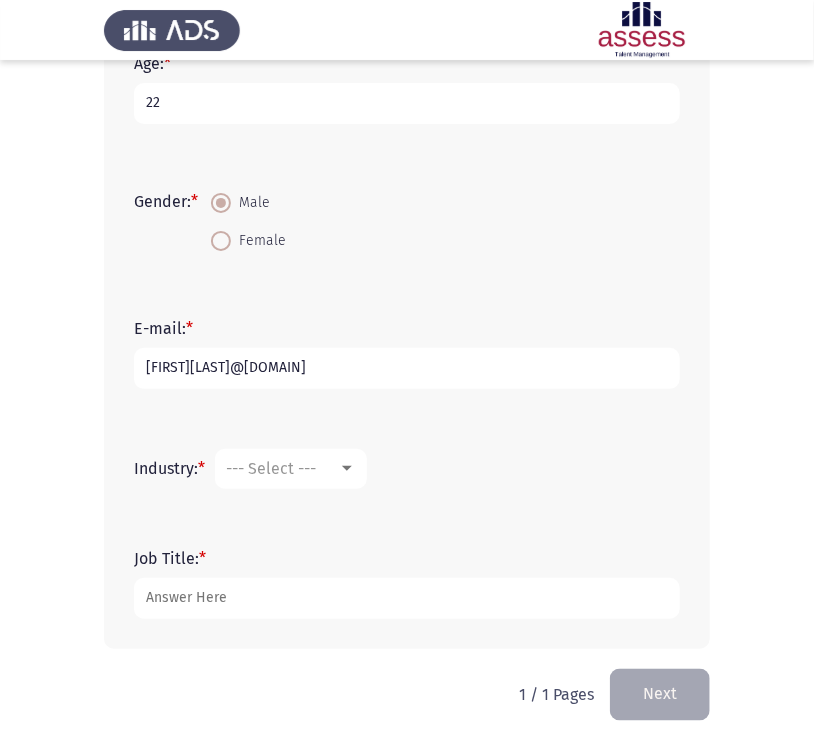 scroll, scrollTop: 409, scrollLeft: 0, axis: vertical 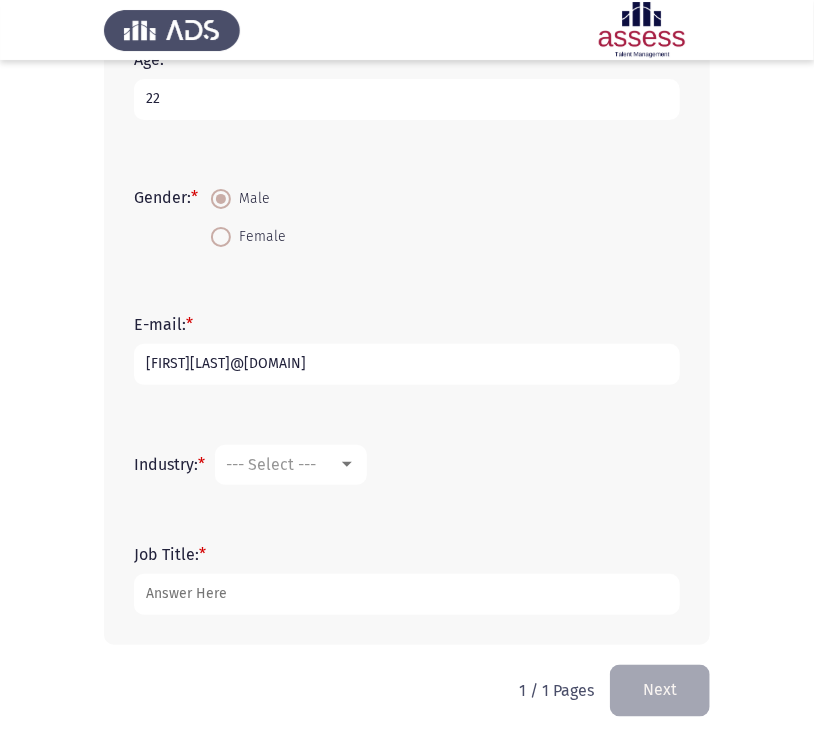 type on "[FIRST][LAST]@[DOMAIN]" 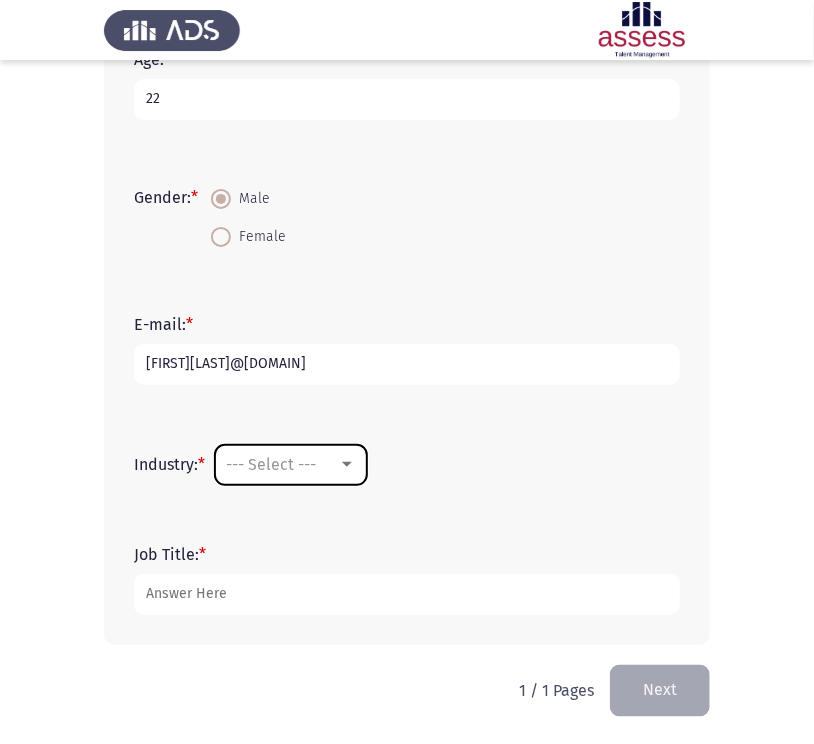 click on "--- Select ---" at bounding box center (271, 464) 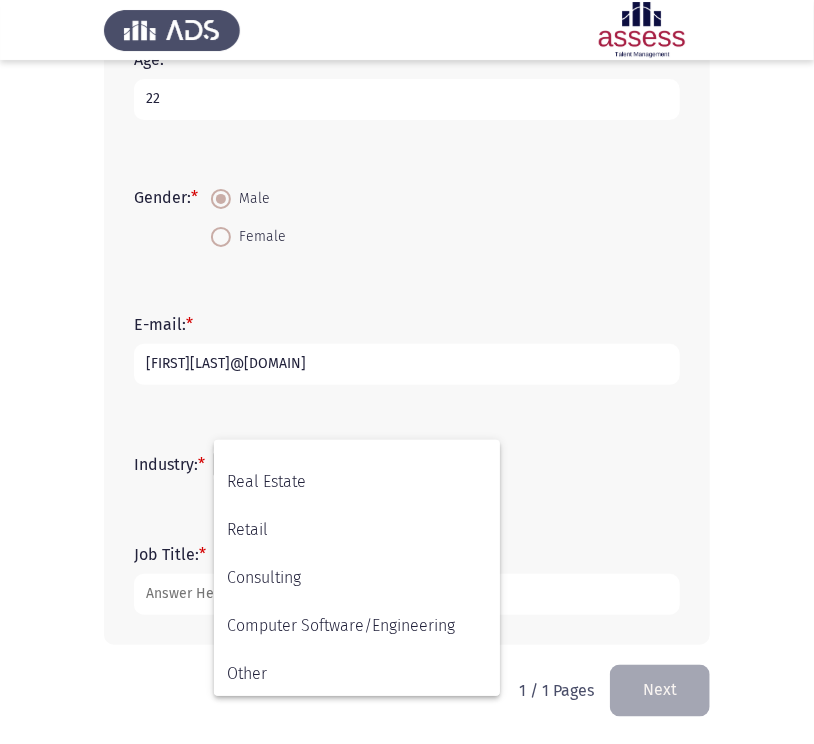 scroll, scrollTop: 656, scrollLeft: 0, axis: vertical 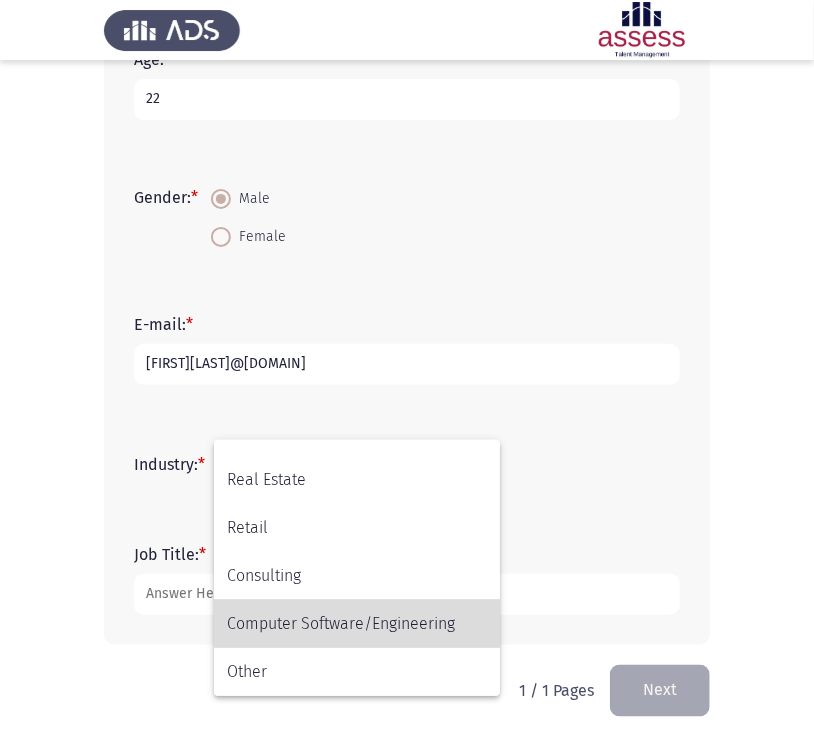 click on "Computer Software/Engineering" at bounding box center (357, 624) 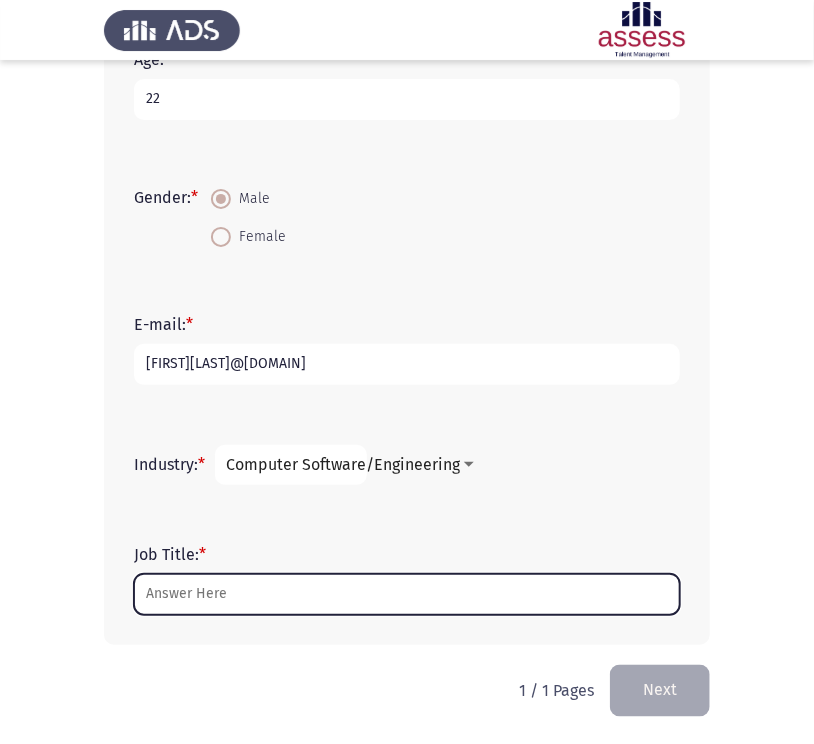 click on "Job Title:   *" at bounding box center [407, 594] 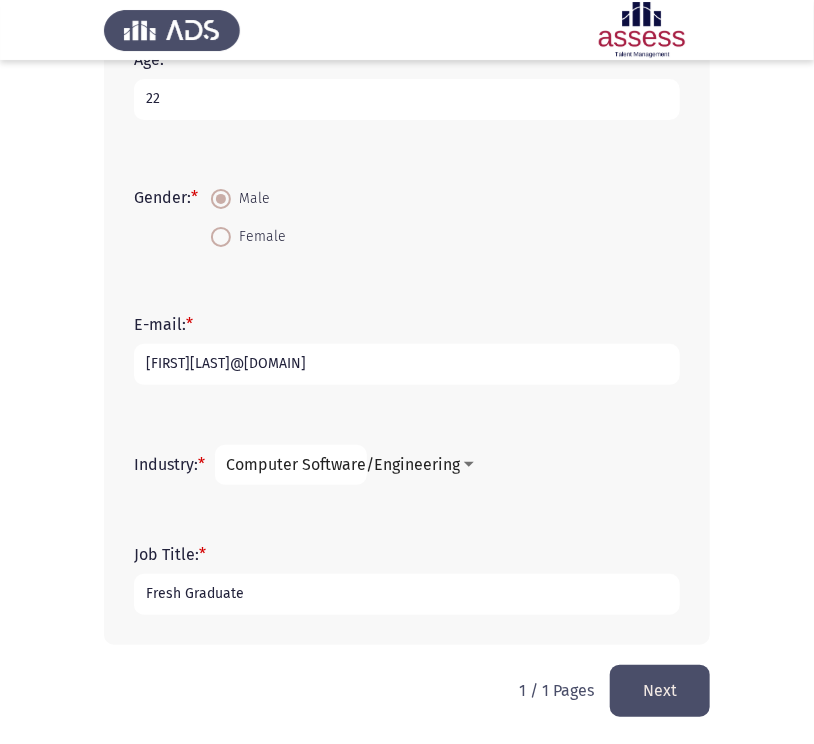 type on "Fresh Graduate" 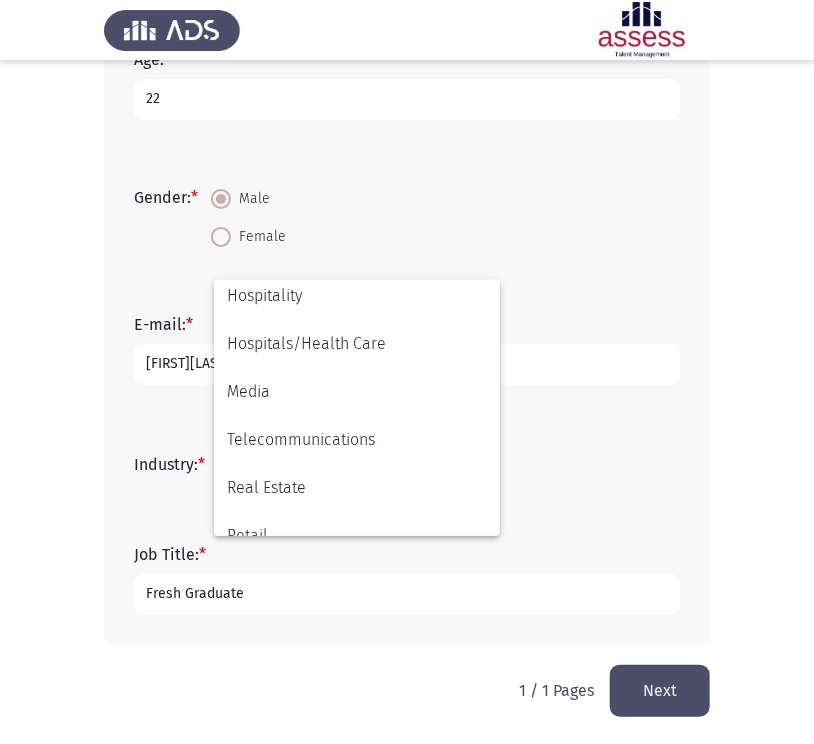 scroll, scrollTop: 656, scrollLeft: 0, axis: vertical 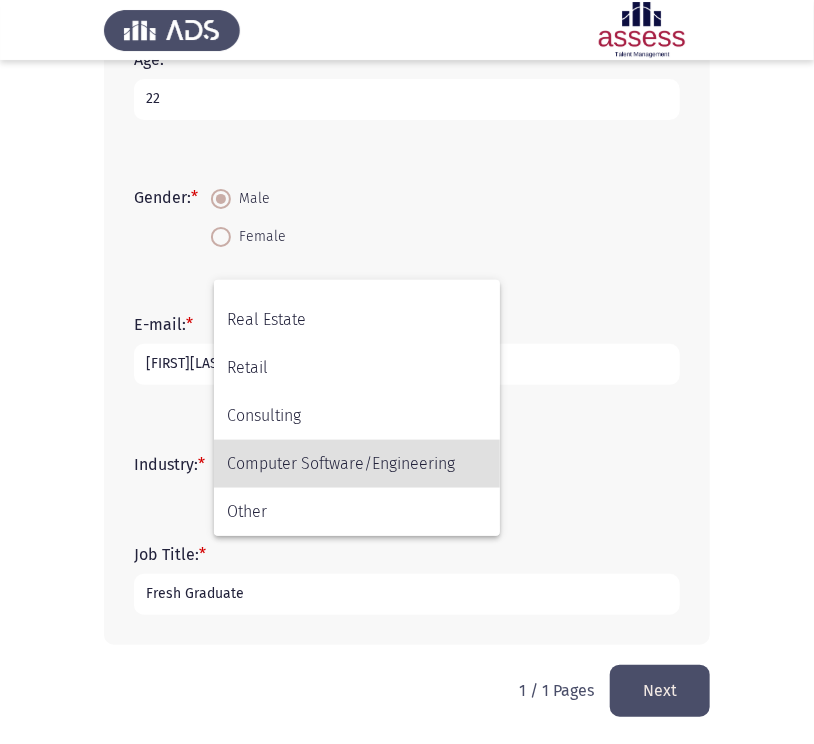 click at bounding box center (407, 372) 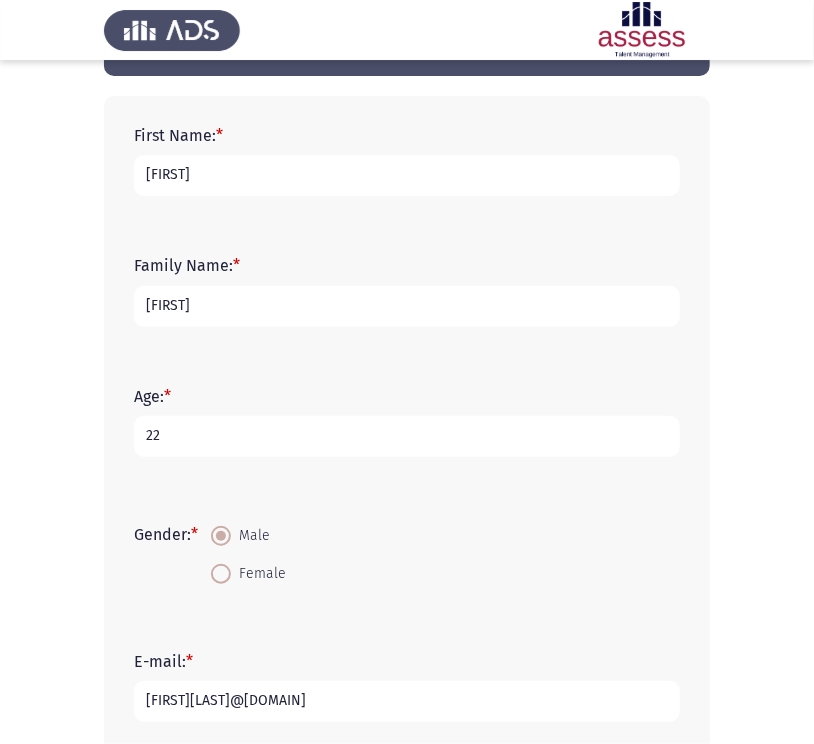 scroll, scrollTop: 409, scrollLeft: 0, axis: vertical 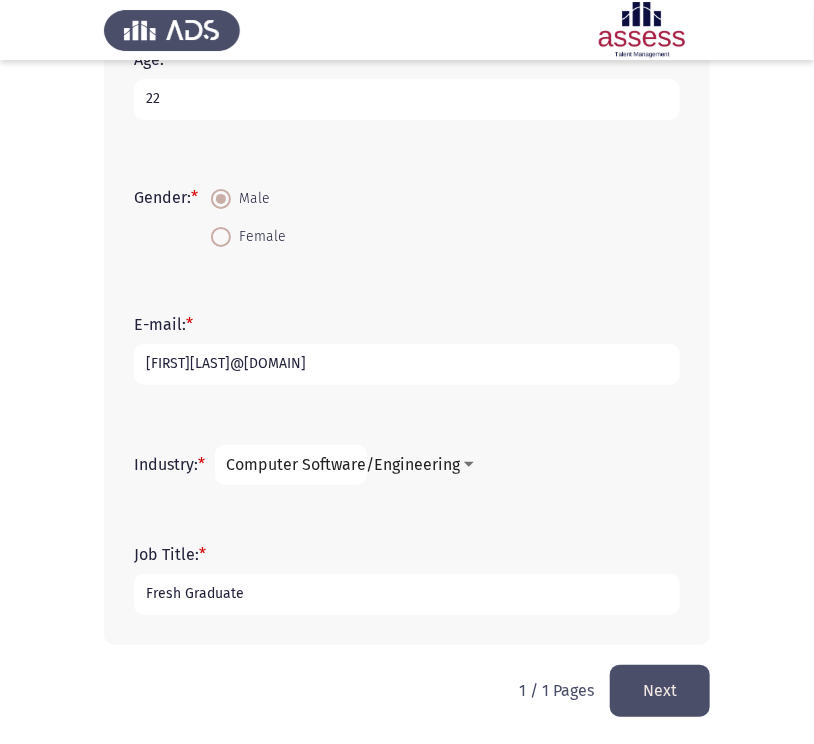 click on "Next" 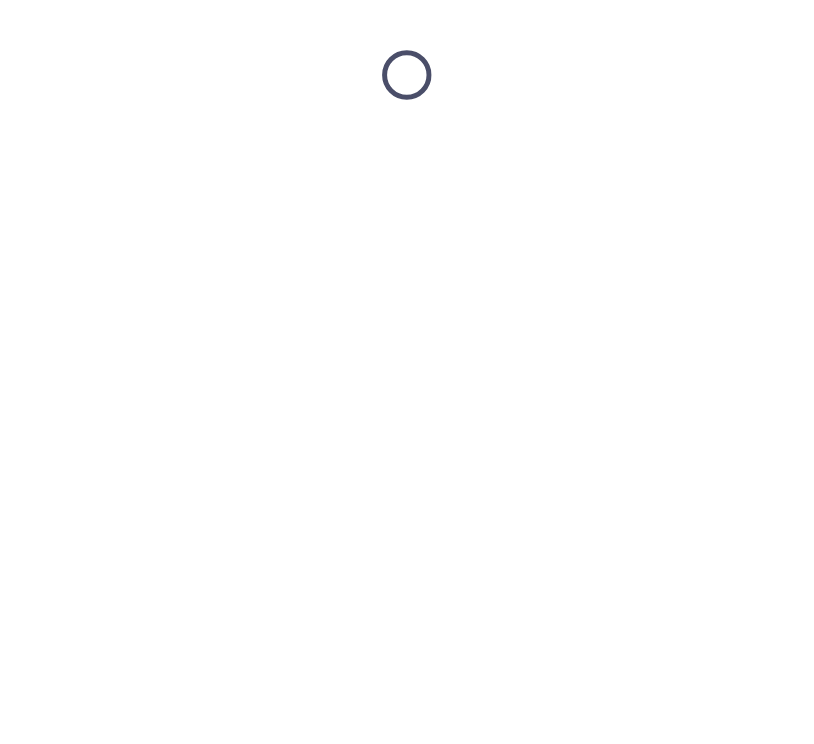 scroll, scrollTop: 0, scrollLeft: 0, axis: both 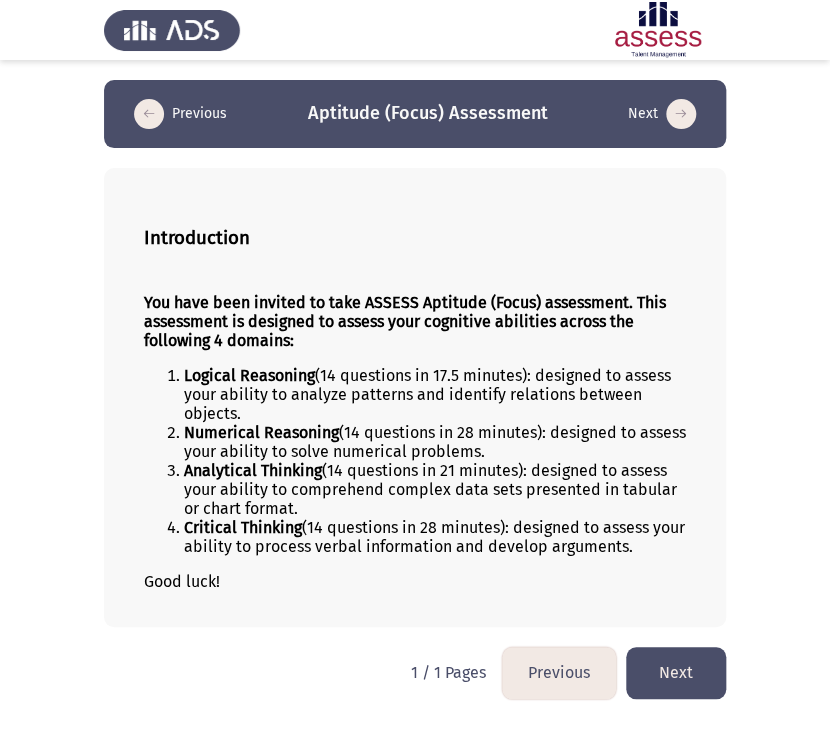 click on "Next" 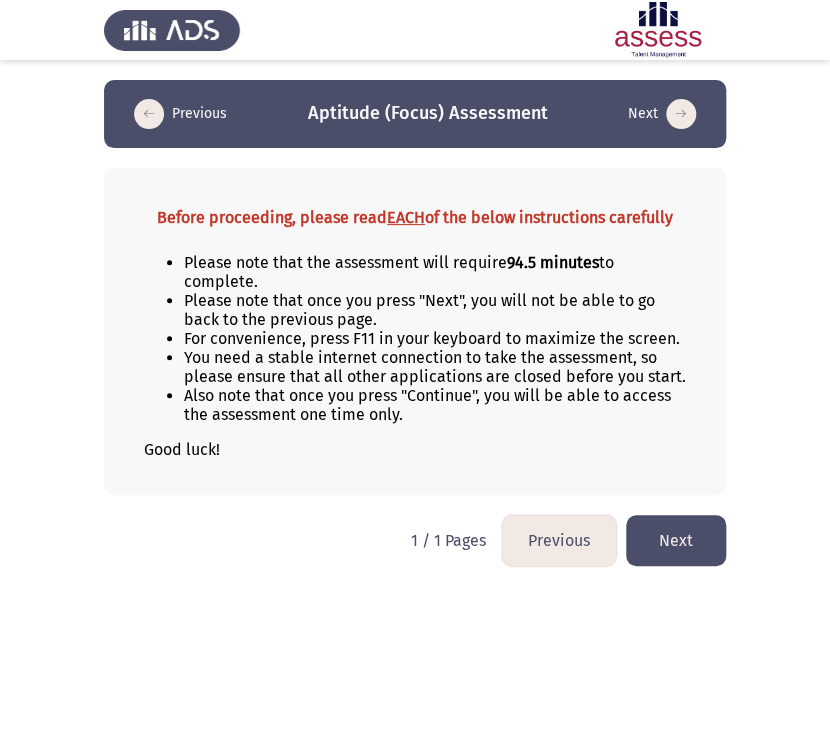 click on "Next" 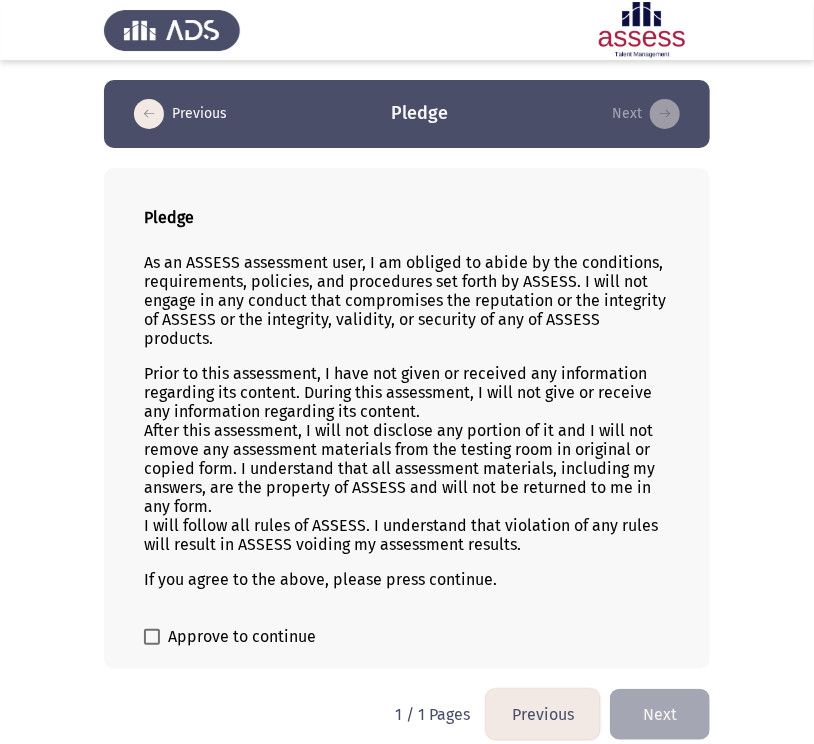 click at bounding box center (152, 637) 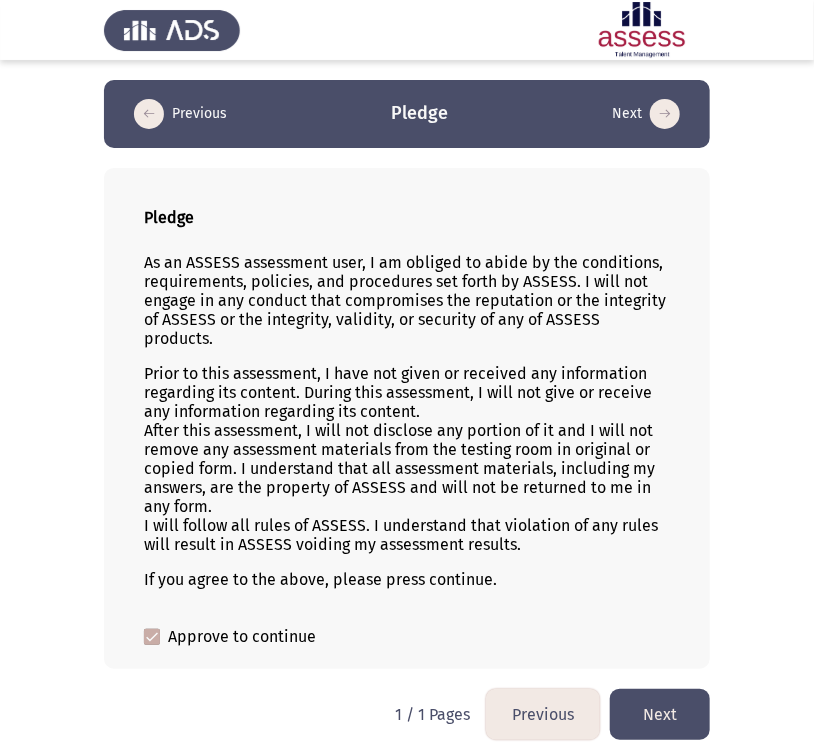 click on "Next" 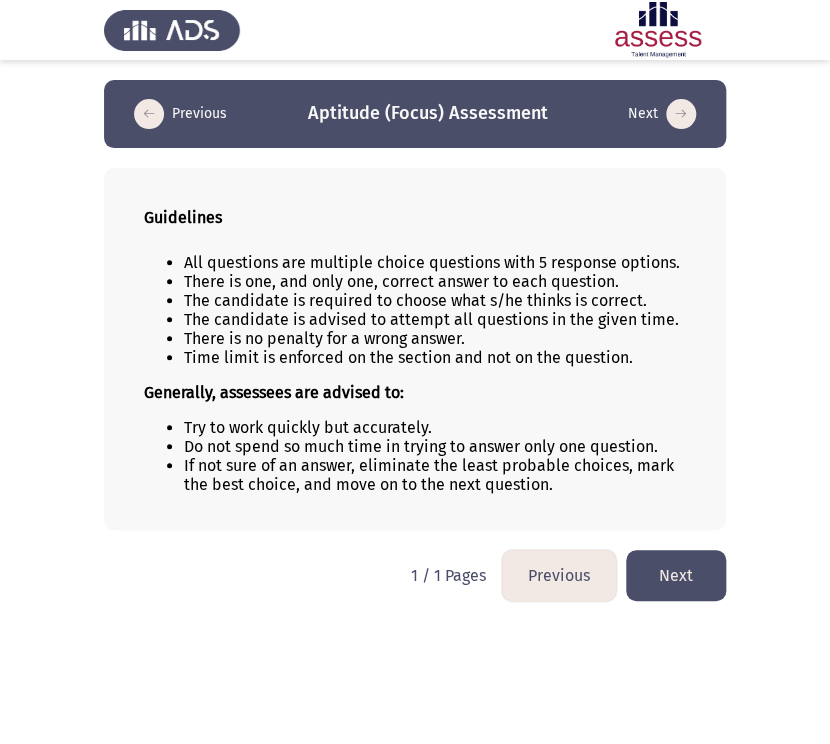 click on "Next" 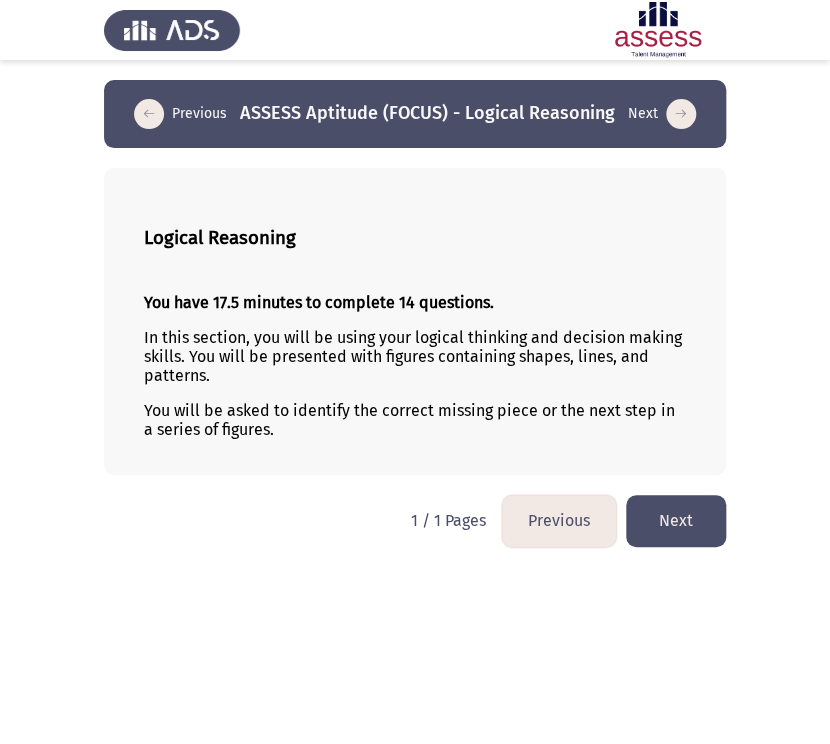 click on "Next" 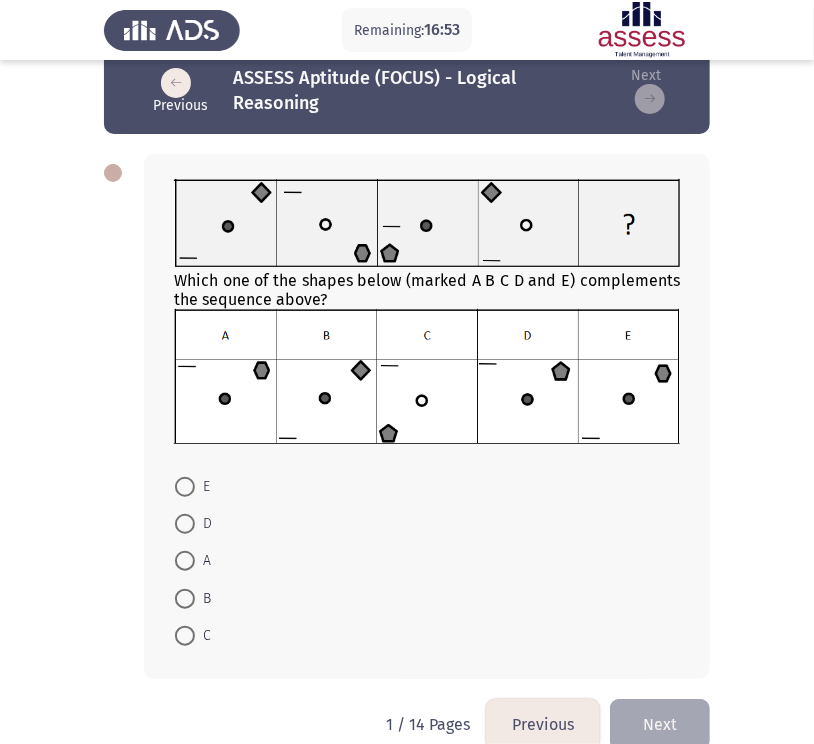 scroll, scrollTop: 33, scrollLeft: 0, axis: vertical 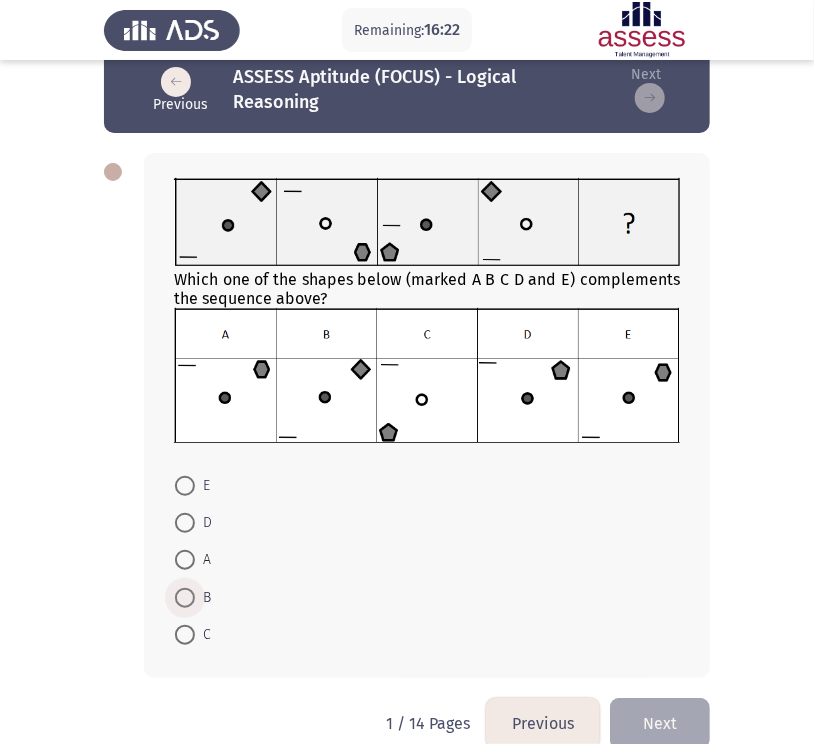 click at bounding box center (185, 598) 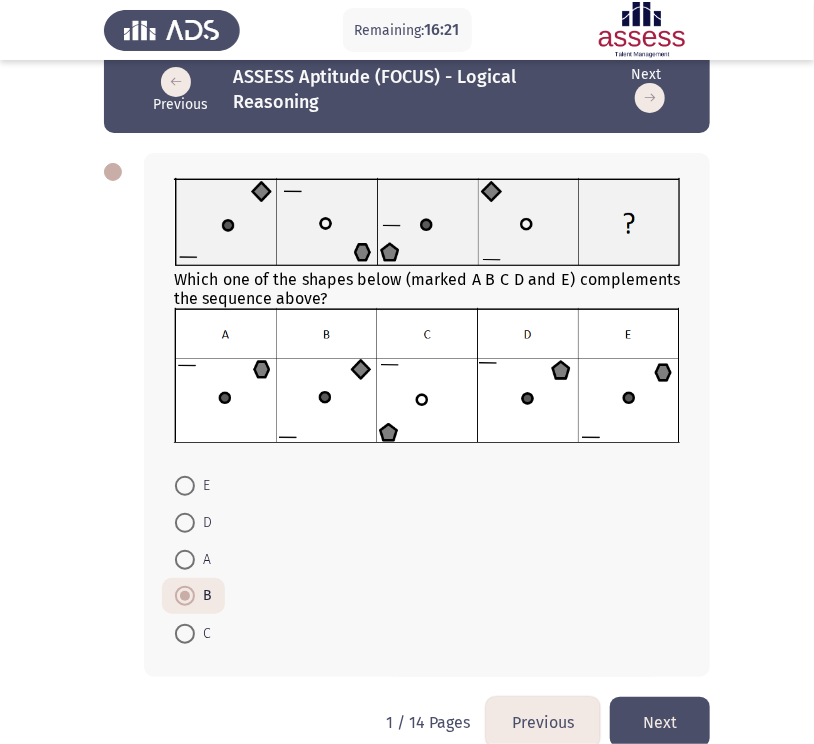 click on "Next" 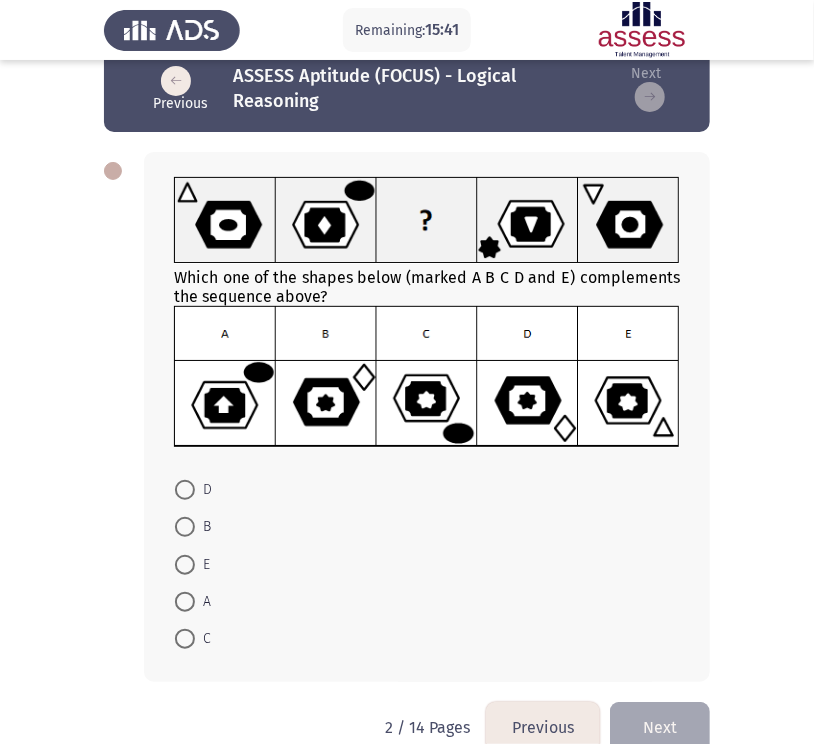 scroll, scrollTop: 35, scrollLeft: 0, axis: vertical 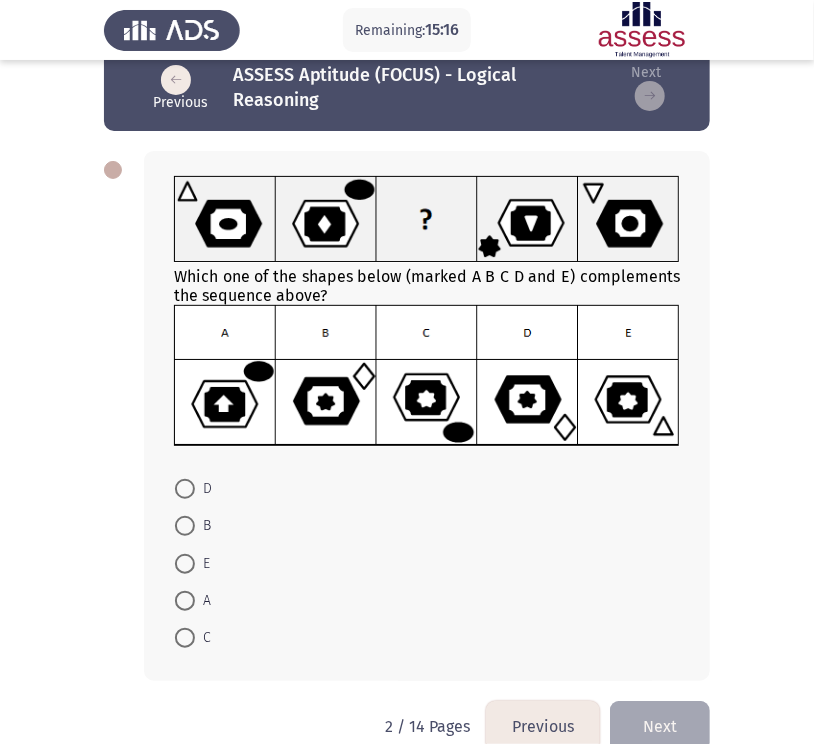click on "Remaining: [TIME] Previous
ASSESS Aptitude (FOCUS) - Logical Reasoning   Next  Which one of the shapes below (marked A B C D and E) complements the sequence above?    D     B     E     A     C   2 / 14 Pages   Previous
Next" 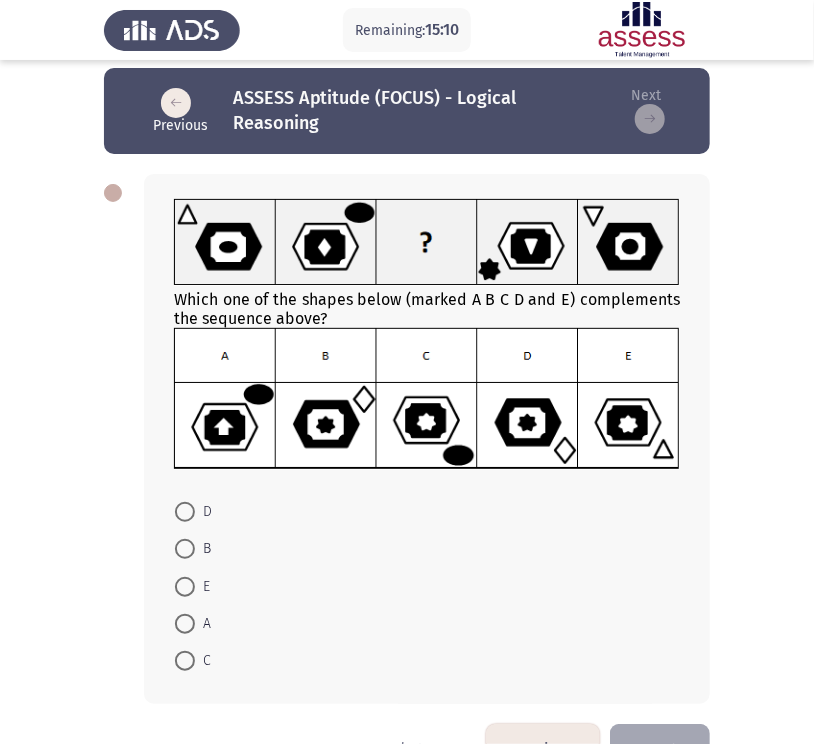 scroll, scrollTop: 2, scrollLeft: 0, axis: vertical 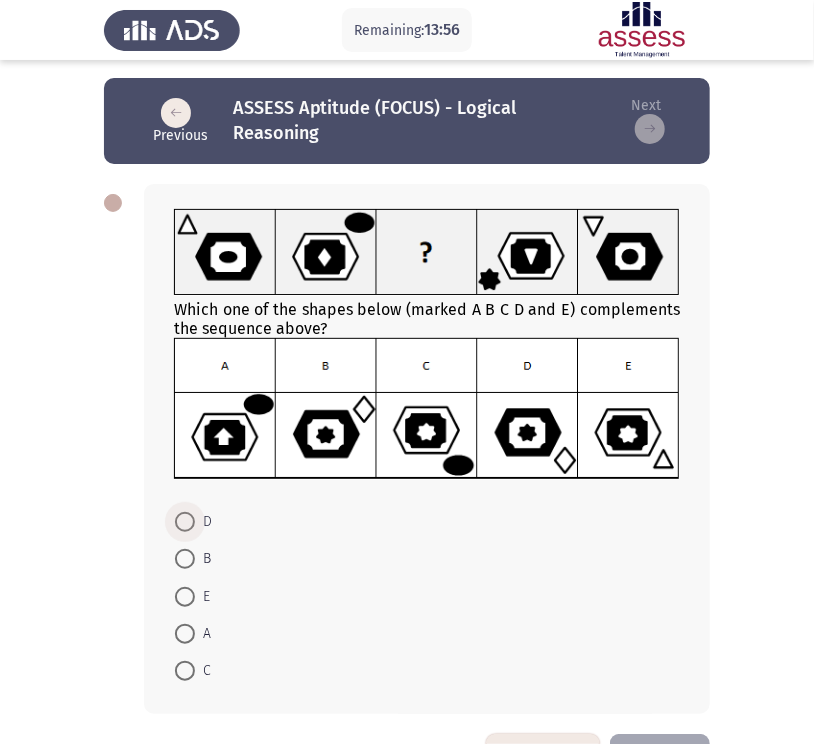 click at bounding box center (185, 522) 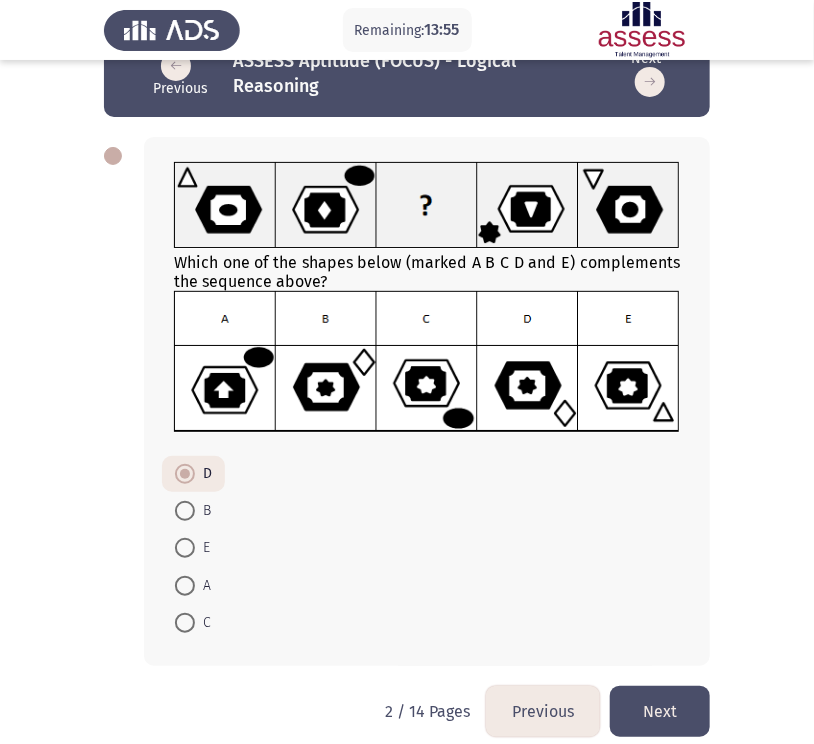 scroll, scrollTop: 52, scrollLeft: 0, axis: vertical 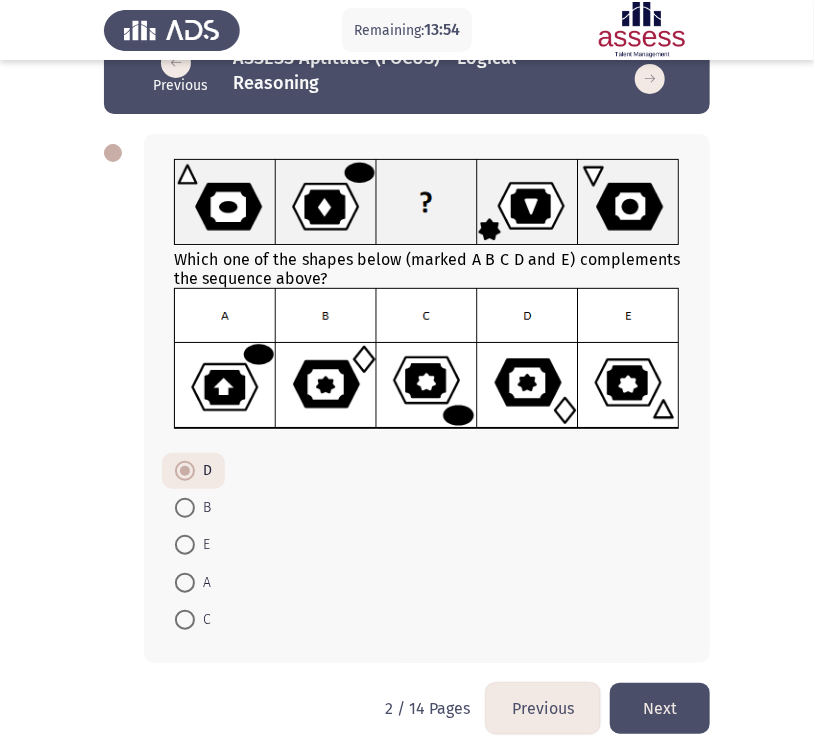 click on "Which one of the shapes below (marked A B C D and E) complements the sequence above?    D     B     E     A     C" 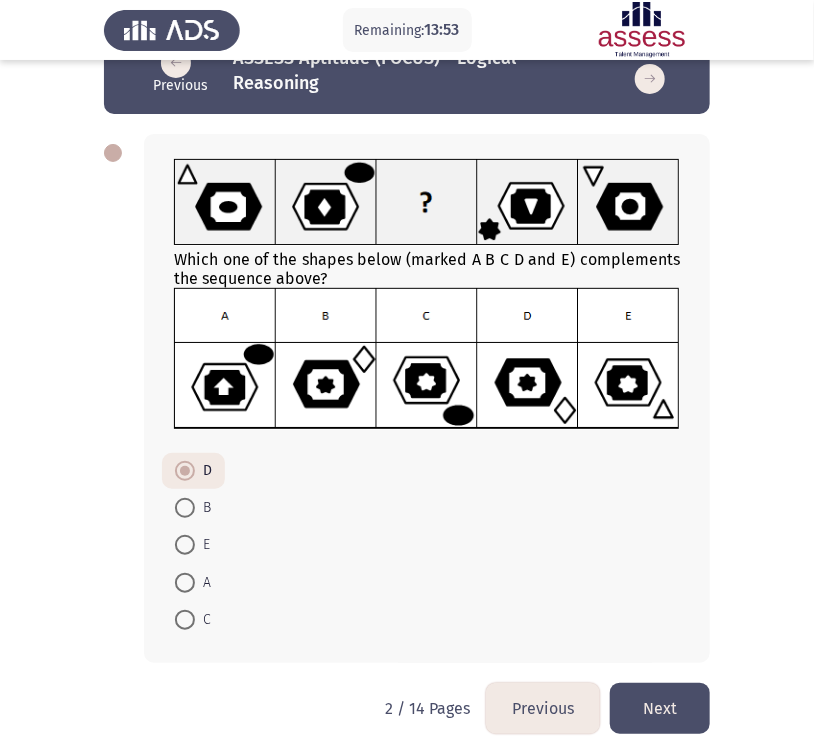 click on "Next" 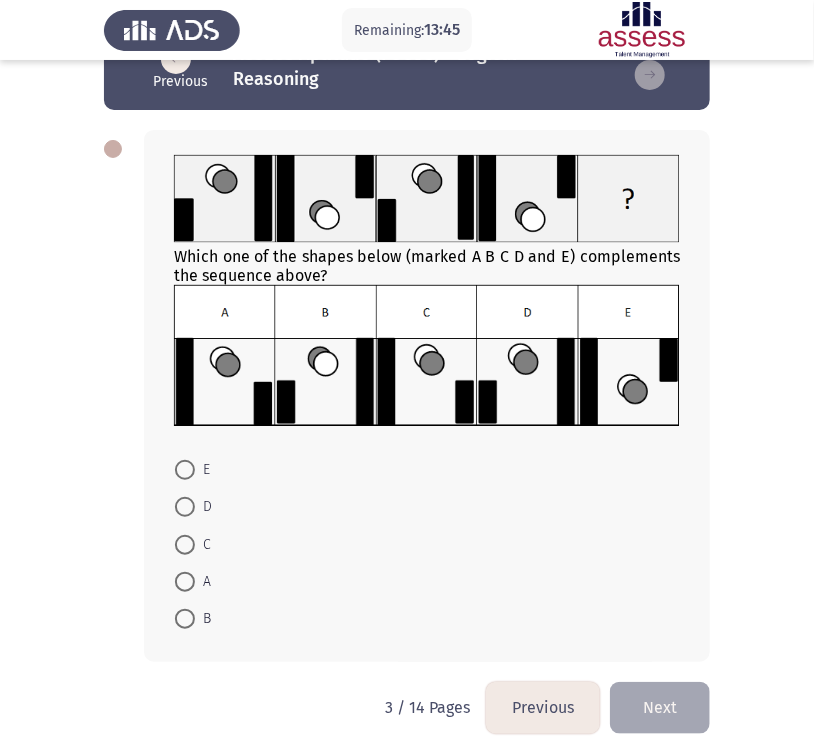 scroll, scrollTop: 55, scrollLeft: 0, axis: vertical 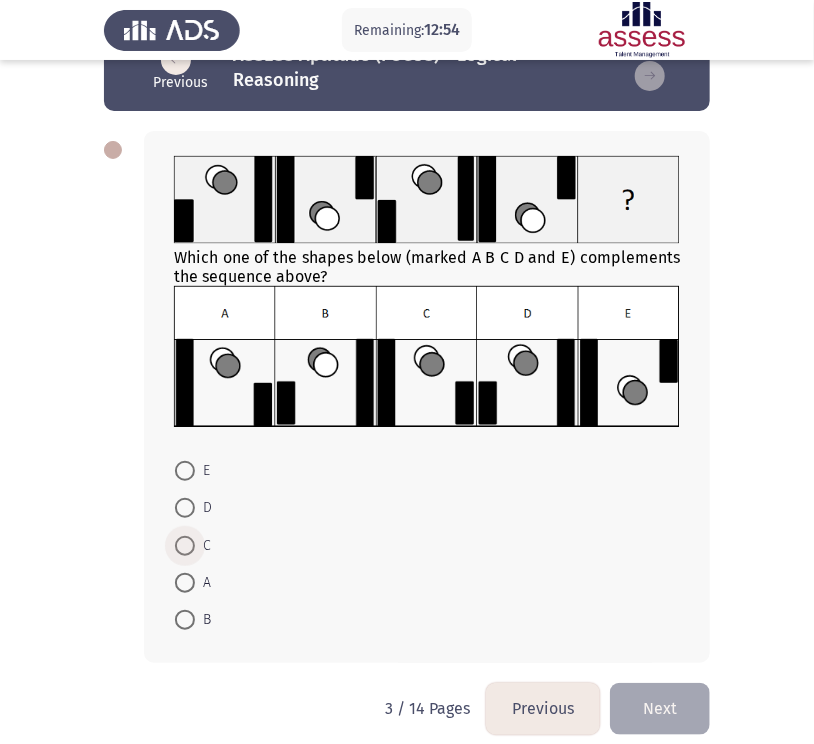 click on "C" at bounding box center (203, 546) 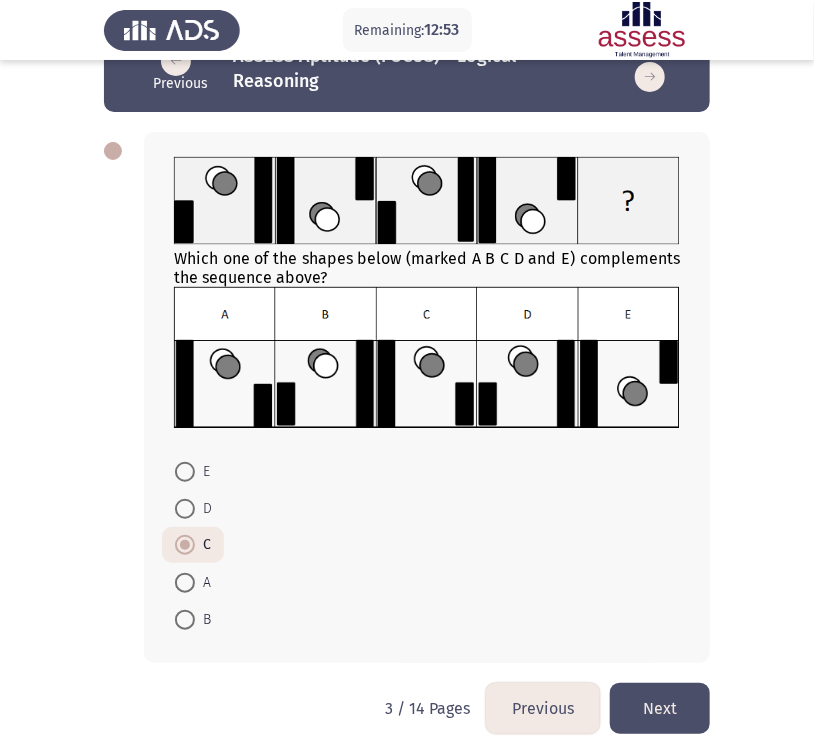 click on "Next" 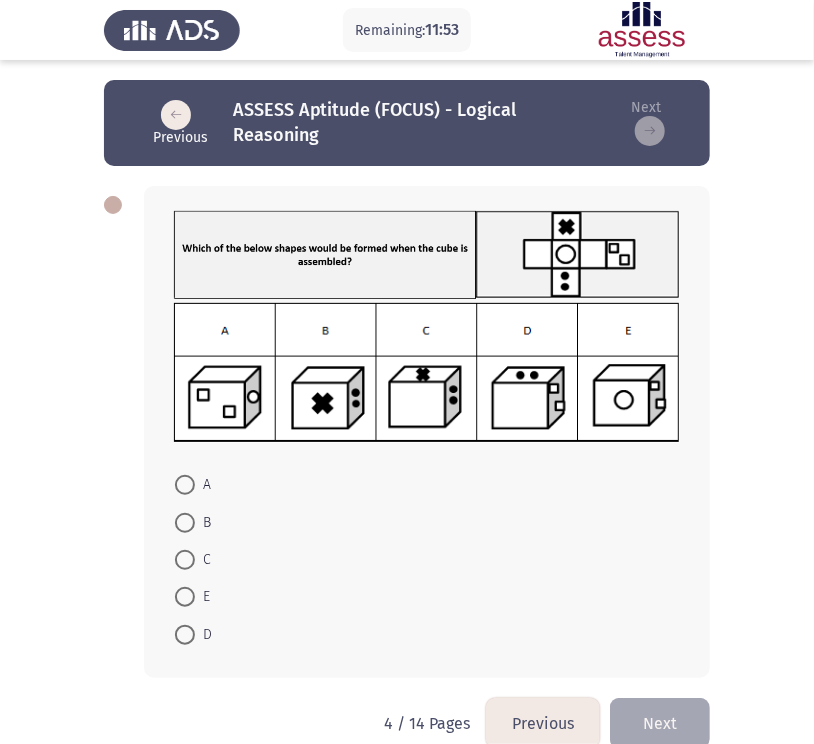 click at bounding box center [185, 635] 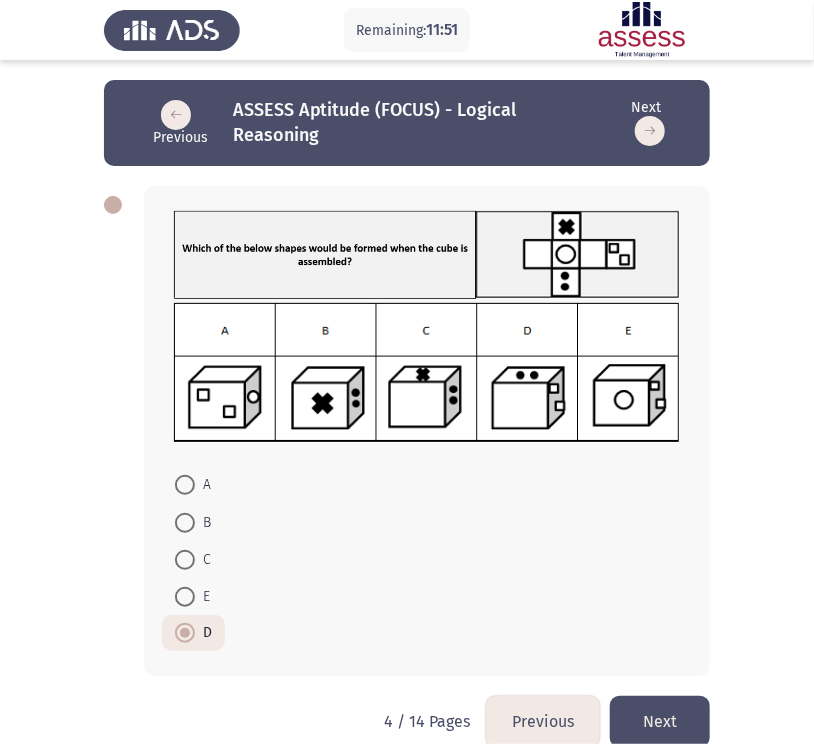 click on "Next" 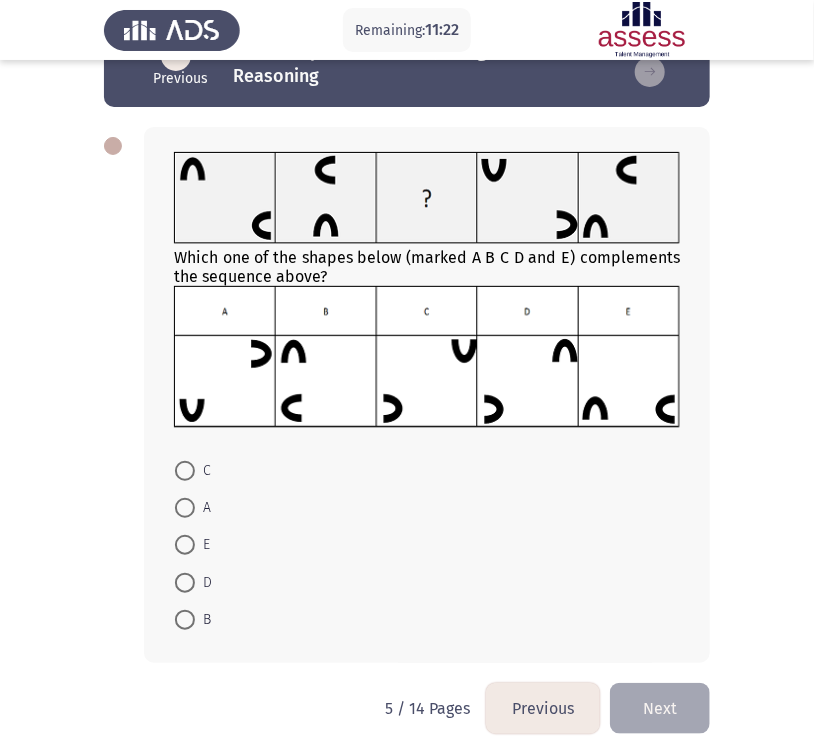 scroll, scrollTop: 60, scrollLeft: 0, axis: vertical 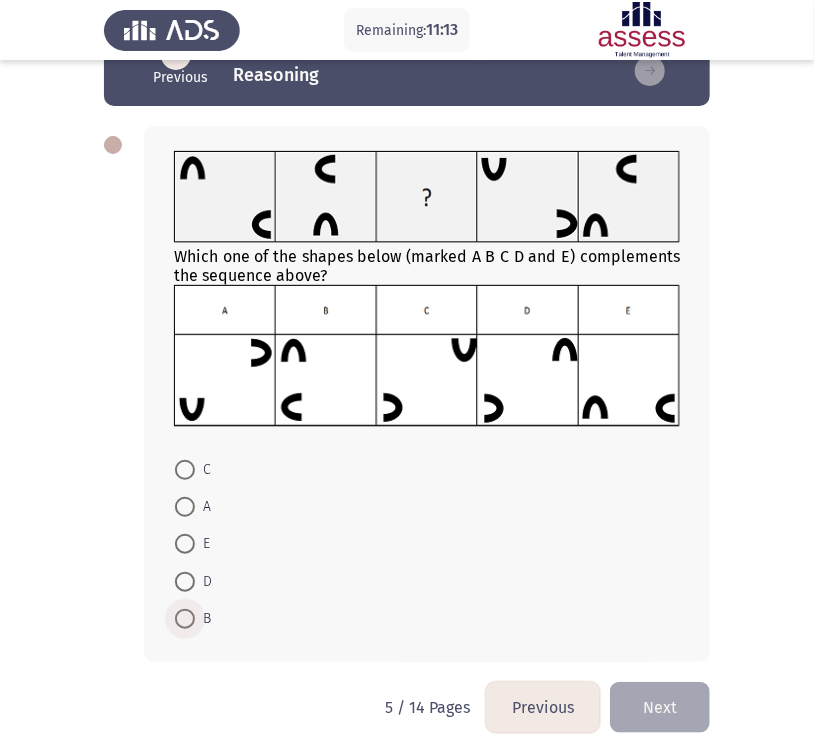 click at bounding box center [185, 619] 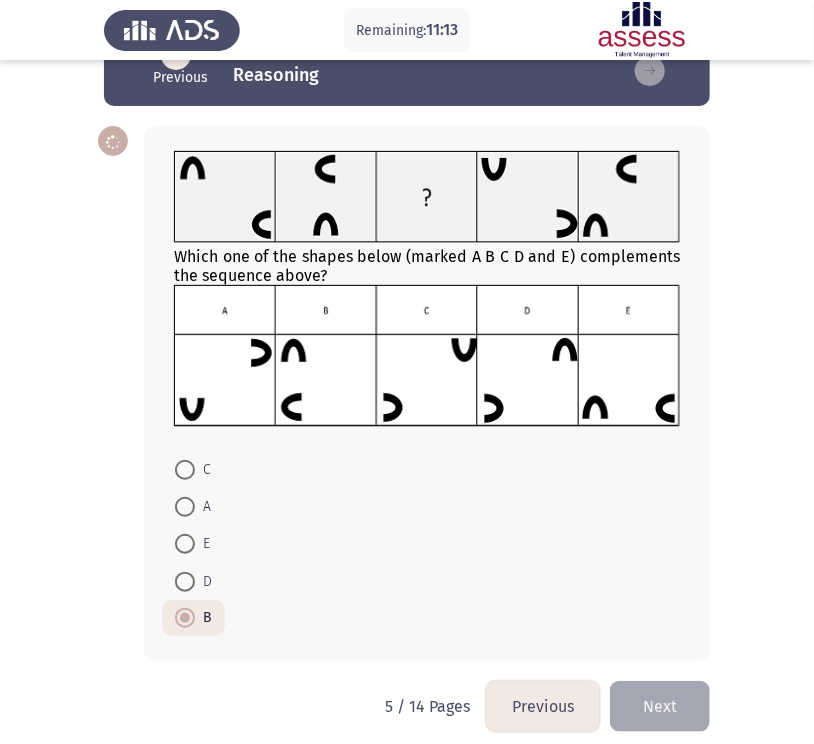 scroll, scrollTop: 58, scrollLeft: 0, axis: vertical 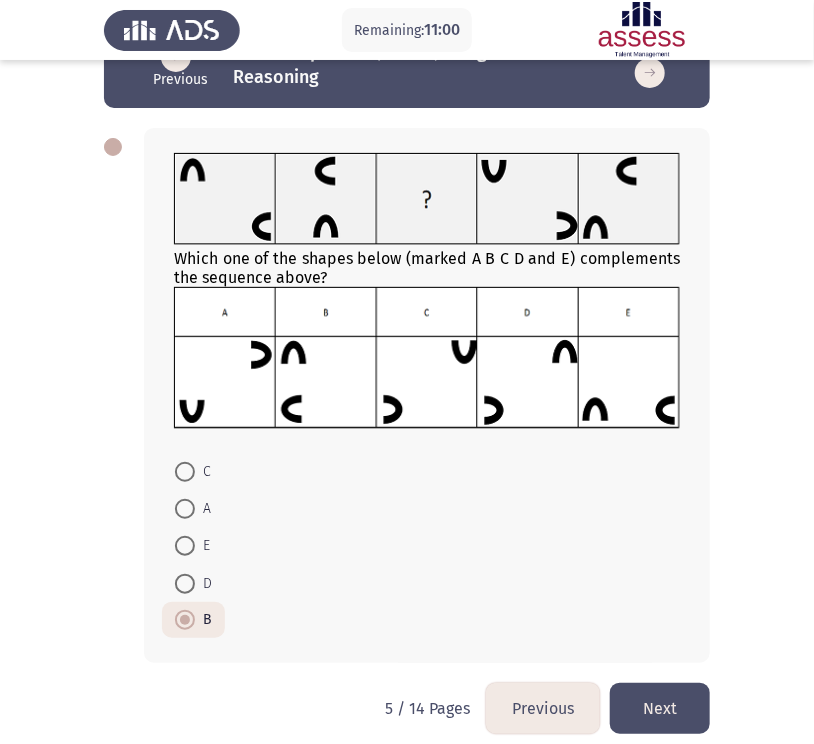 click on "Next" 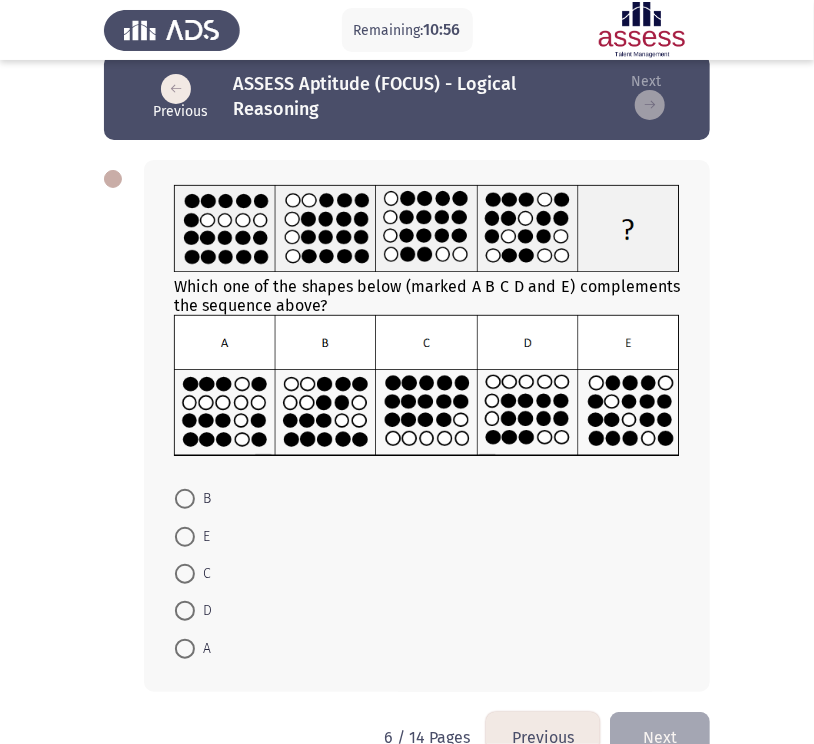 scroll, scrollTop: 33, scrollLeft: 0, axis: vertical 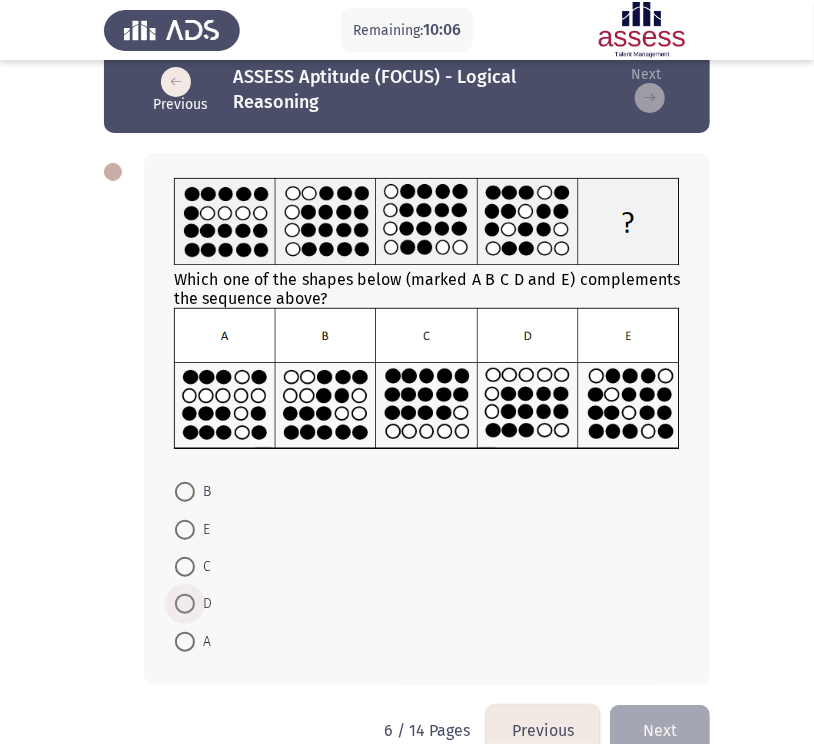 click at bounding box center (185, 604) 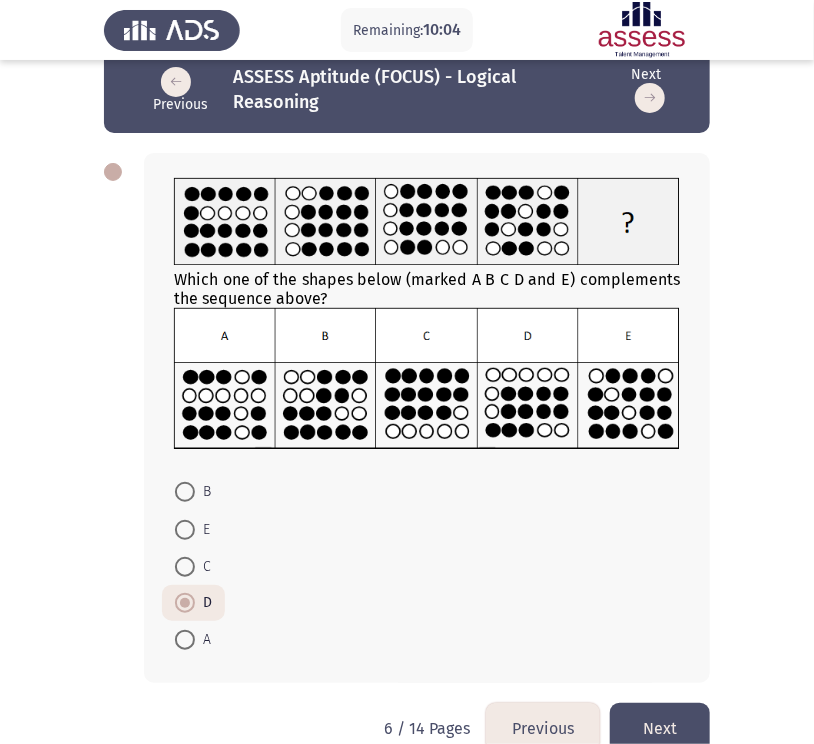 click on "Next" 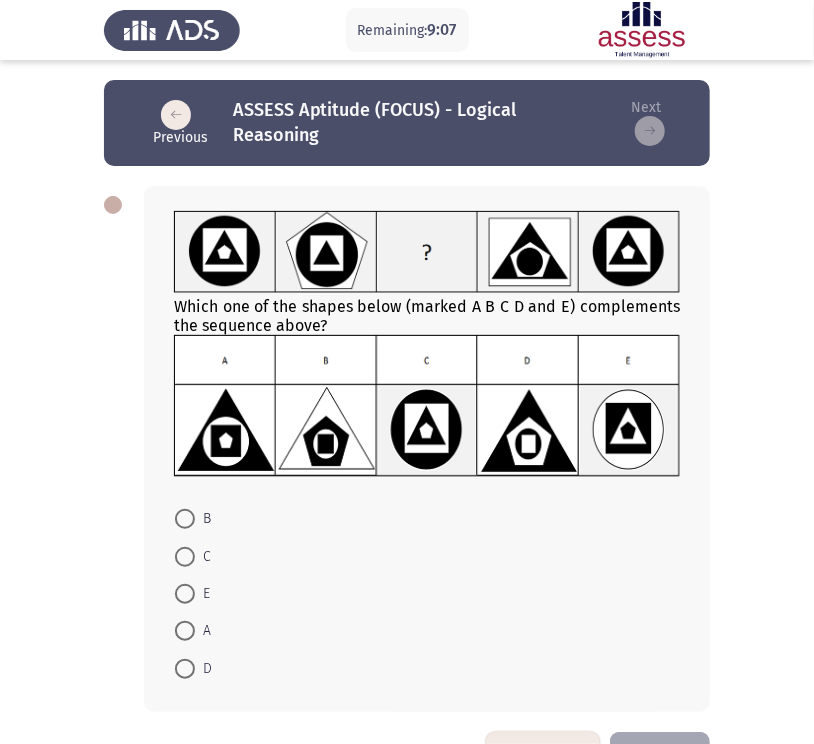 click at bounding box center [185, 631] 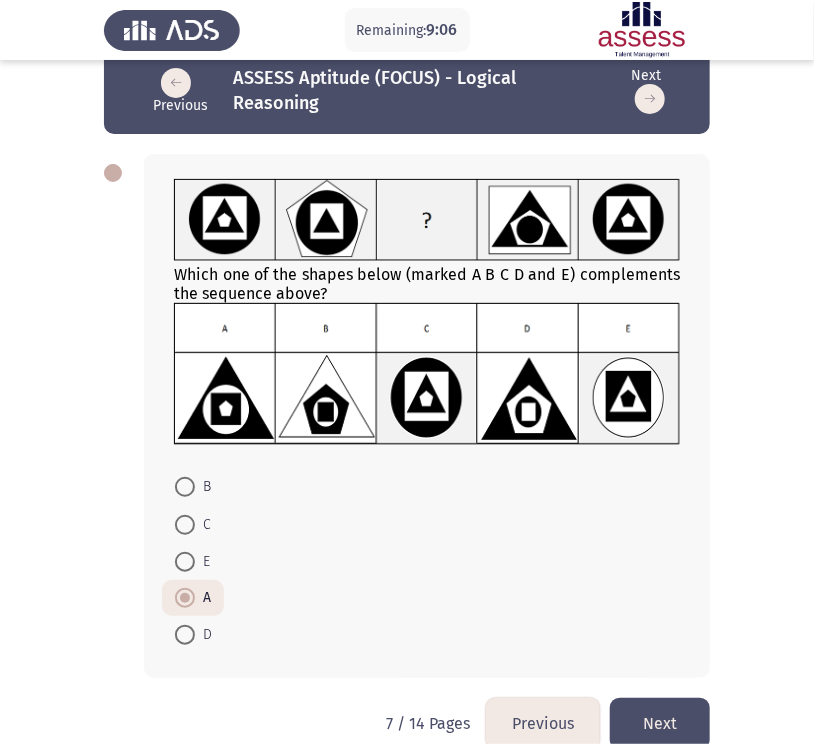 scroll, scrollTop: 33, scrollLeft: 0, axis: vertical 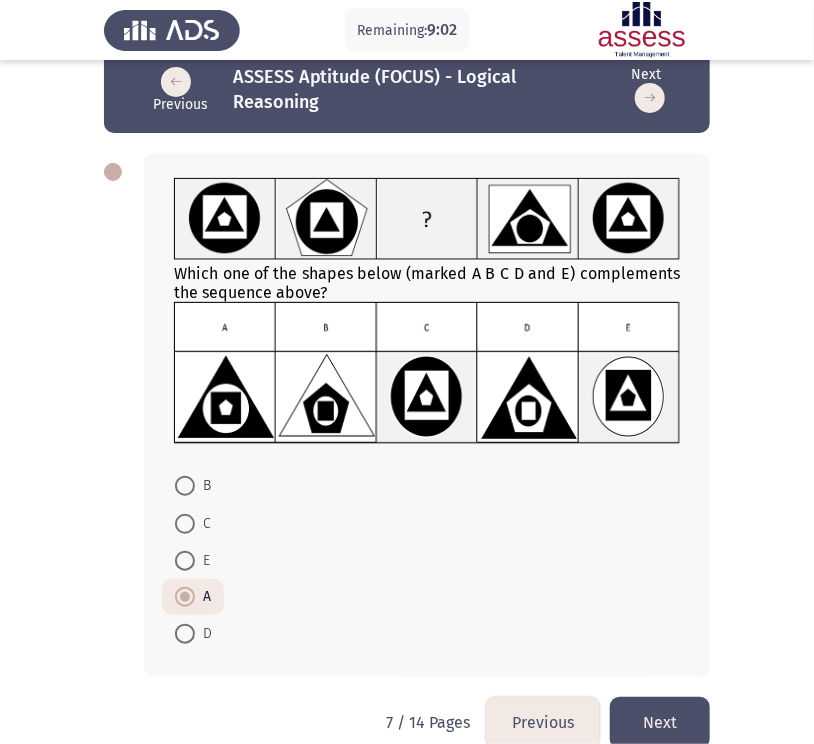 click on "Next" 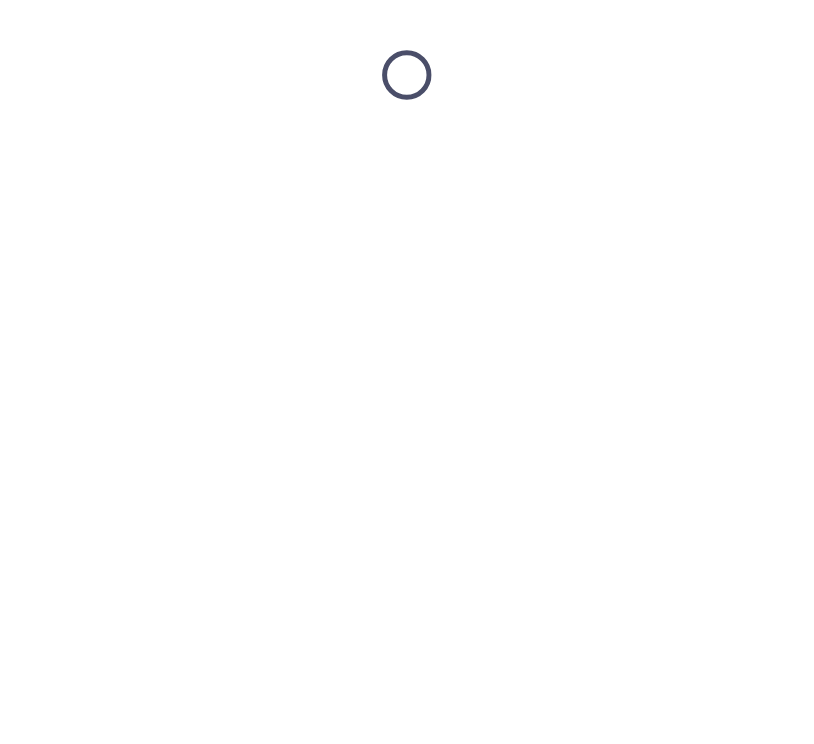 scroll, scrollTop: 0, scrollLeft: 0, axis: both 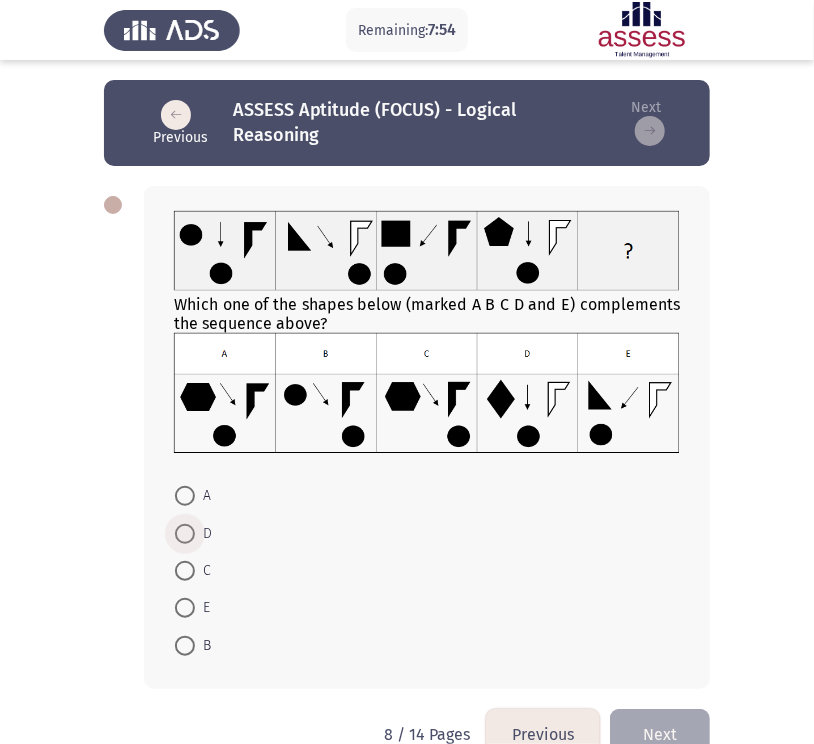 click at bounding box center [185, 534] 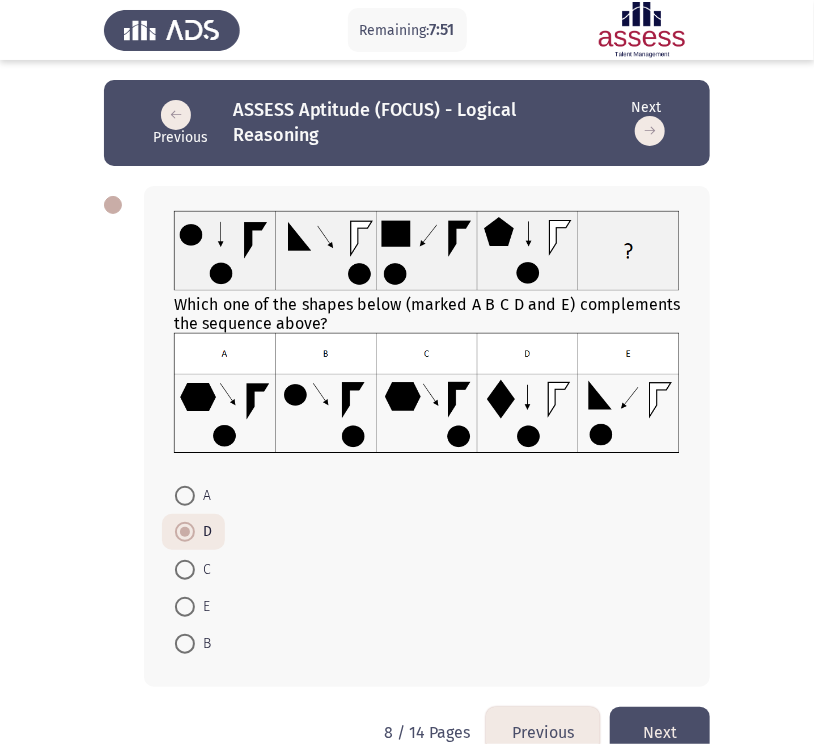 click on "Next" 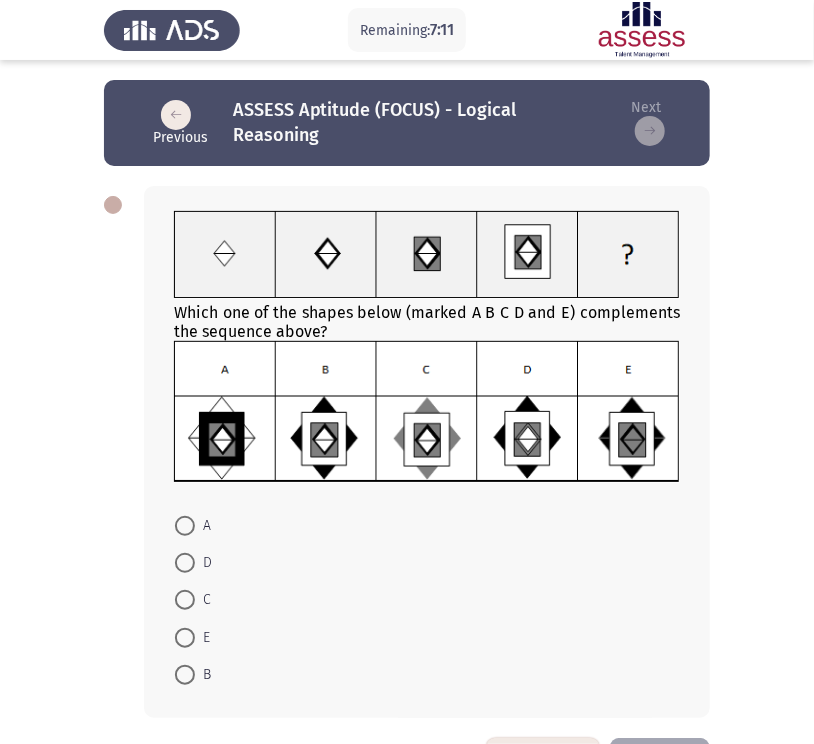 click on "A" at bounding box center [193, 524] 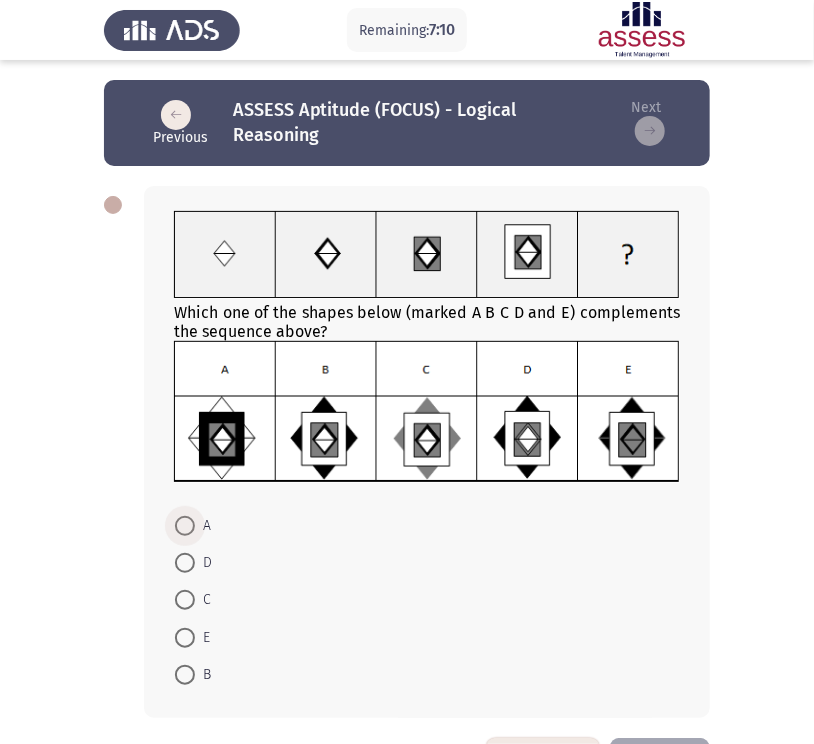 click on "A" at bounding box center (193, 526) 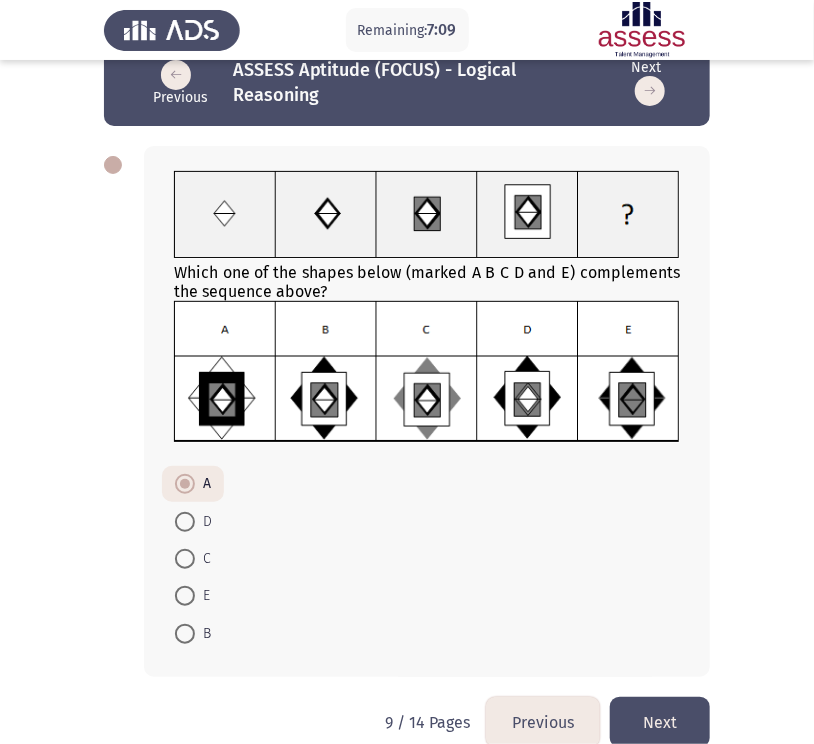 scroll, scrollTop: 53, scrollLeft: 0, axis: vertical 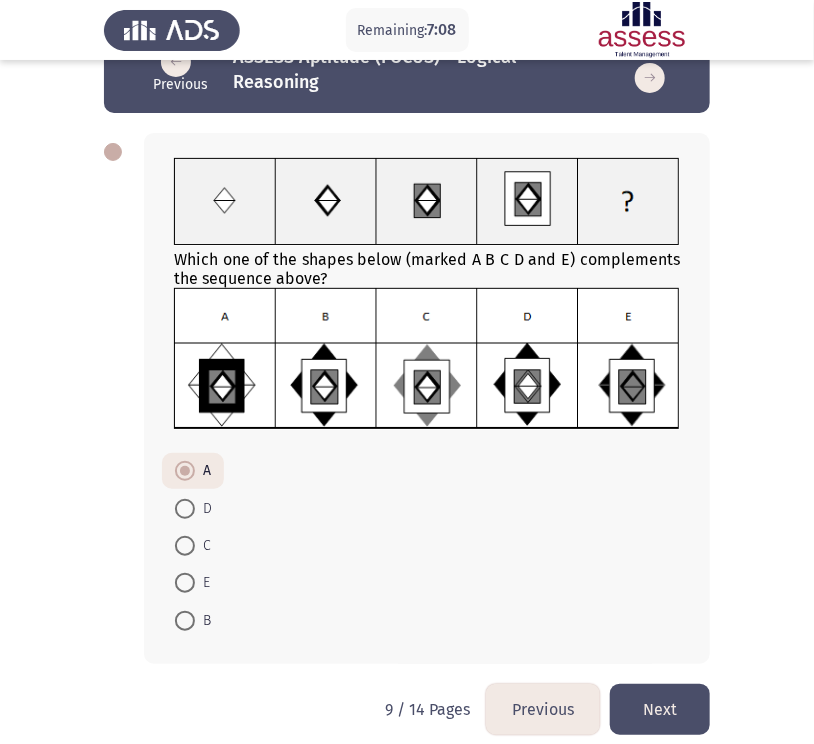 click on "Next" 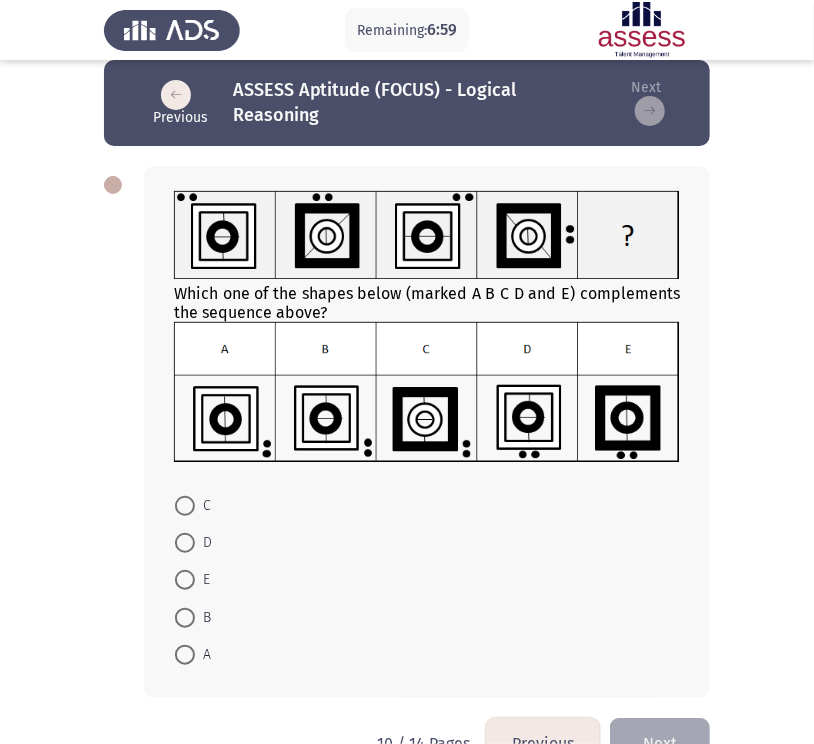 scroll, scrollTop: 16, scrollLeft: 0, axis: vertical 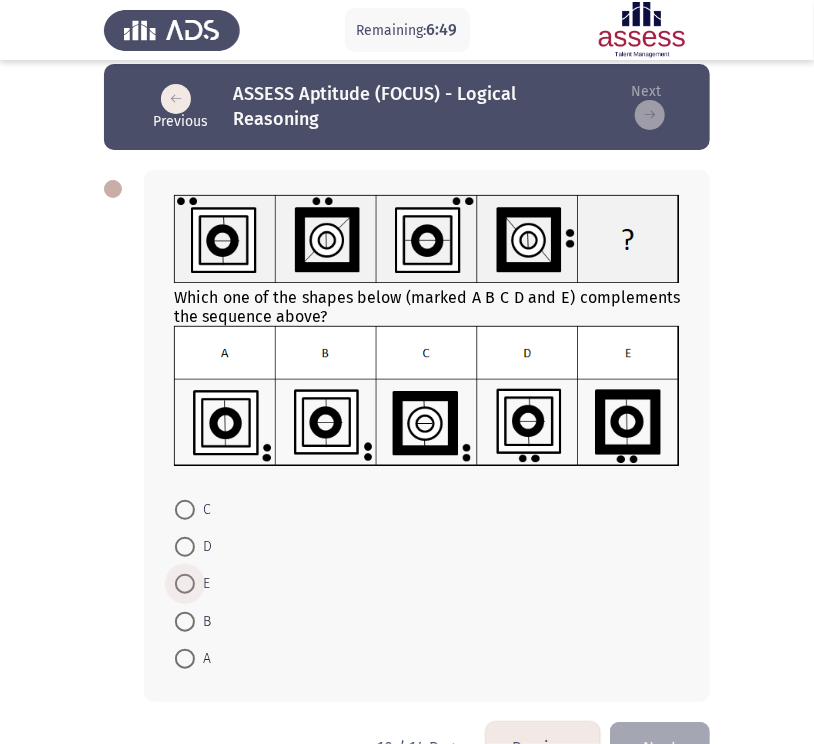 click on "E" at bounding box center (202, 584) 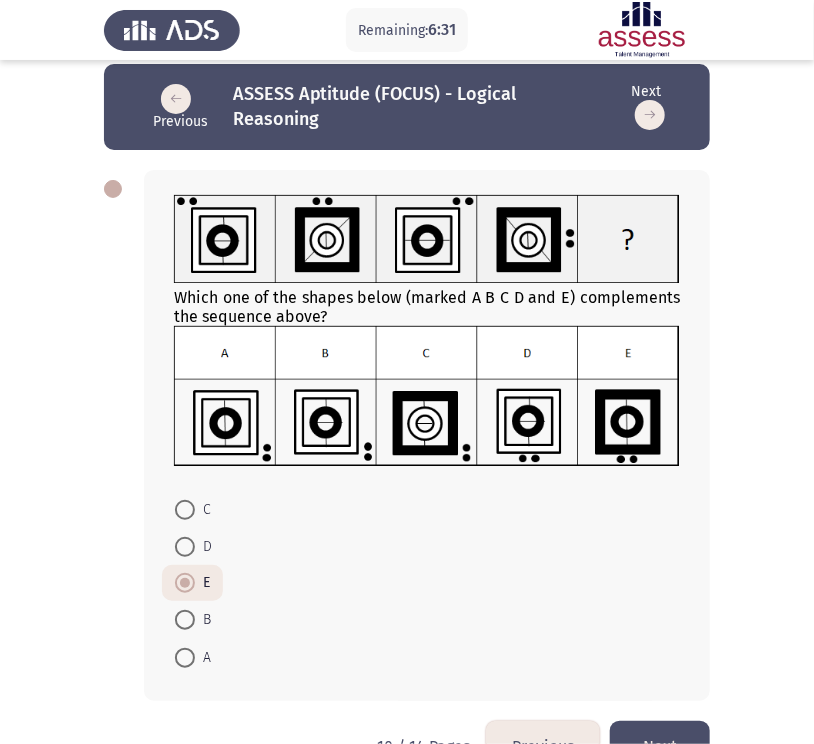 click on "Next" 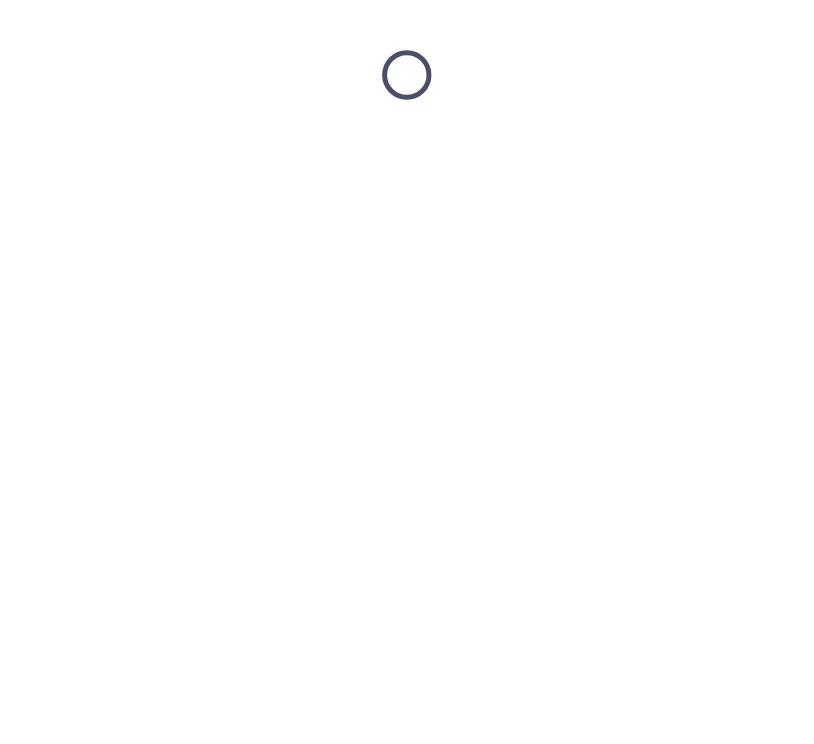 scroll, scrollTop: 0, scrollLeft: 0, axis: both 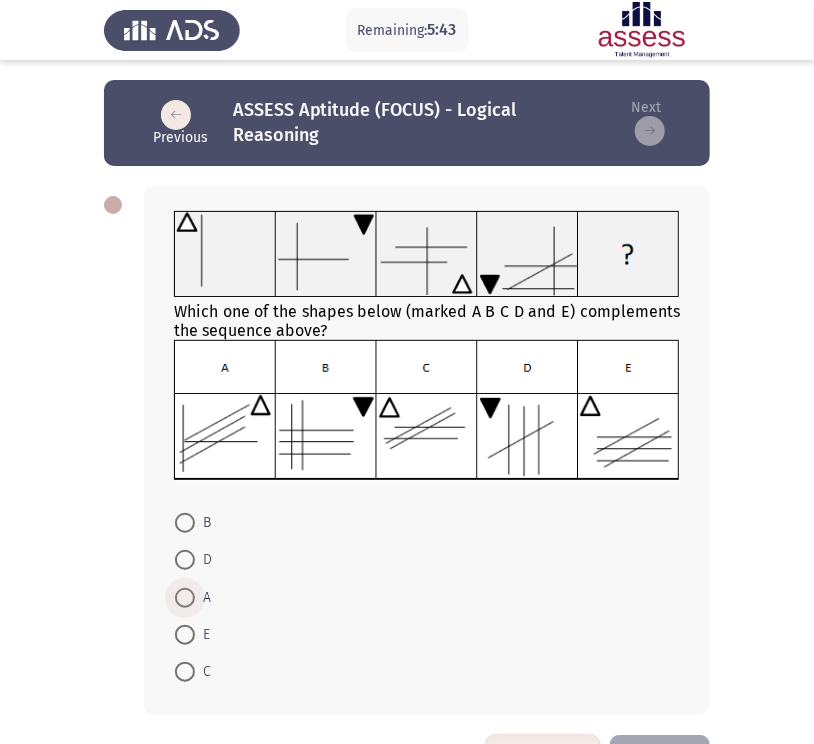 click at bounding box center [185, 598] 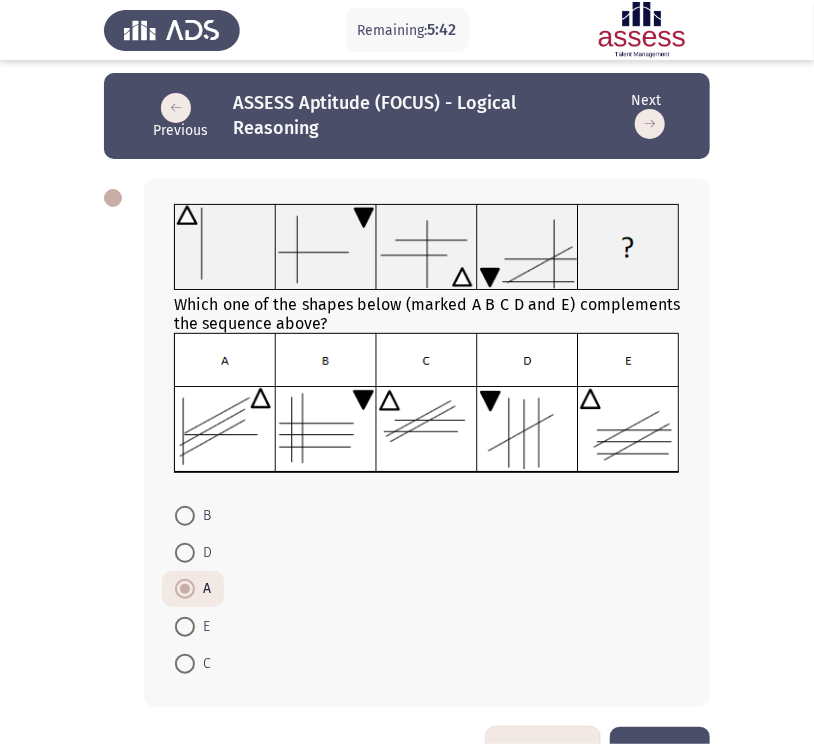 scroll, scrollTop: 8, scrollLeft: 0, axis: vertical 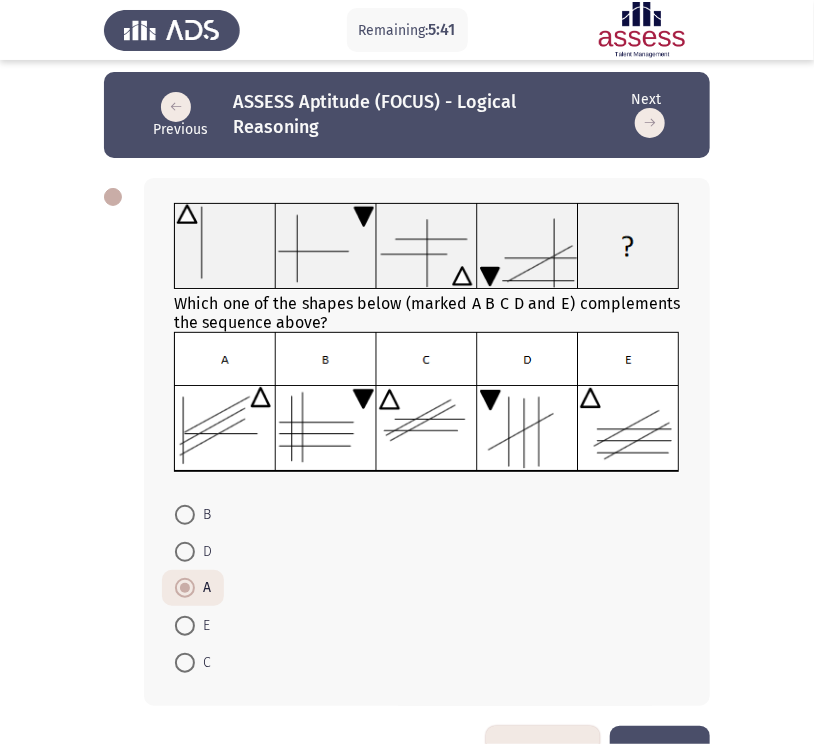 click on "Next" 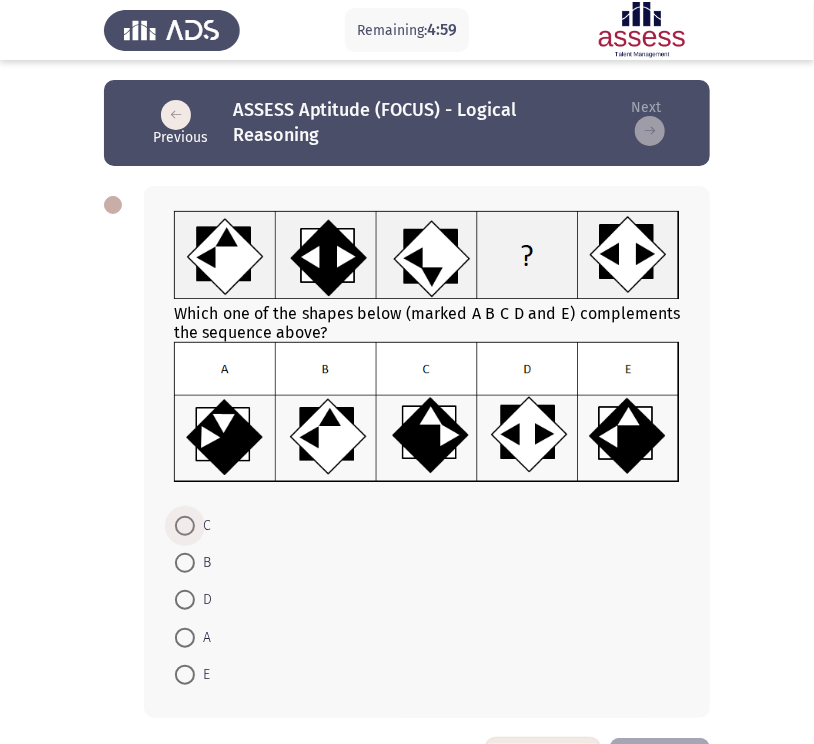 click at bounding box center [185, 526] 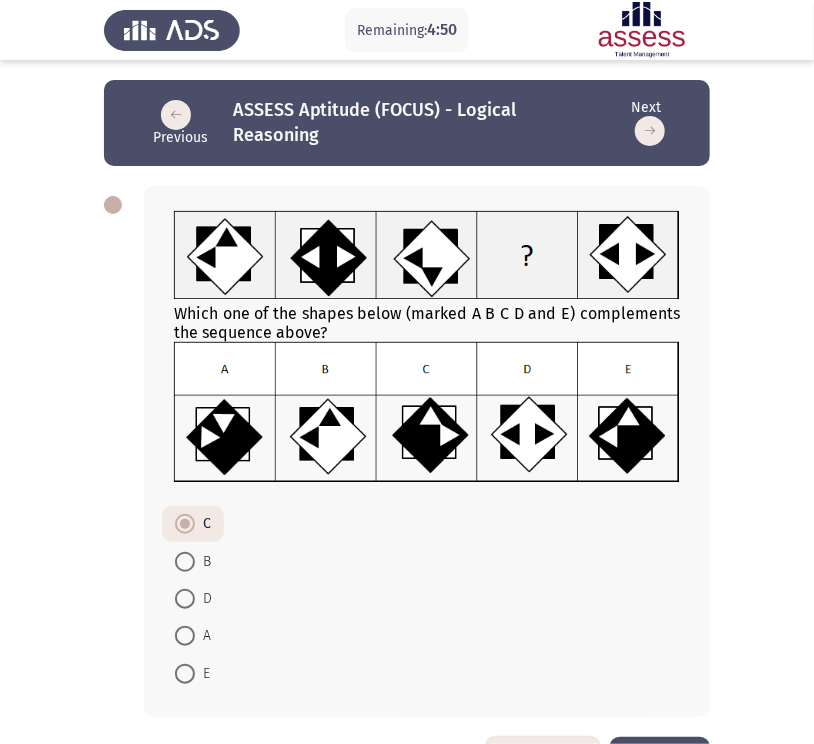 click on "A" at bounding box center (203, 636) 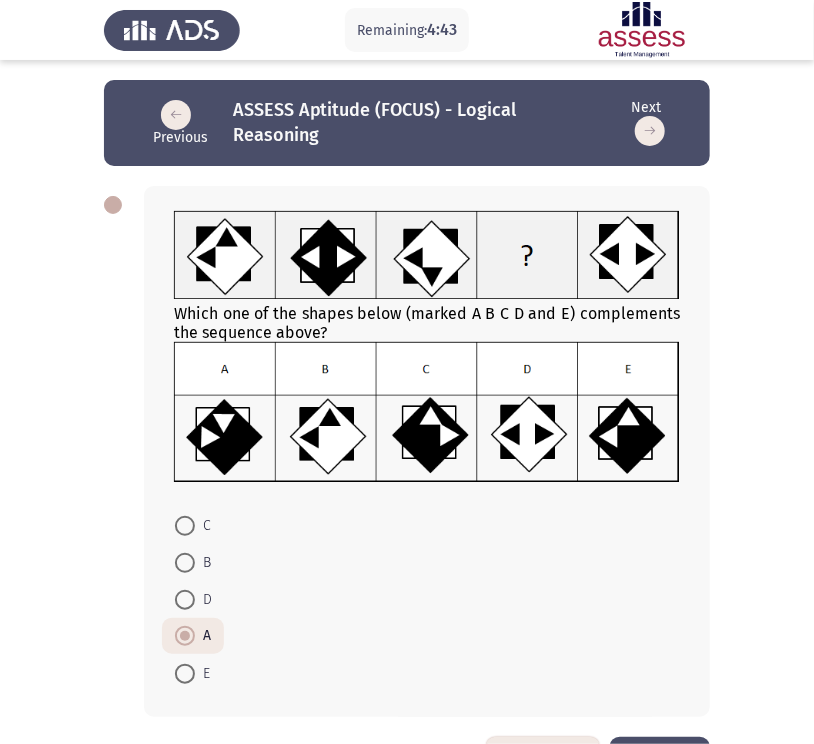 click on "Next" 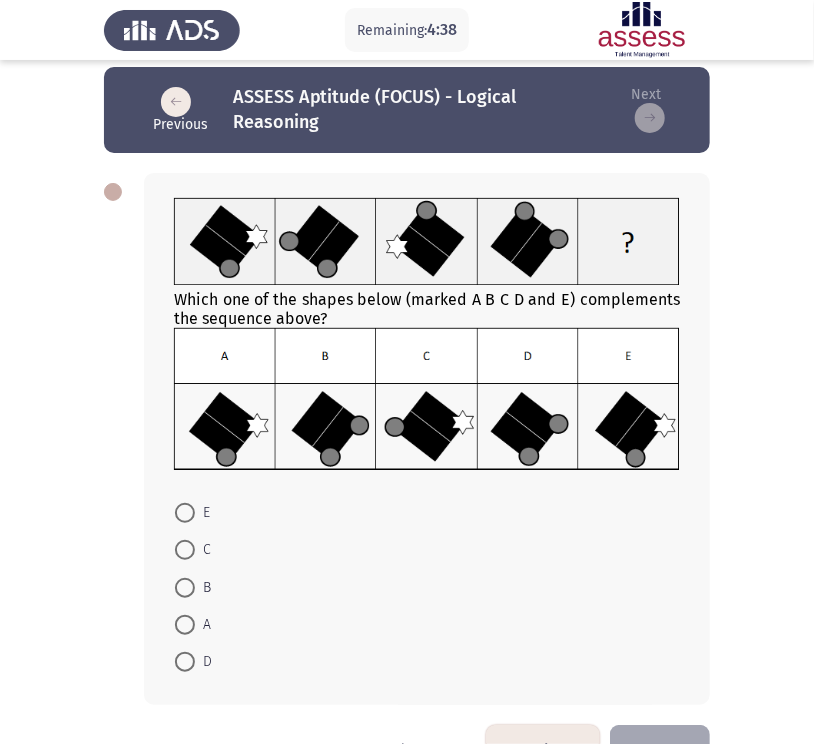 scroll, scrollTop: 11, scrollLeft: 0, axis: vertical 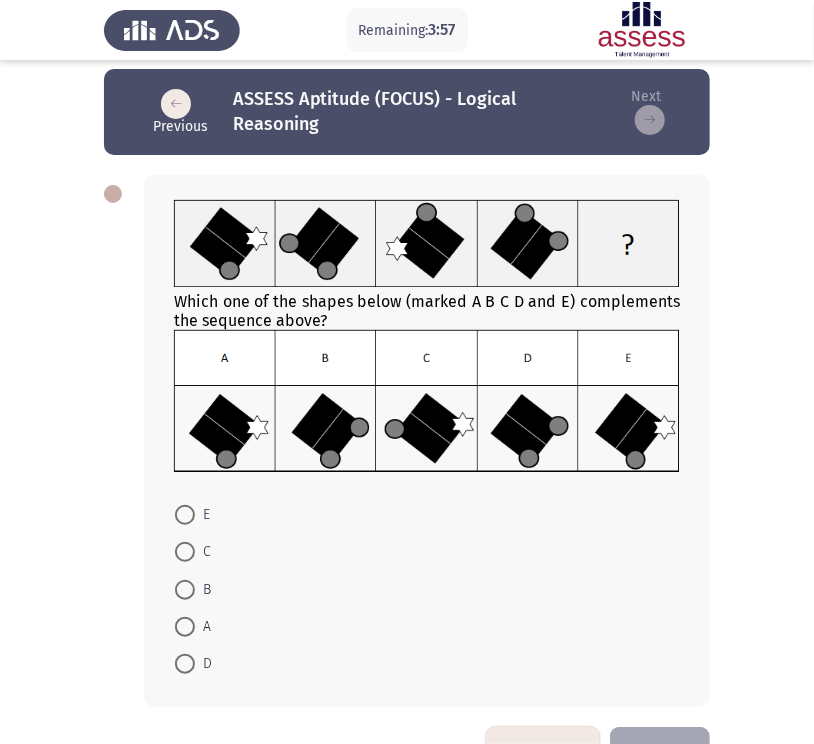 click at bounding box center (185, 515) 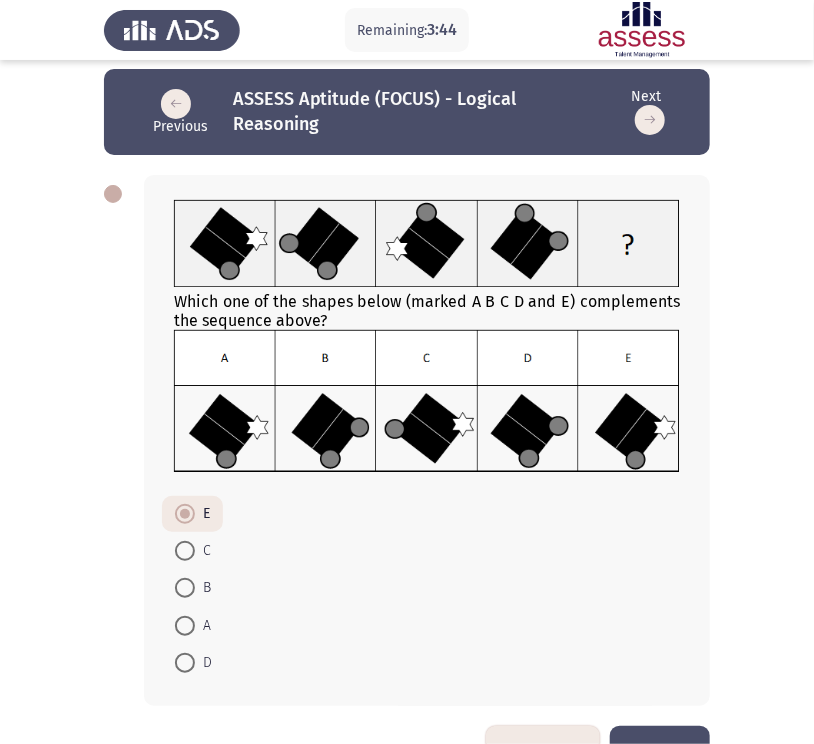 click on "Next" 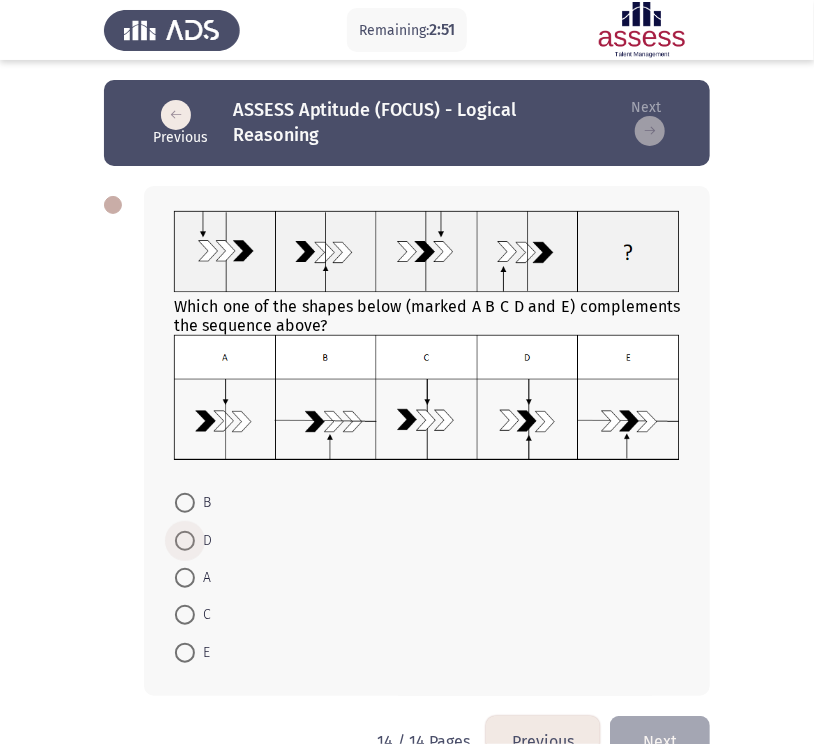 click at bounding box center [185, 541] 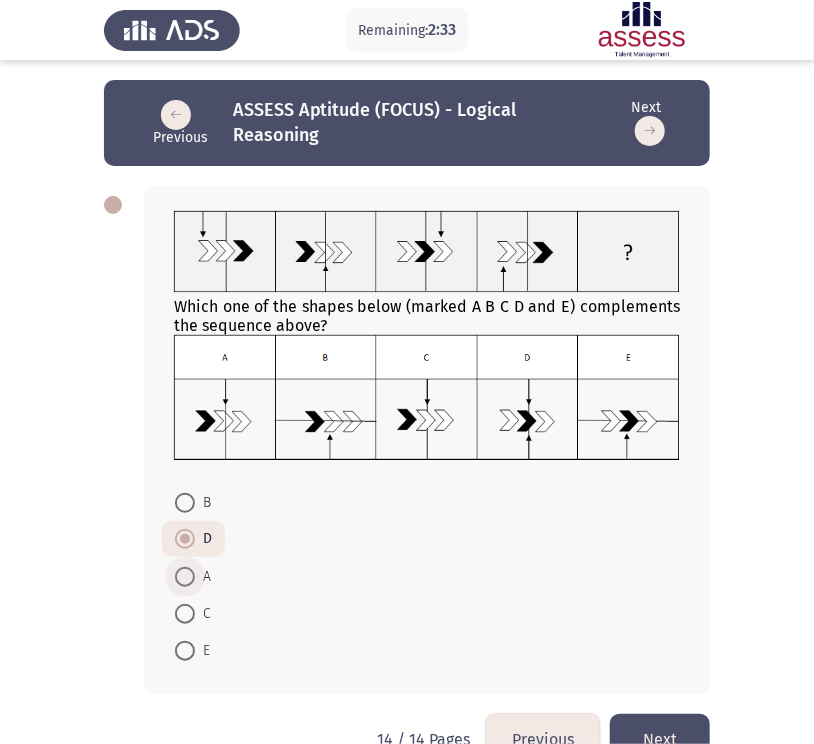 click on "A" at bounding box center [203, 577] 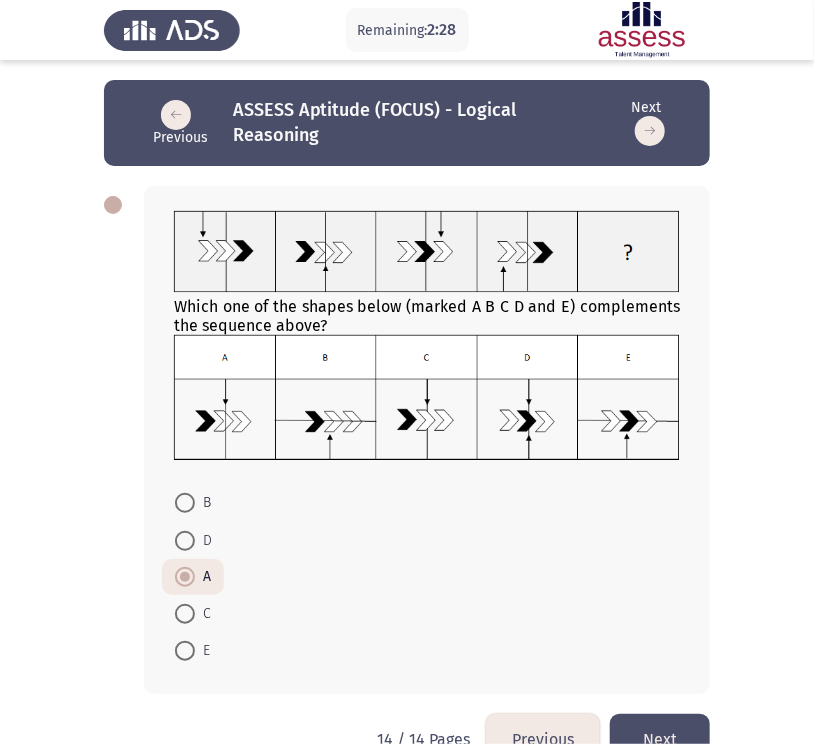 click on "Next" 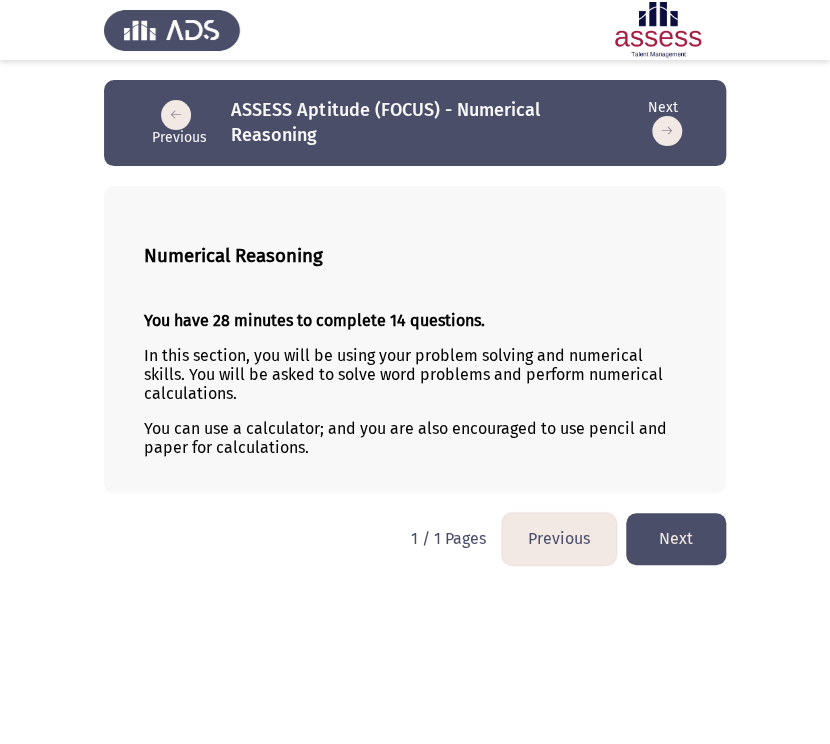 click on "Next" 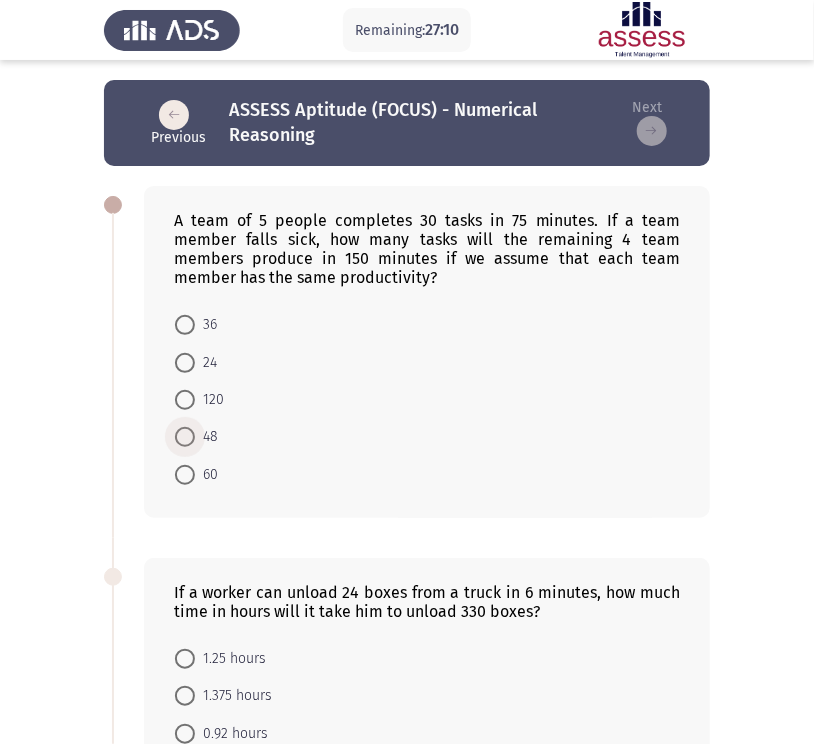 click at bounding box center [185, 437] 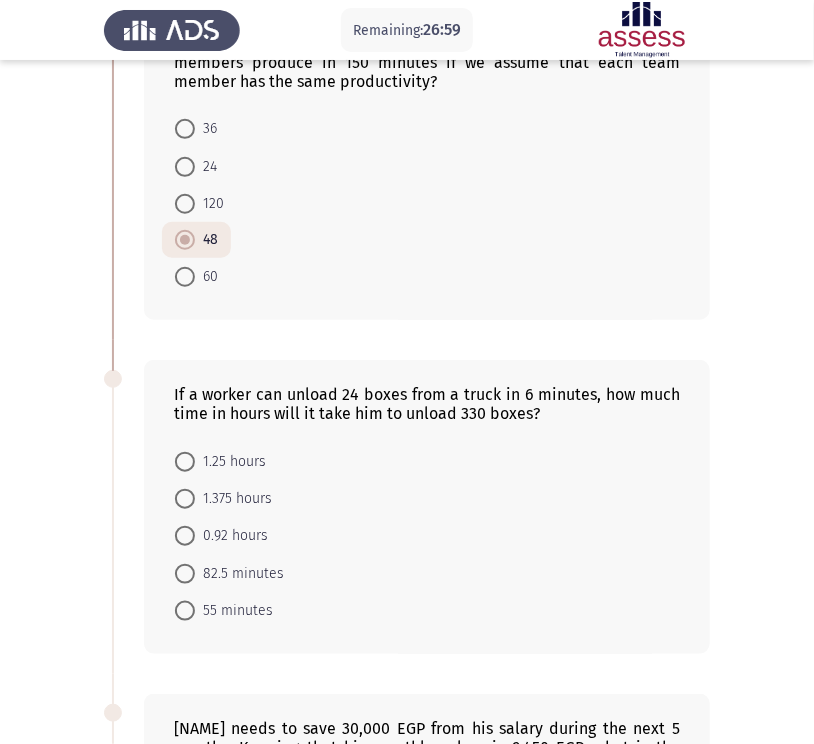 scroll, scrollTop: 203, scrollLeft: 0, axis: vertical 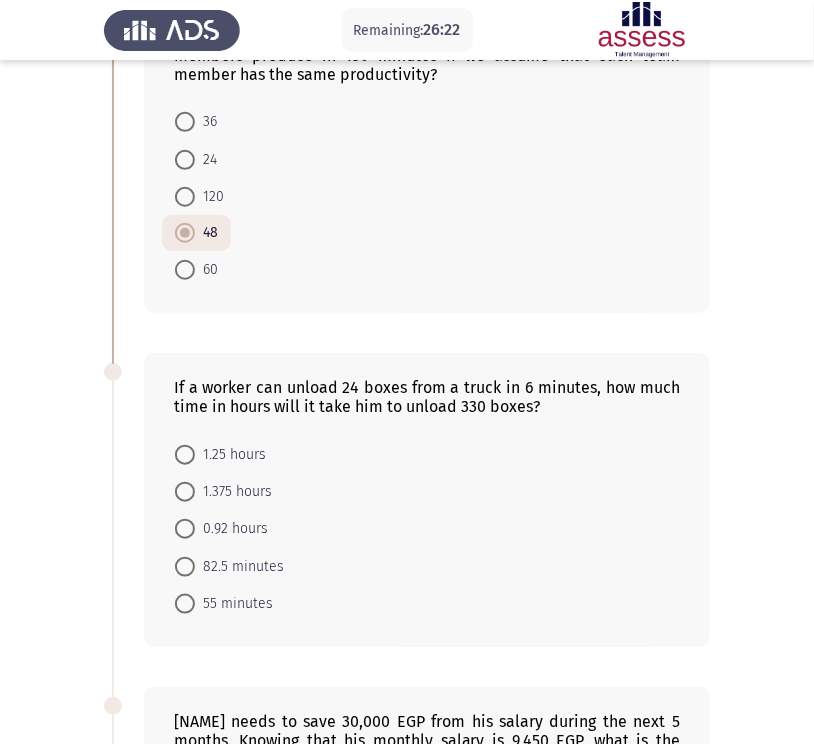 click on "1.375 hours" at bounding box center (233, 492) 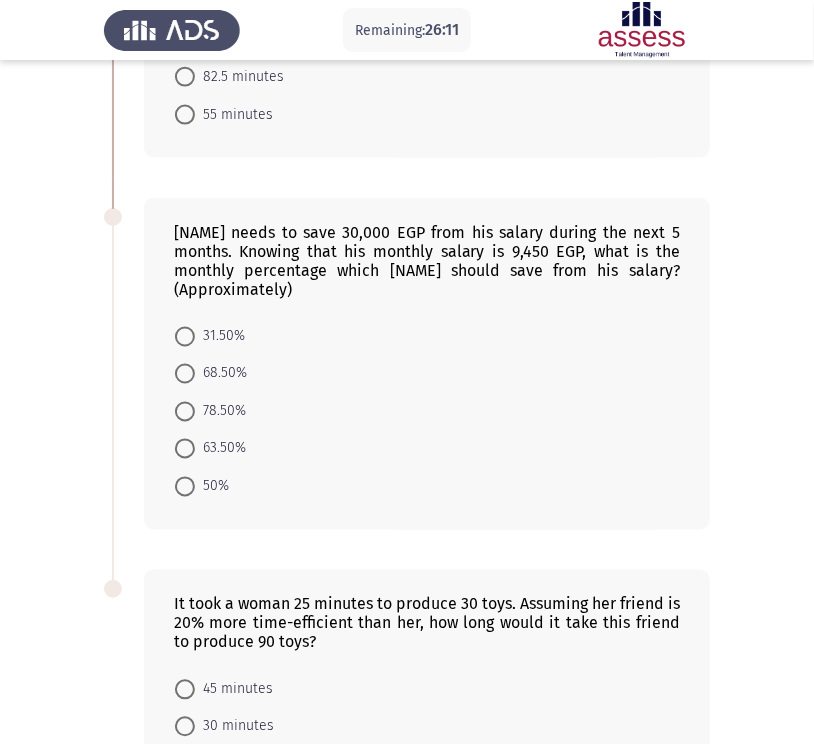 scroll, scrollTop: 684, scrollLeft: 0, axis: vertical 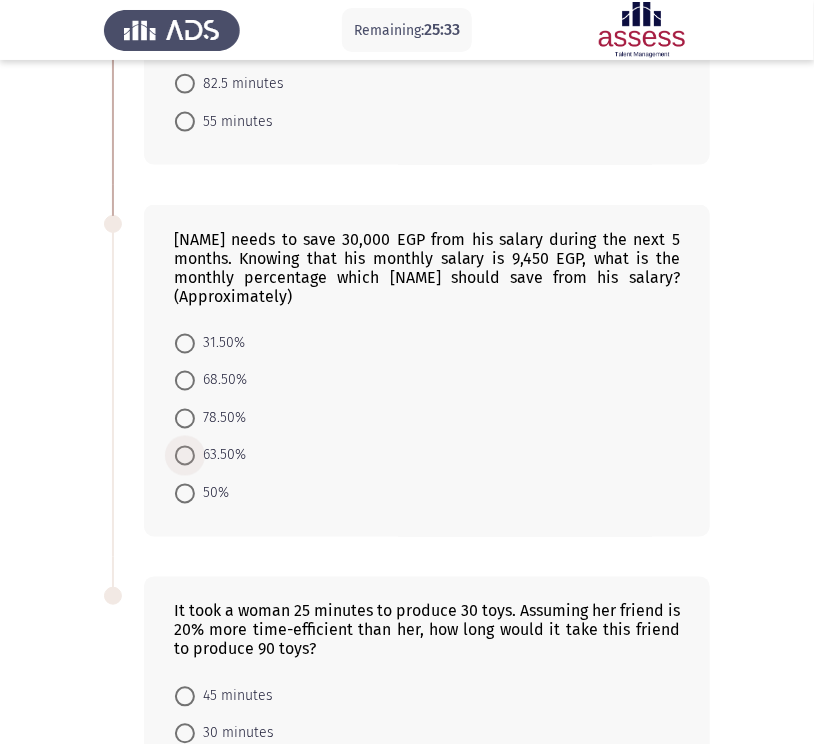 click on "63.50%" at bounding box center (220, 456) 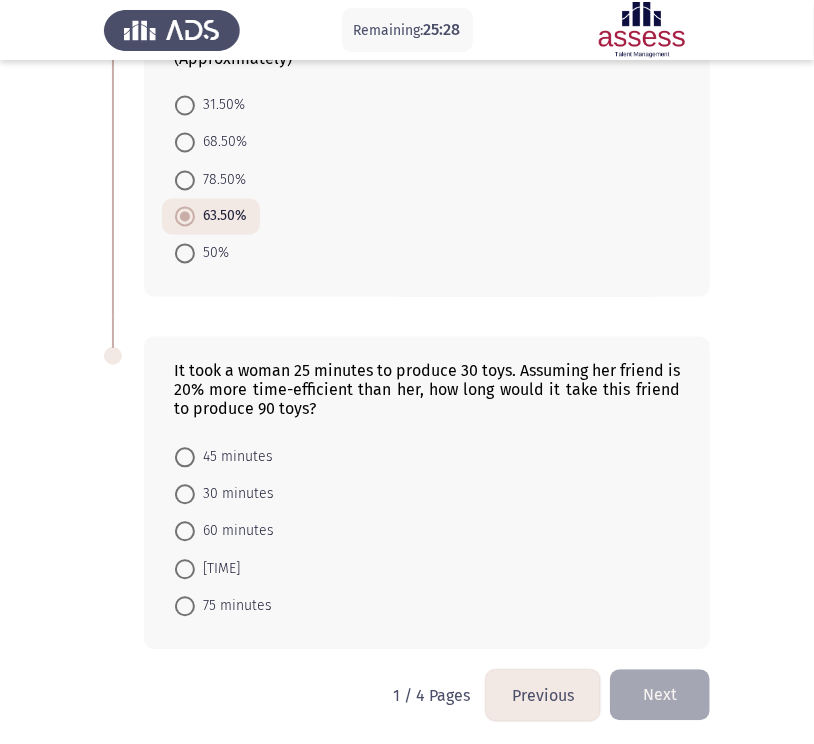 scroll, scrollTop: 928, scrollLeft: 0, axis: vertical 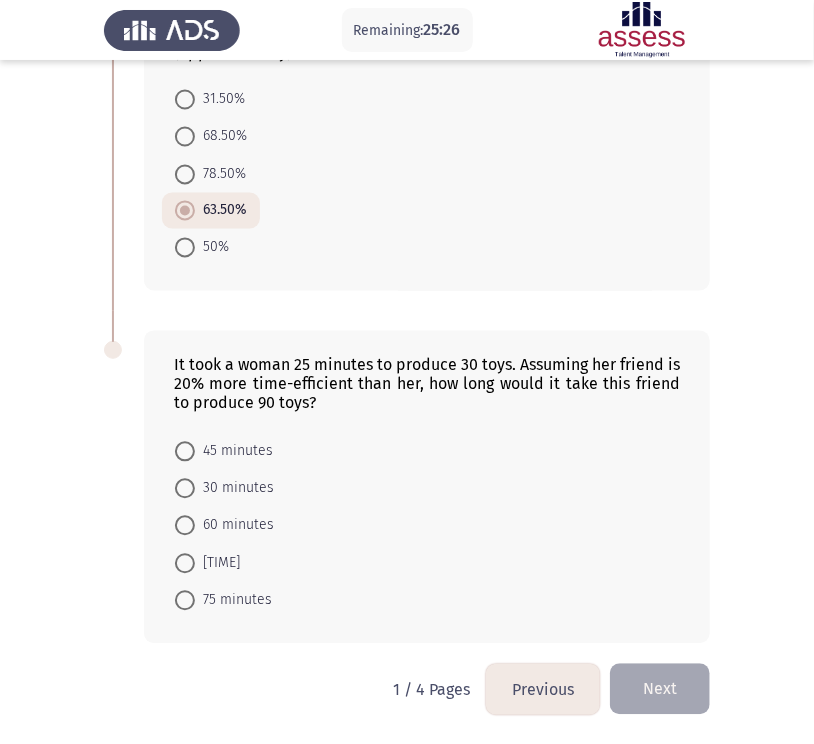 click on "60 minutes" at bounding box center [234, 526] 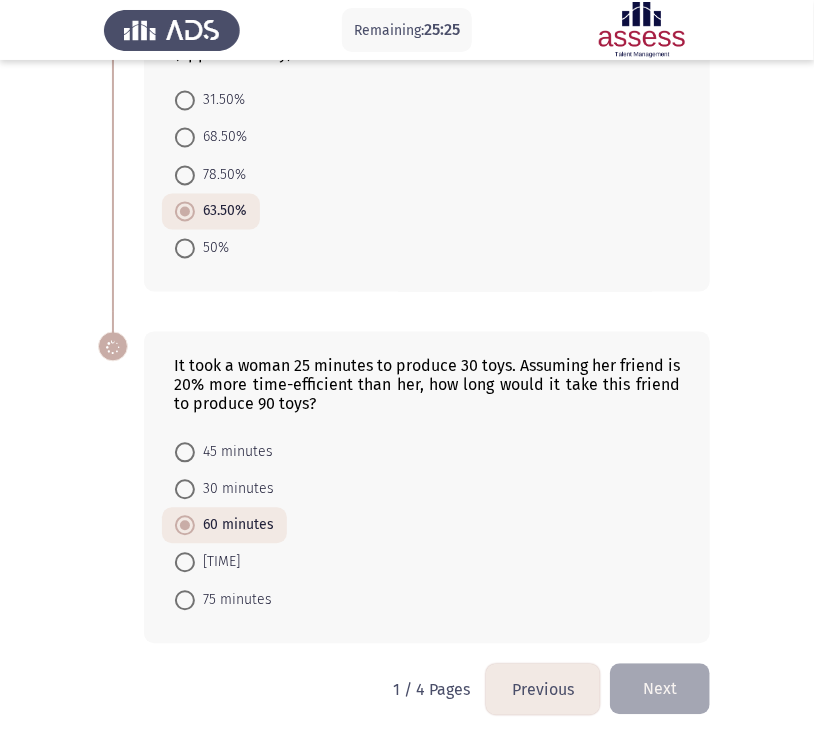 scroll, scrollTop: 926, scrollLeft: 0, axis: vertical 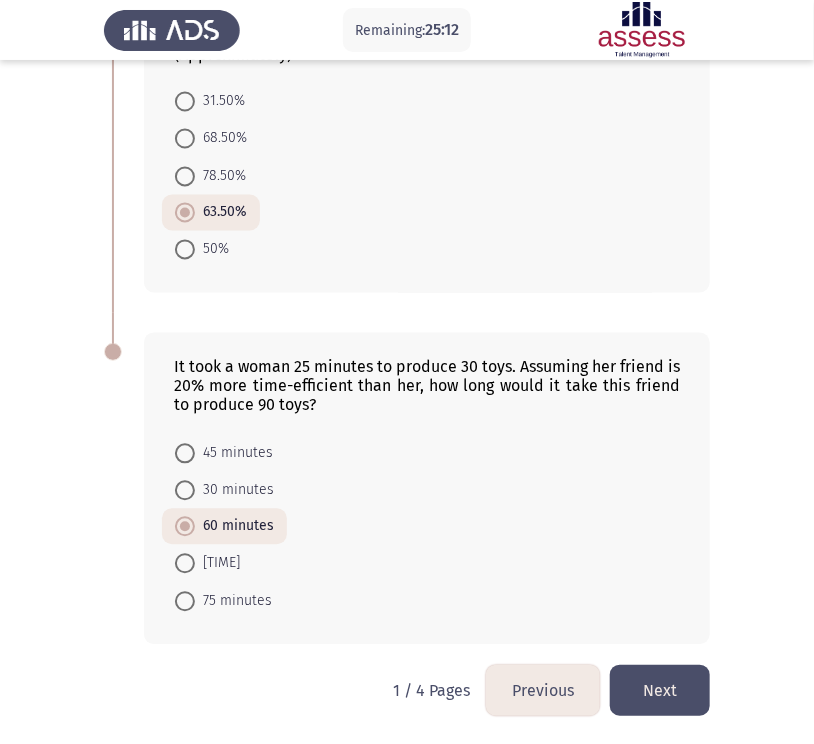 click on "Next" 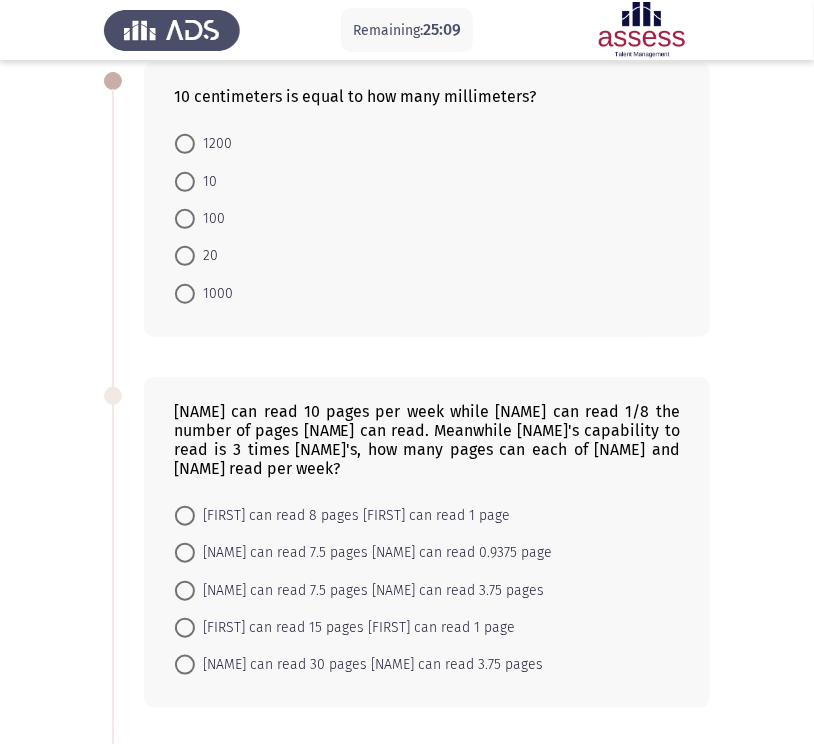 scroll, scrollTop: 124, scrollLeft: 0, axis: vertical 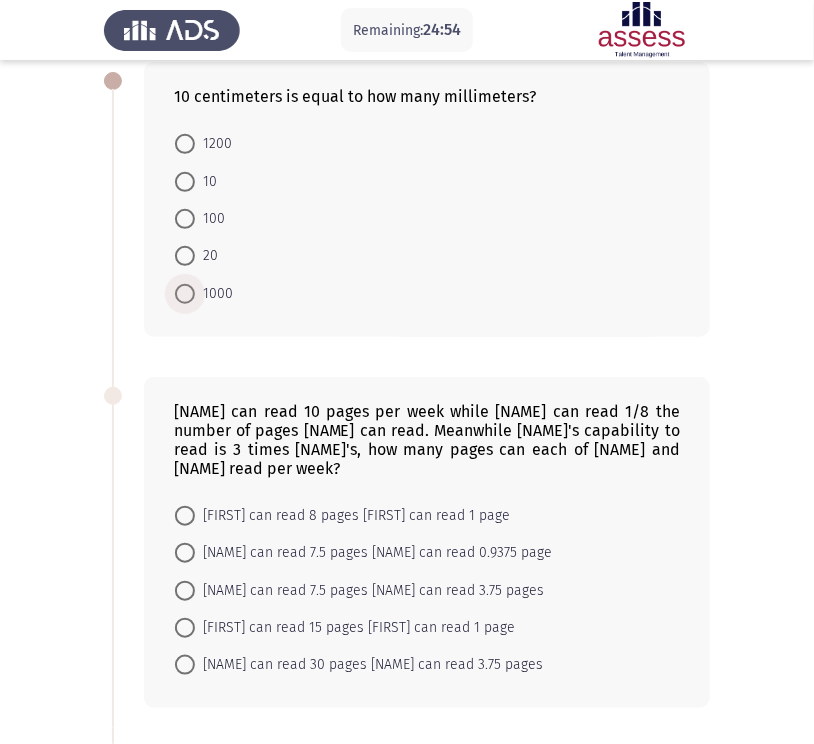 click at bounding box center [185, 294] 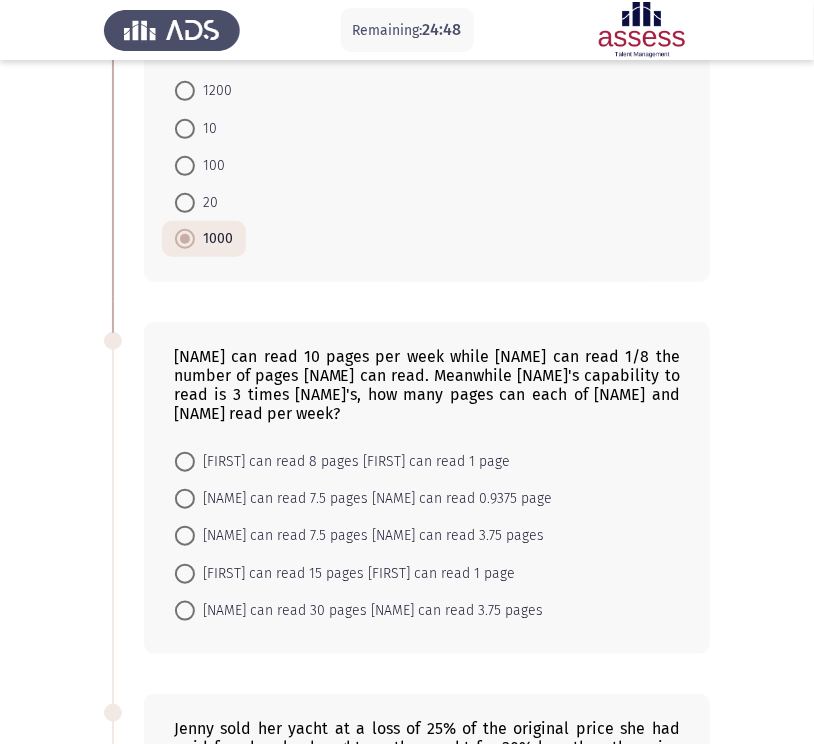 scroll, scrollTop: 186, scrollLeft: 0, axis: vertical 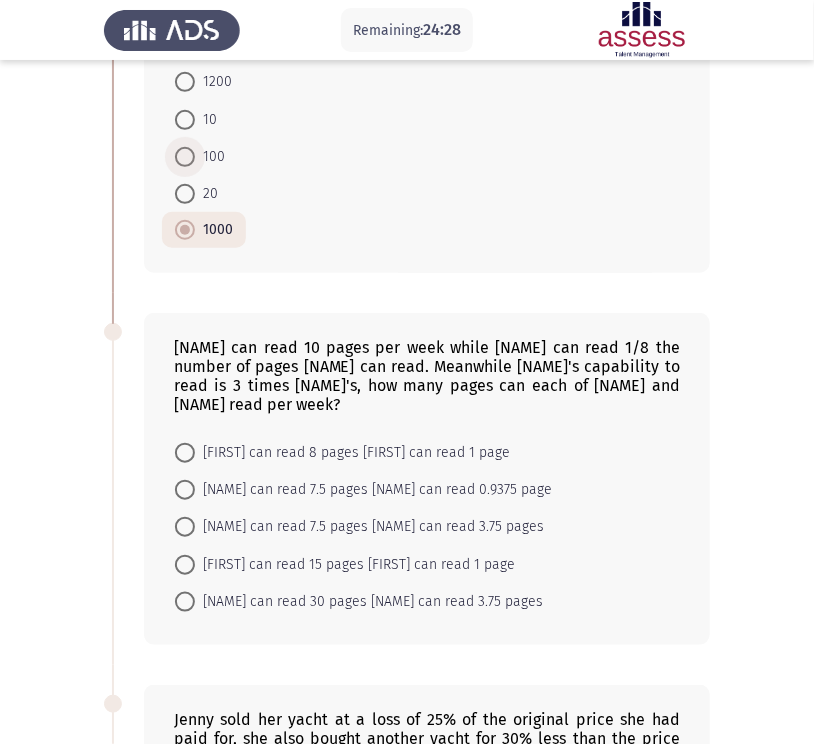 click on "100" at bounding box center (210, 157) 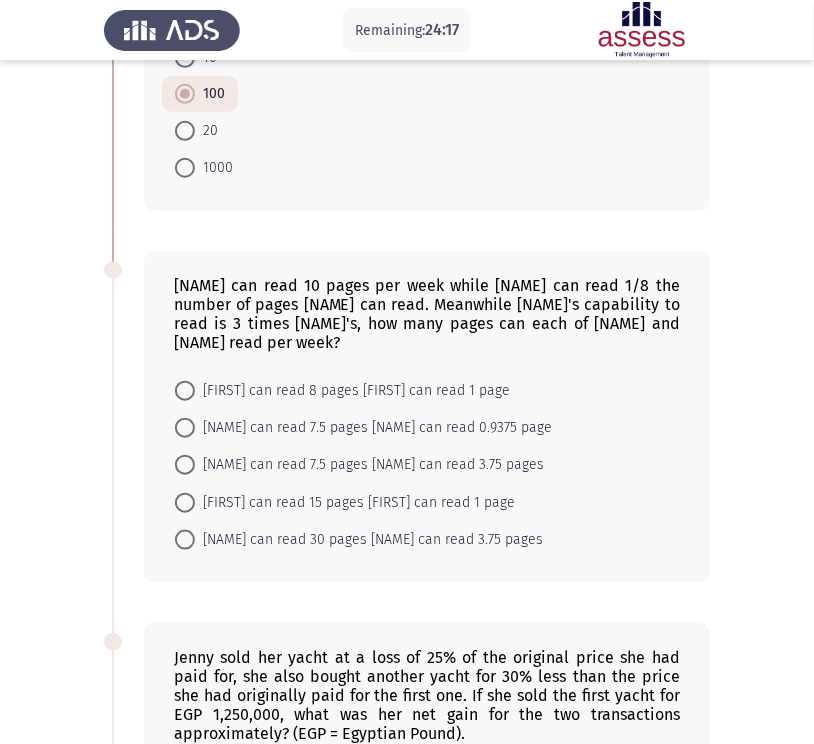 scroll, scrollTop: 249, scrollLeft: 0, axis: vertical 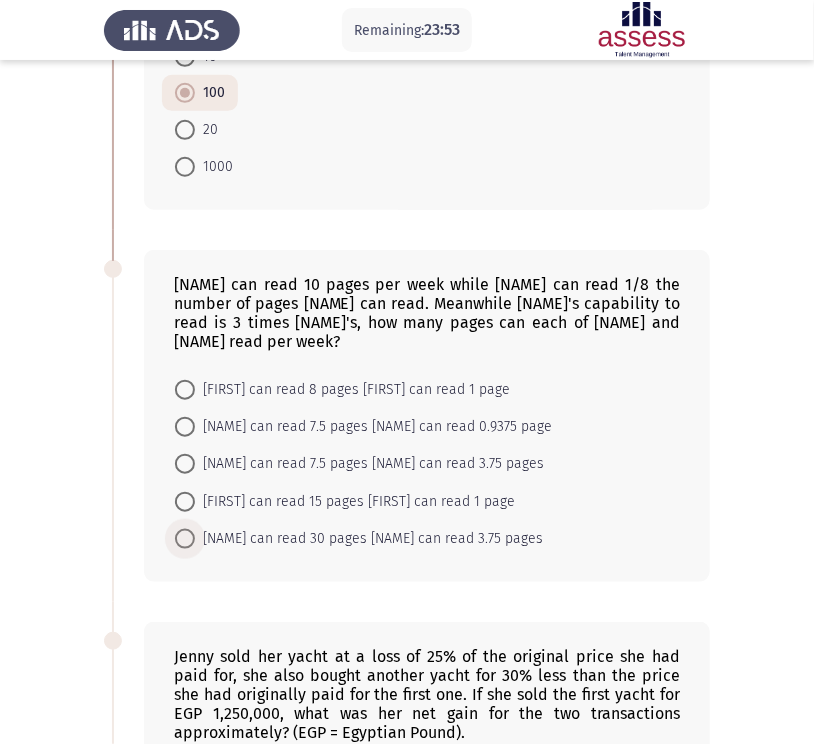 click on "[NAME] can read 30 pages [NAME] can read 3.75 pages" at bounding box center (369, 539) 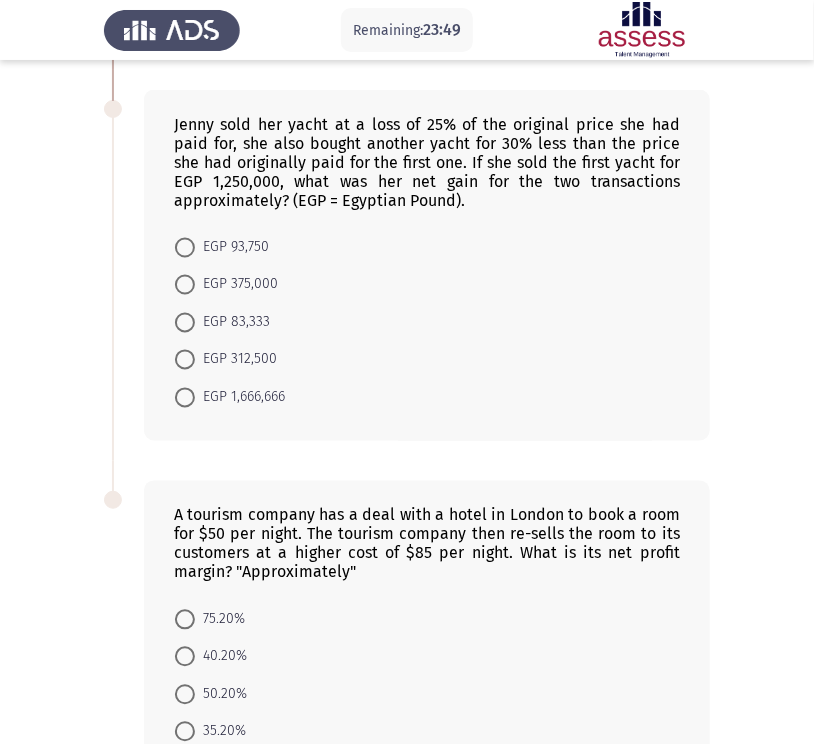 scroll, scrollTop: 782, scrollLeft: 0, axis: vertical 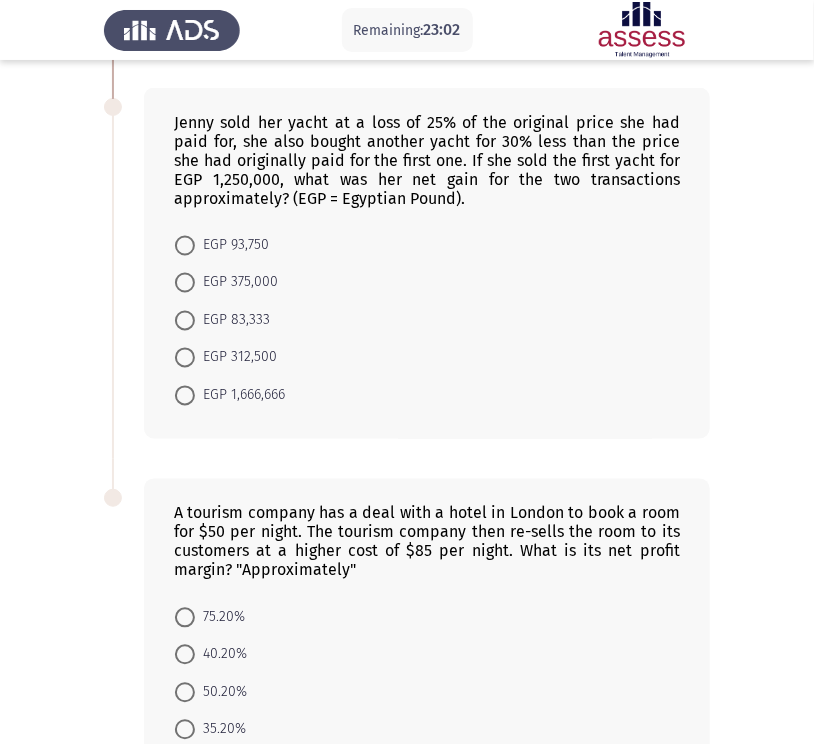 click on "EGP 83,333" at bounding box center [232, 321] 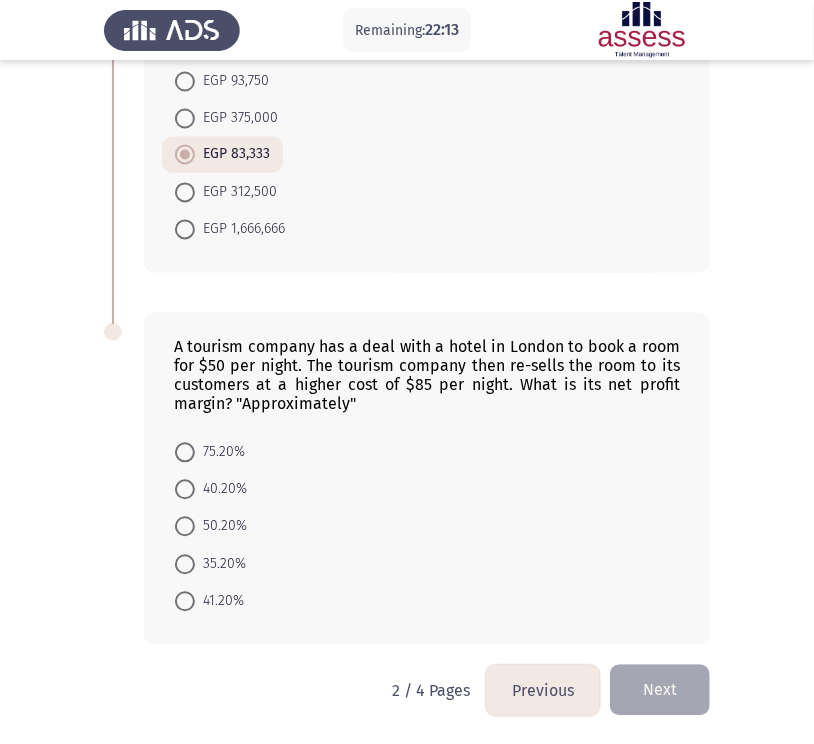 scroll, scrollTop: 947, scrollLeft: 0, axis: vertical 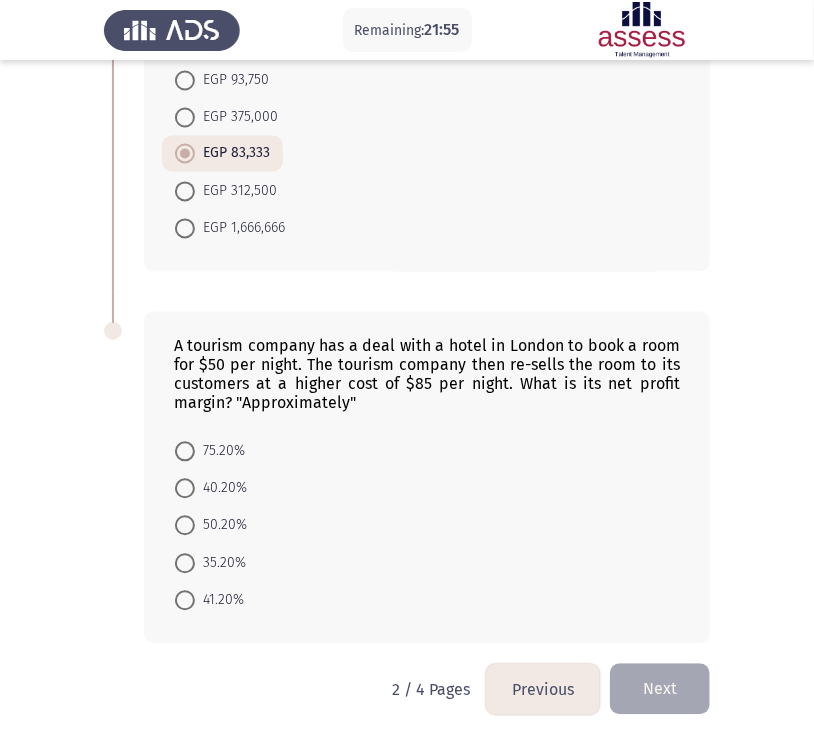 click on "40.20%" at bounding box center [221, 489] 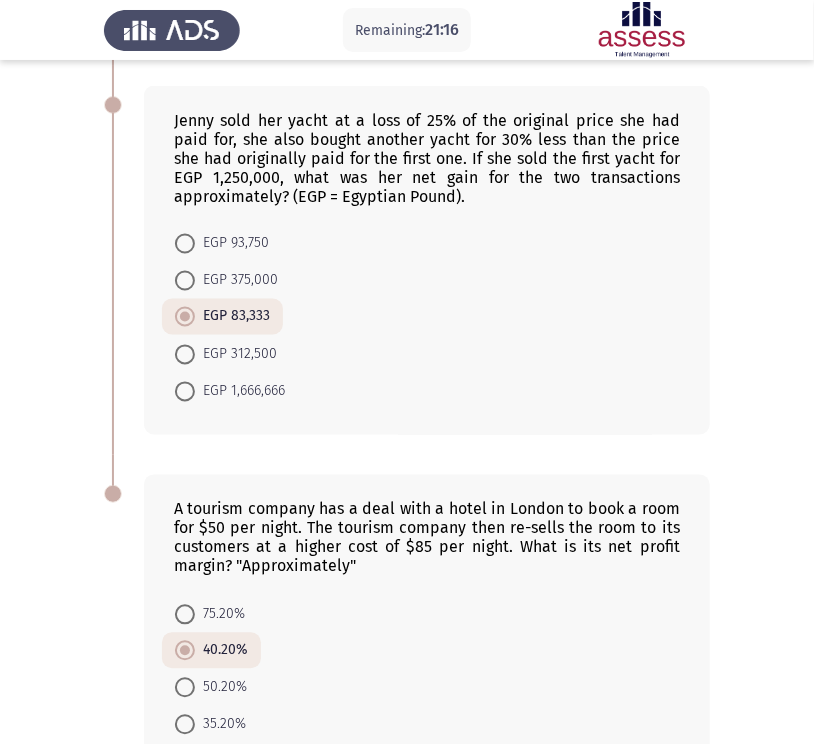 scroll, scrollTop: 945, scrollLeft: 0, axis: vertical 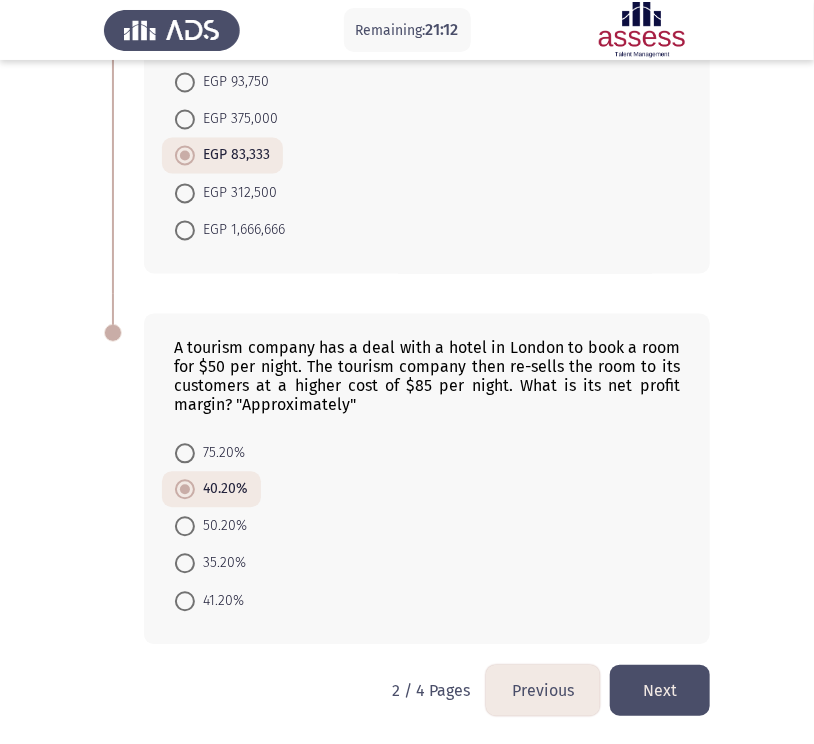 click on "Next" 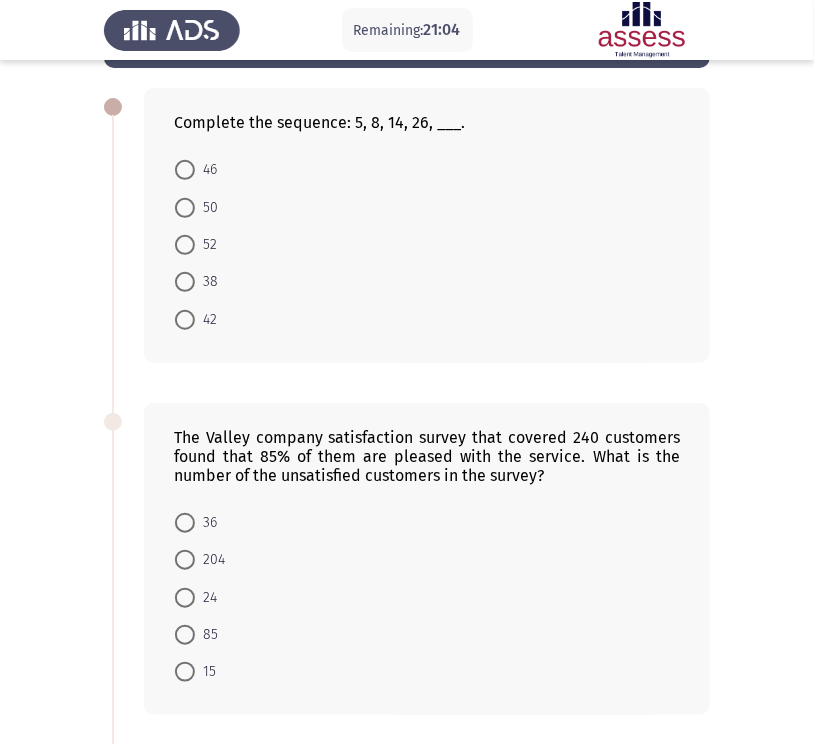 scroll, scrollTop: 111, scrollLeft: 0, axis: vertical 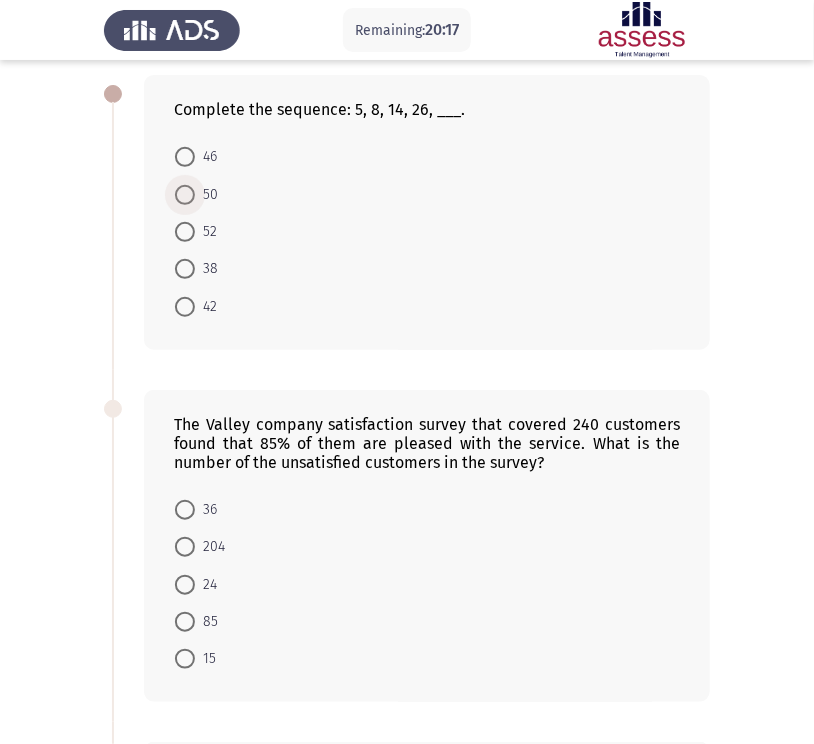 click on "50" at bounding box center (206, 195) 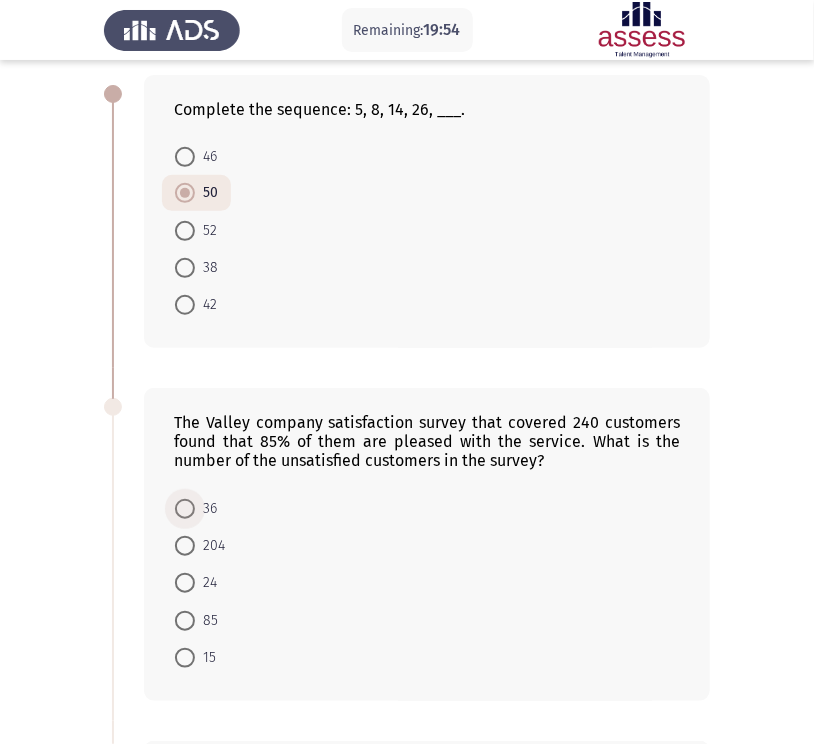 click at bounding box center (185, 509) 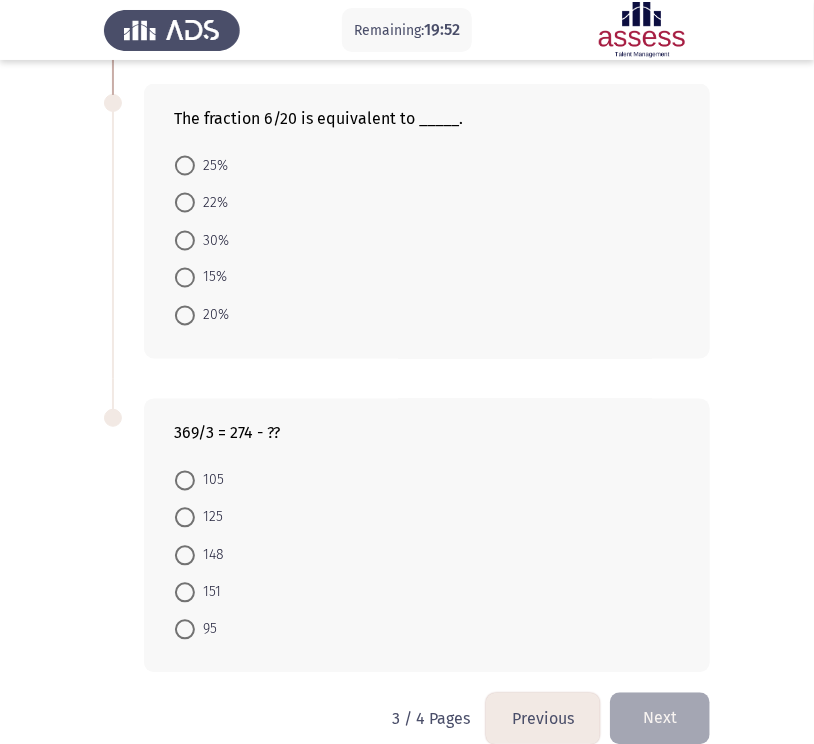 scroll, scrollTop: 768, scrollLeft: 0, axis: vertical 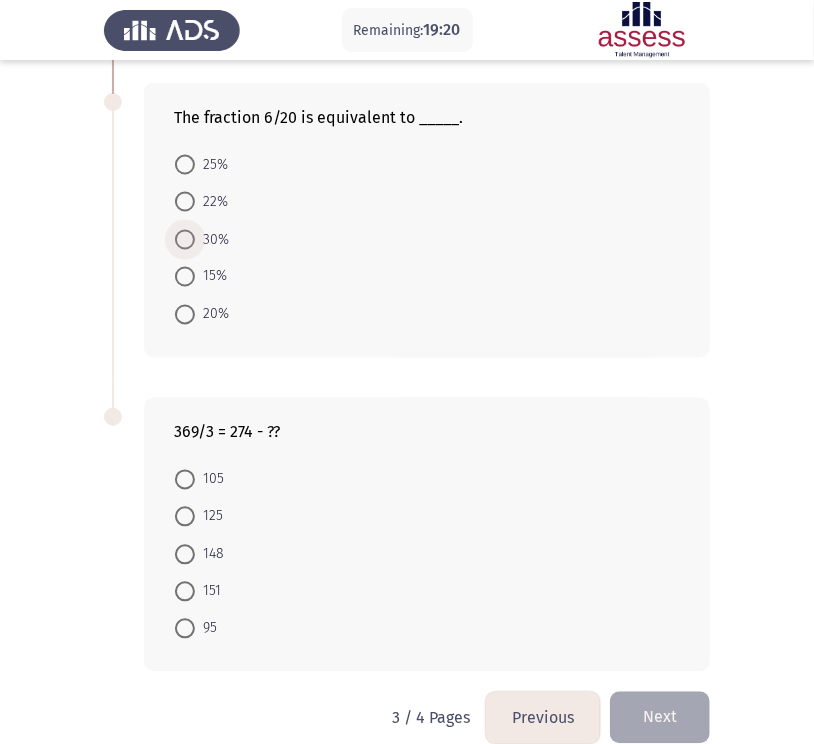 click on "30%" at bounding box center (212, 240) 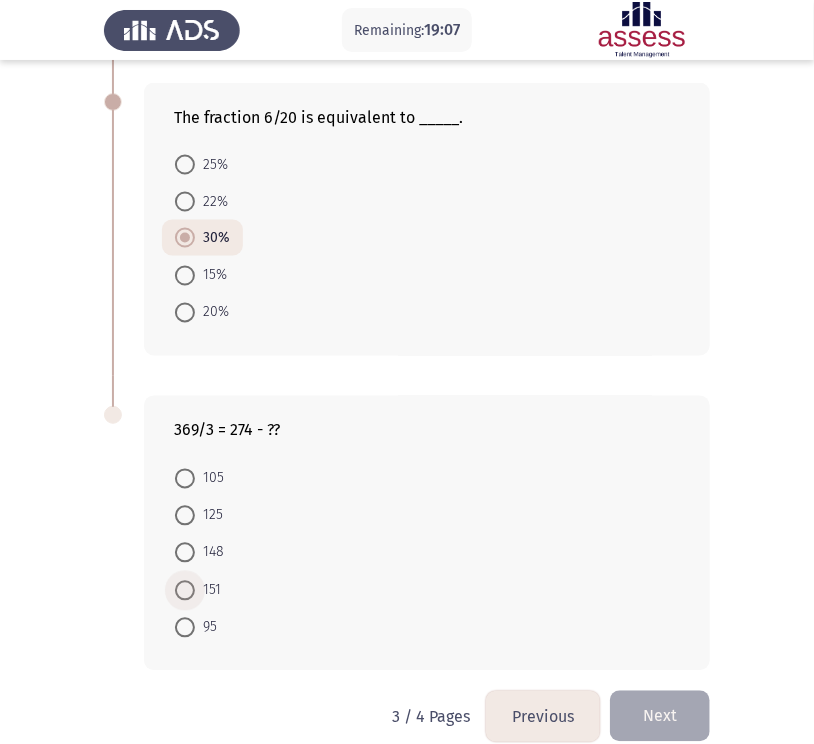 click at bounding box center (185, 591) 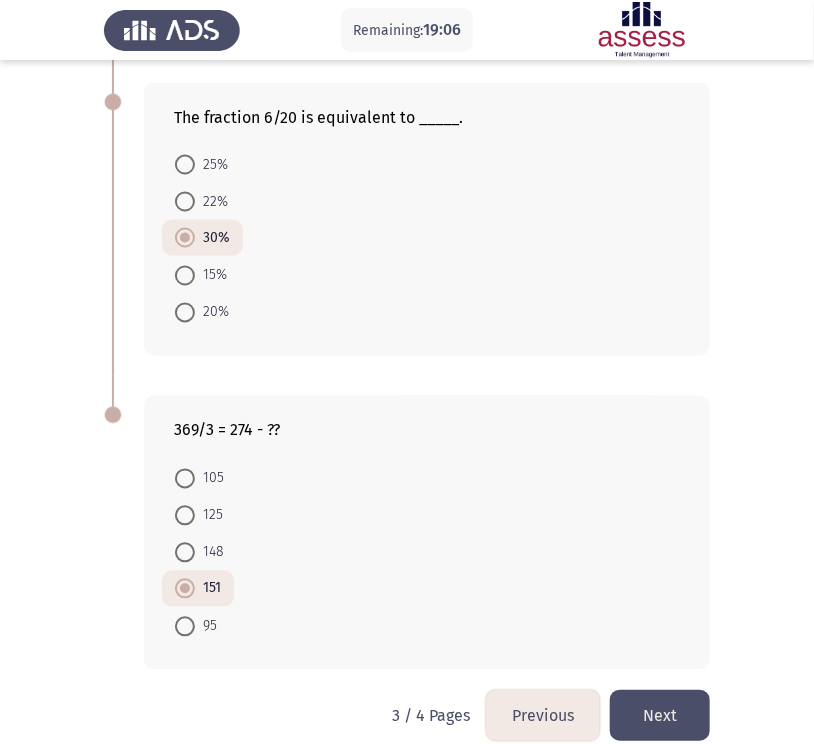scroll, scrollTop: 792, scrollLeft: 0, axis: vertical 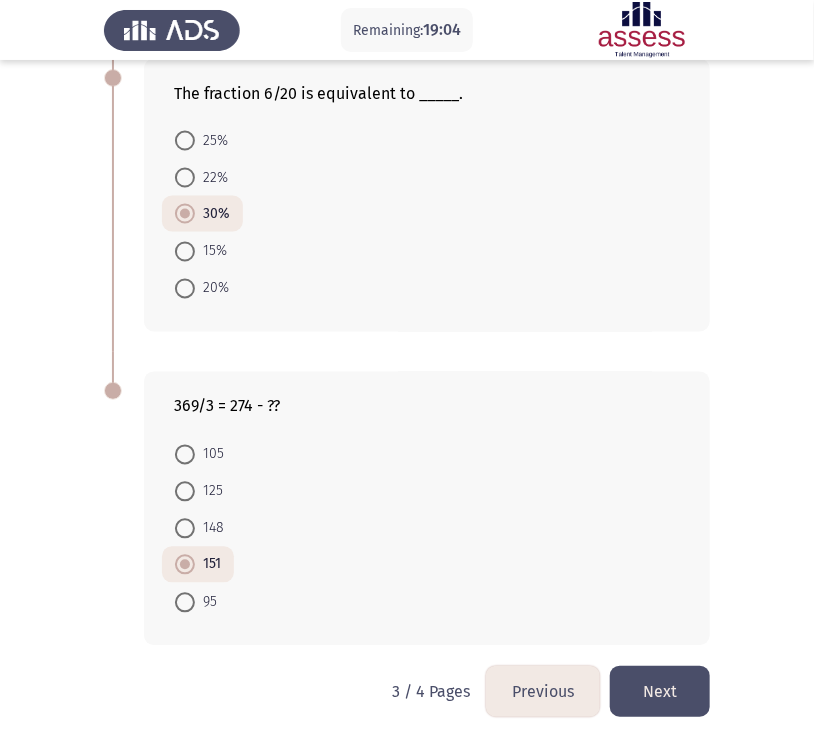 click on "Next" 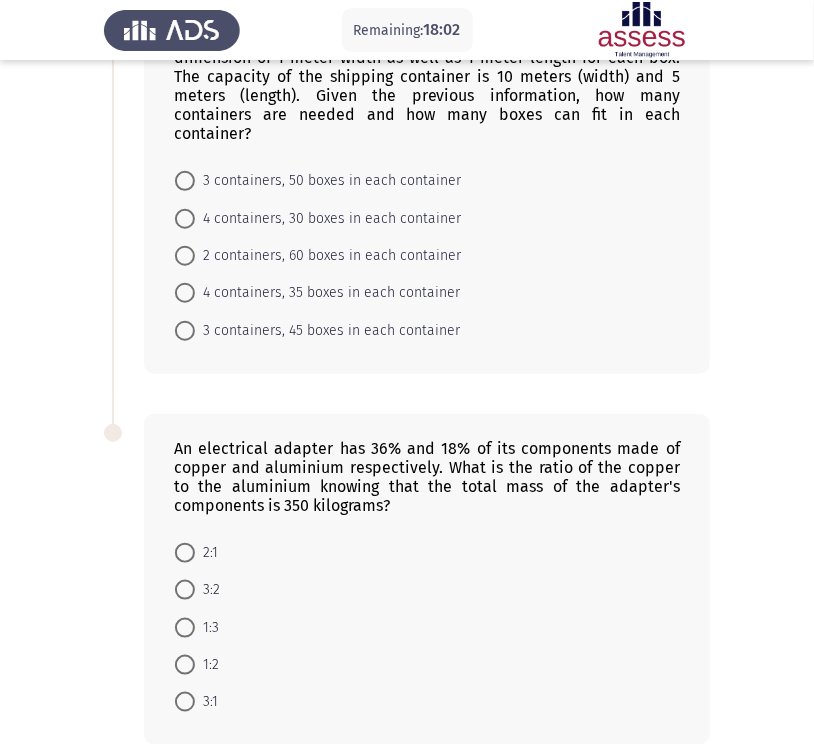 scroll, scrollTop: 284, scrollLeft: 0, axis: vertical 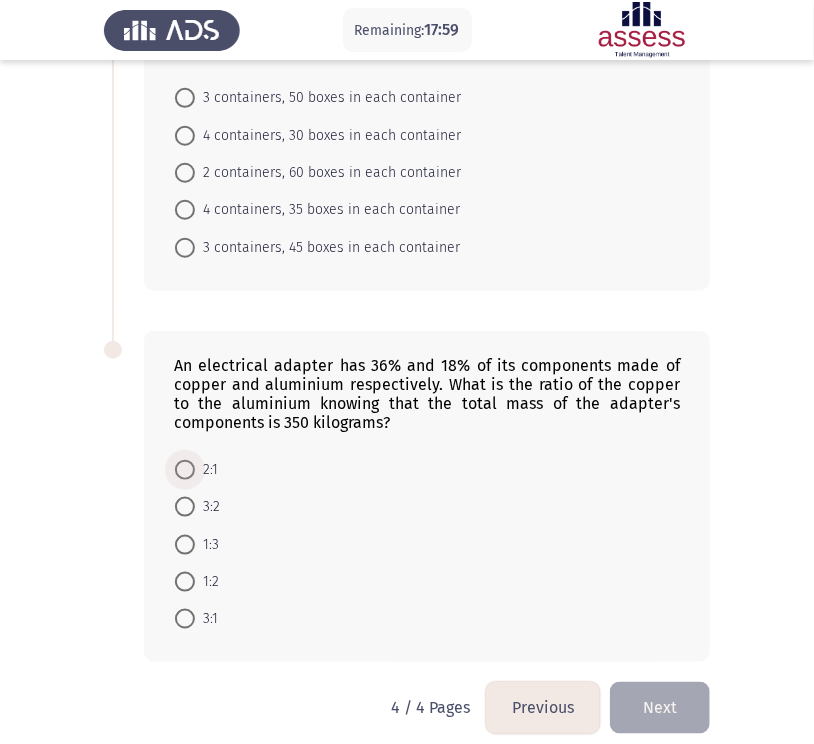 click at bounding box center (185, 470) 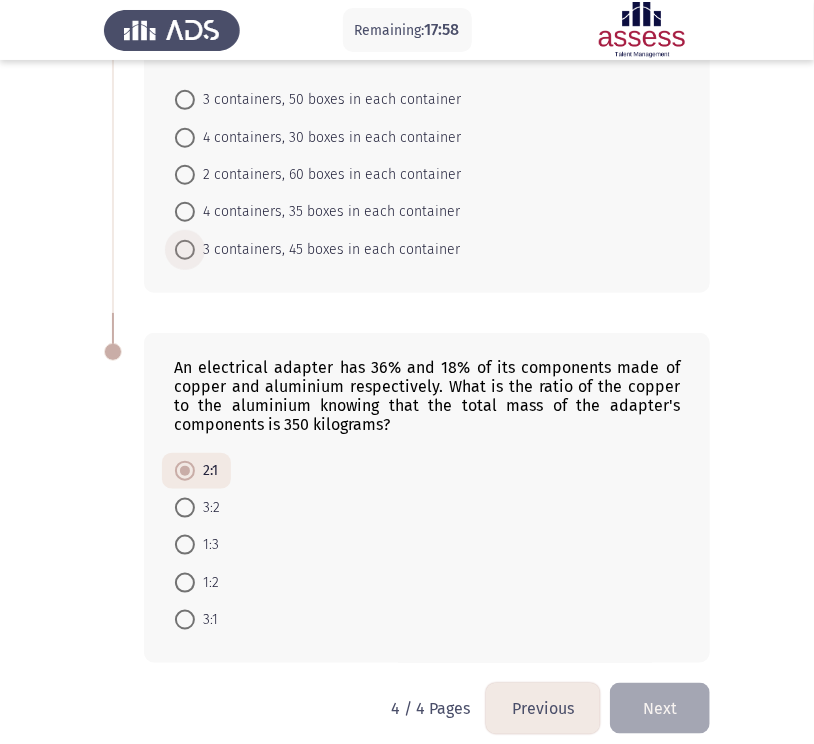 click on "3 containers, 45 boxes in each container" at bounding box center [327, 250] 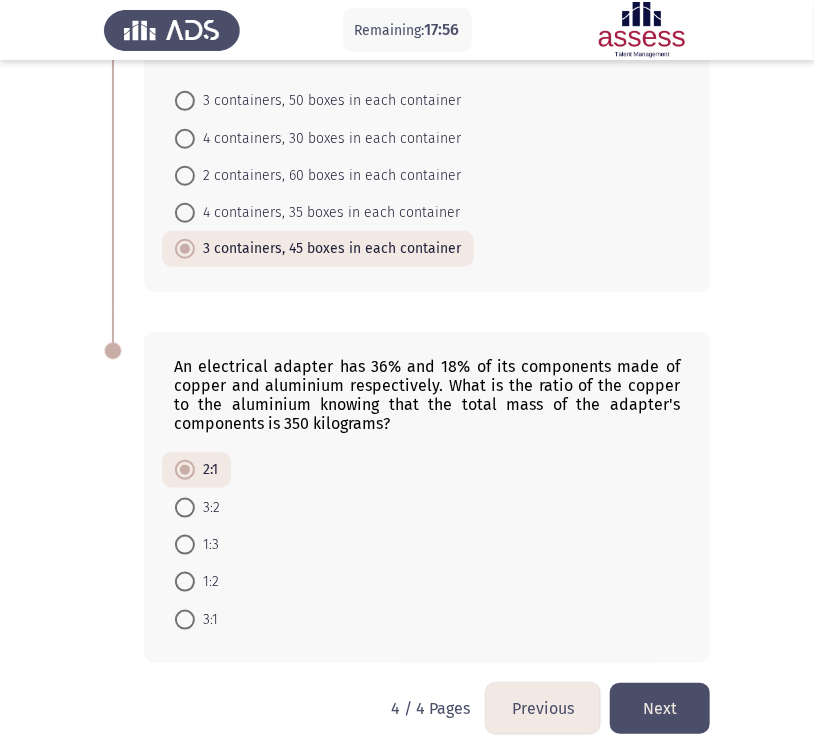 click on "Next" 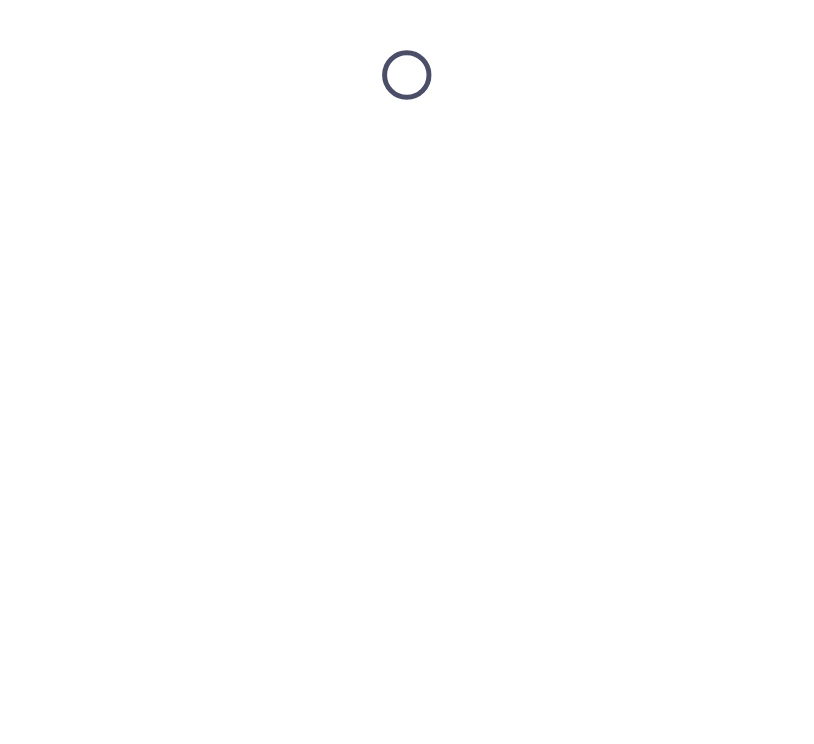 scroll, scrollTop: 0, scrollLeft: 0, axis: both 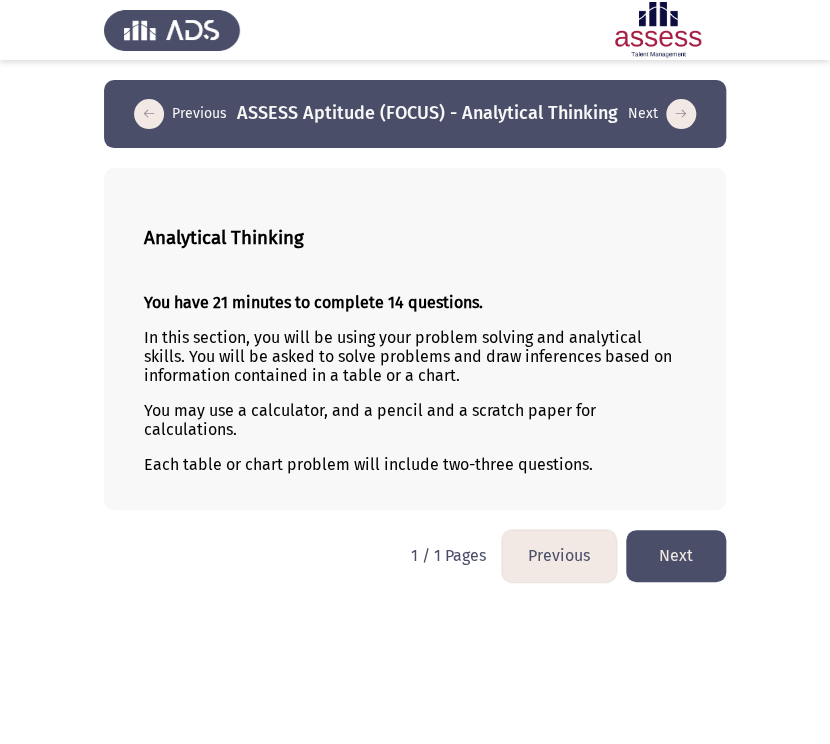 click on "Next" 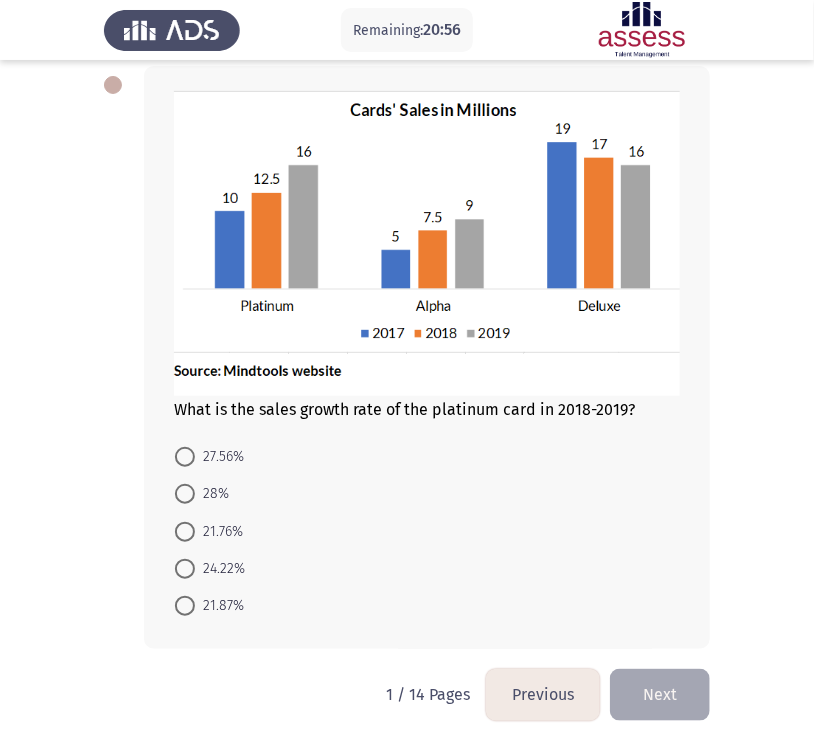 scroll, scrollTop: 124, scrollLeft: 0, axis: vertical 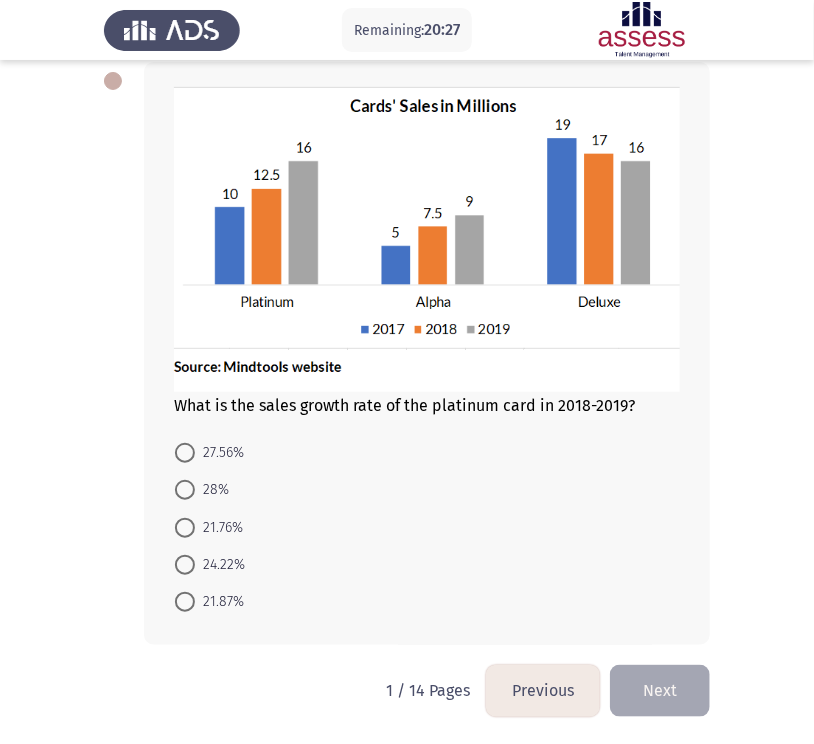 click on "28%" at bounding box center (212, 490) 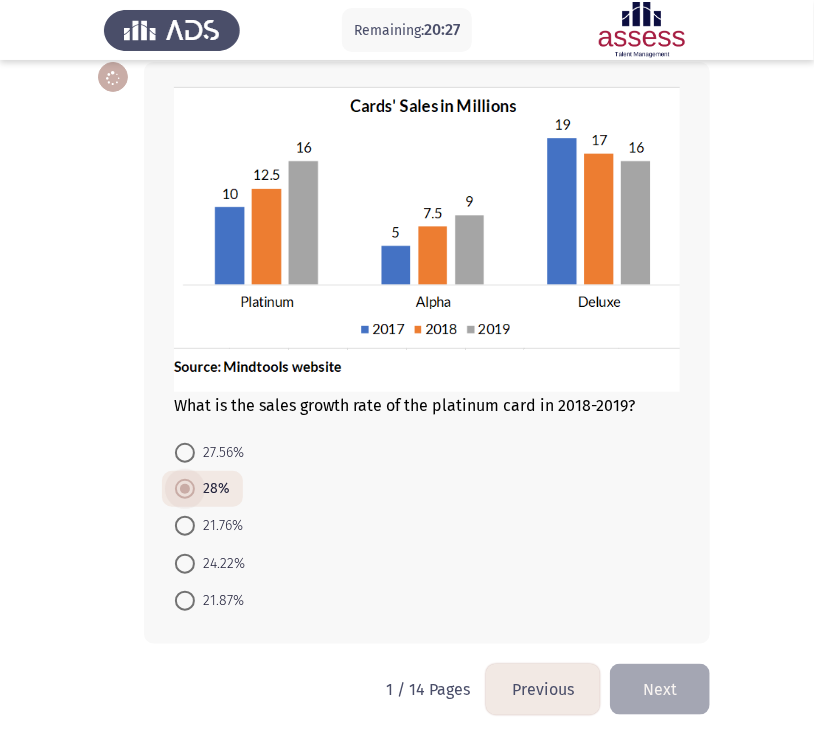 scroll, scrollTop: 124, scrollLeft: 0, axis: vertical 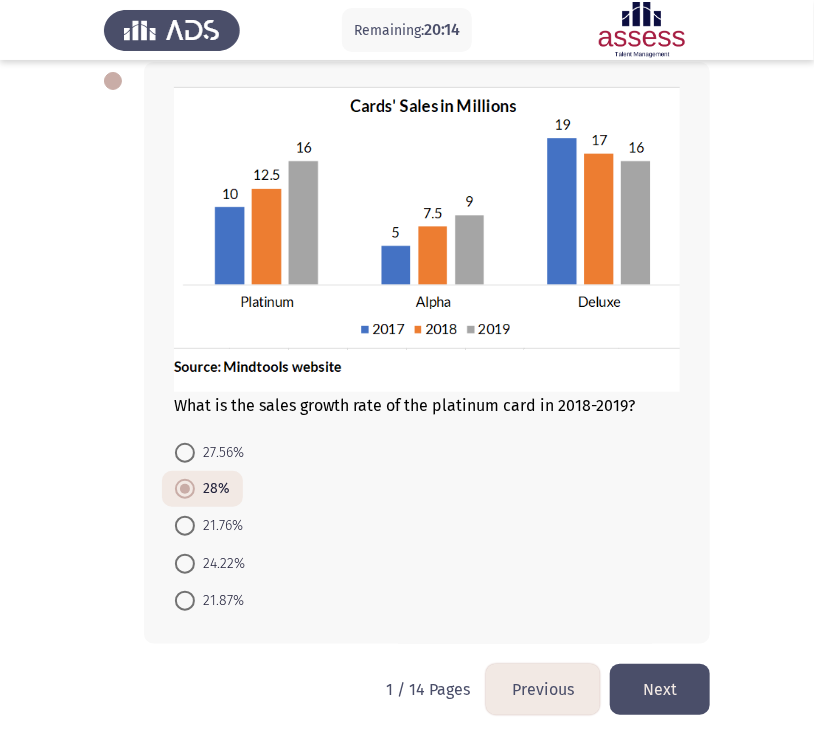 click on "Next" 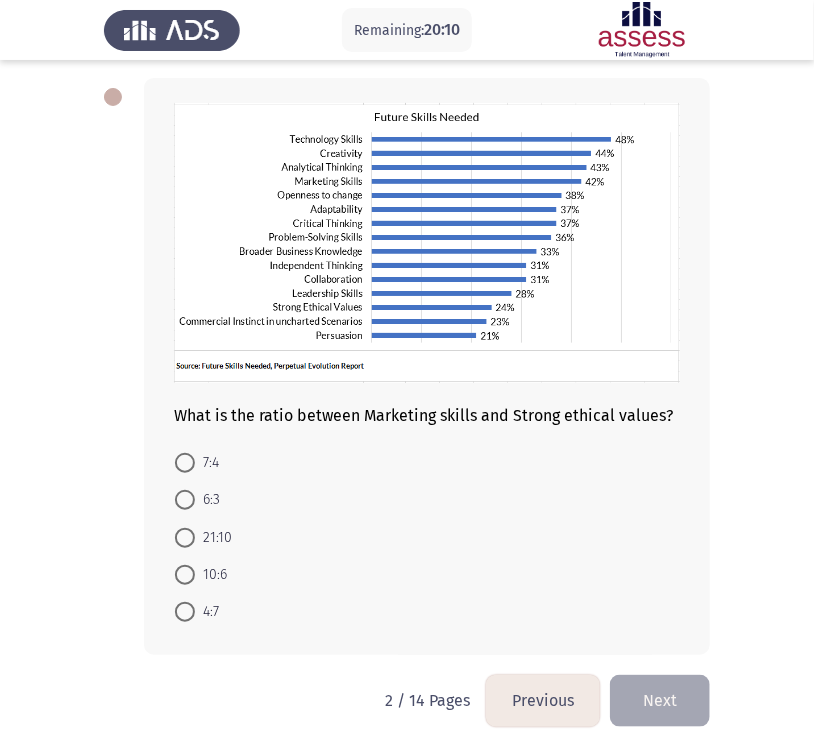 scroll, scrollTop: 87, scrollLeft: 0, axis: vertical 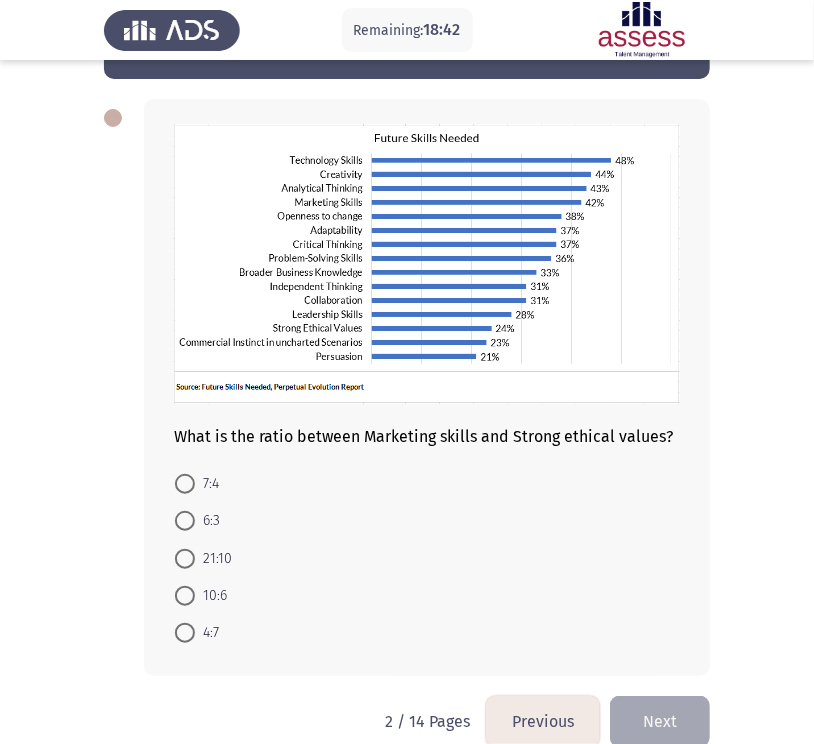 click at bounding box center (185, 484) 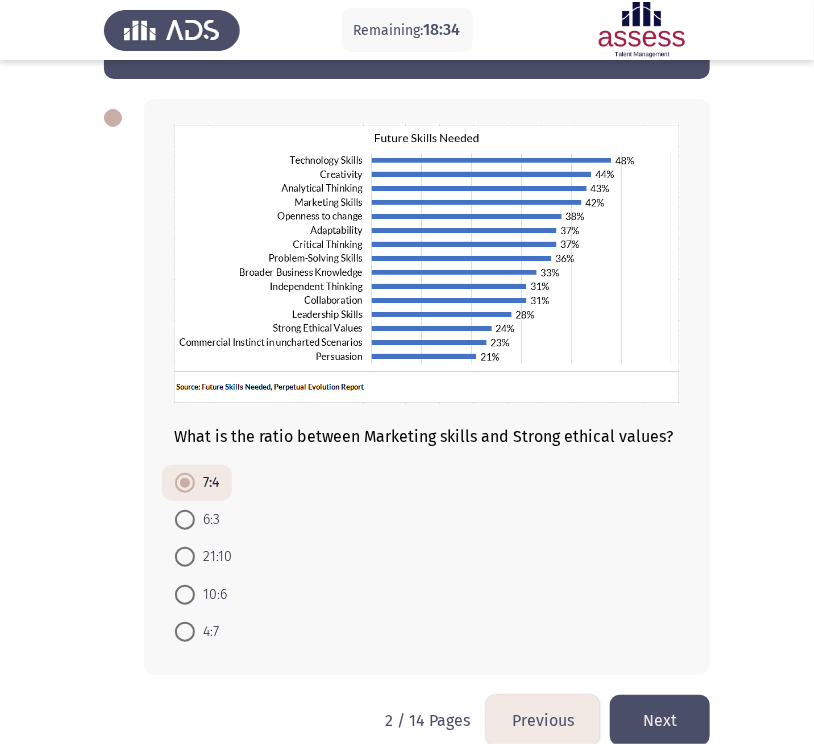 click on "Next" 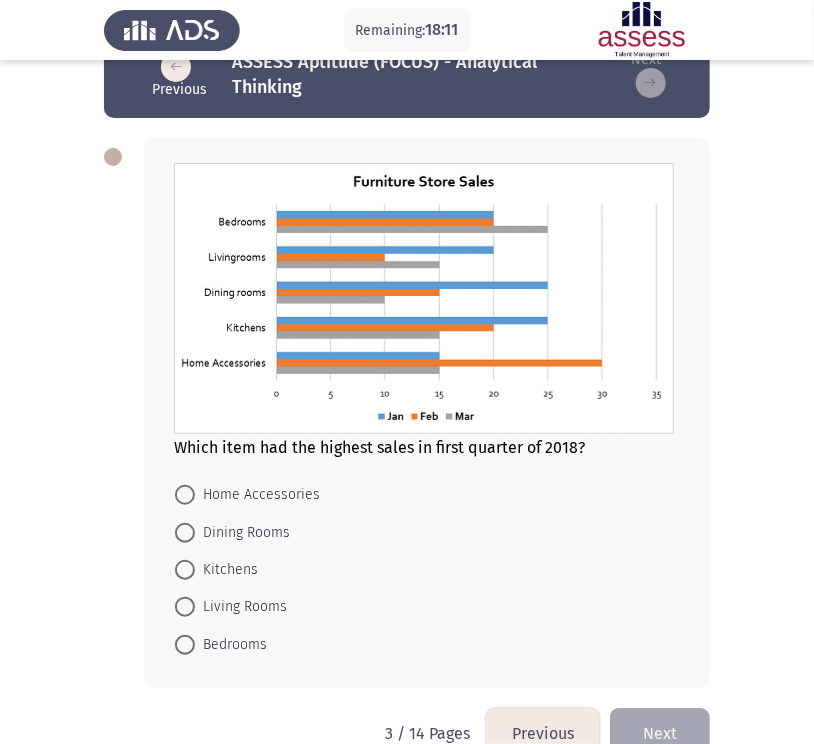 scroll, scrollTop: 50, scrollLeft: 0, axis: vertical 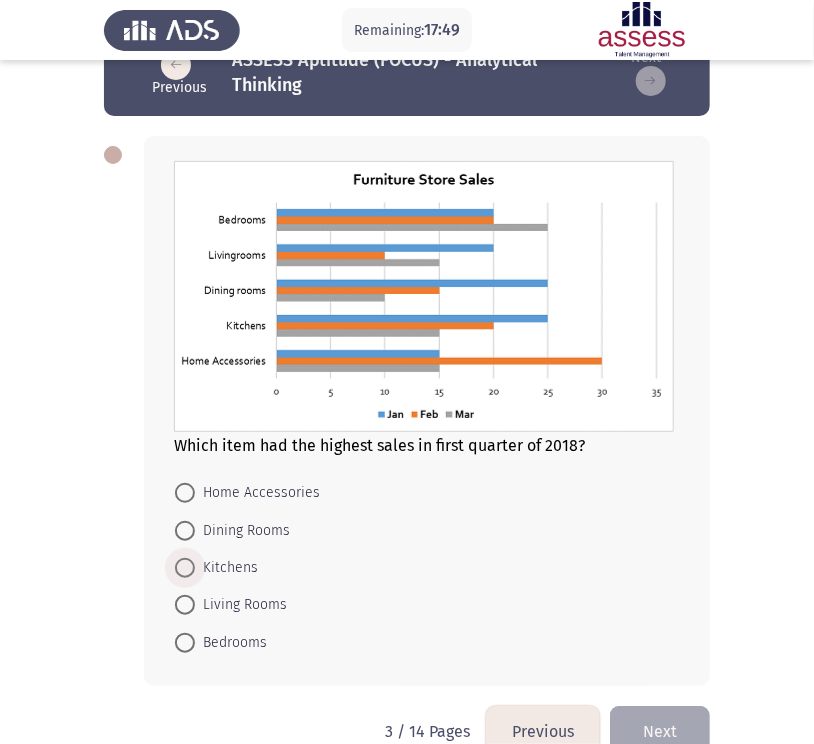 click on "Kitchens" at bounding box center [226, 568] 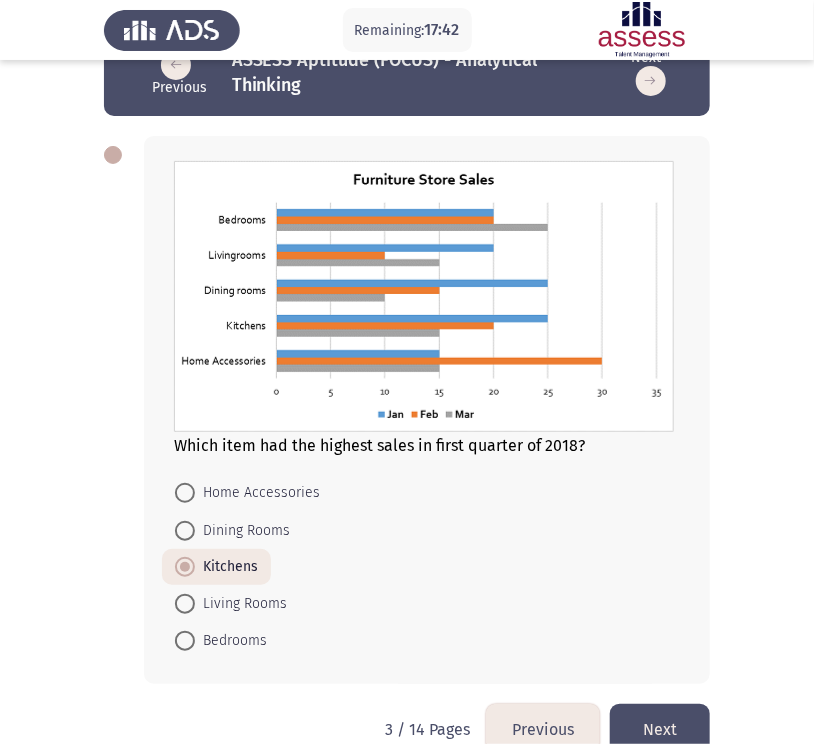 click on "Next" 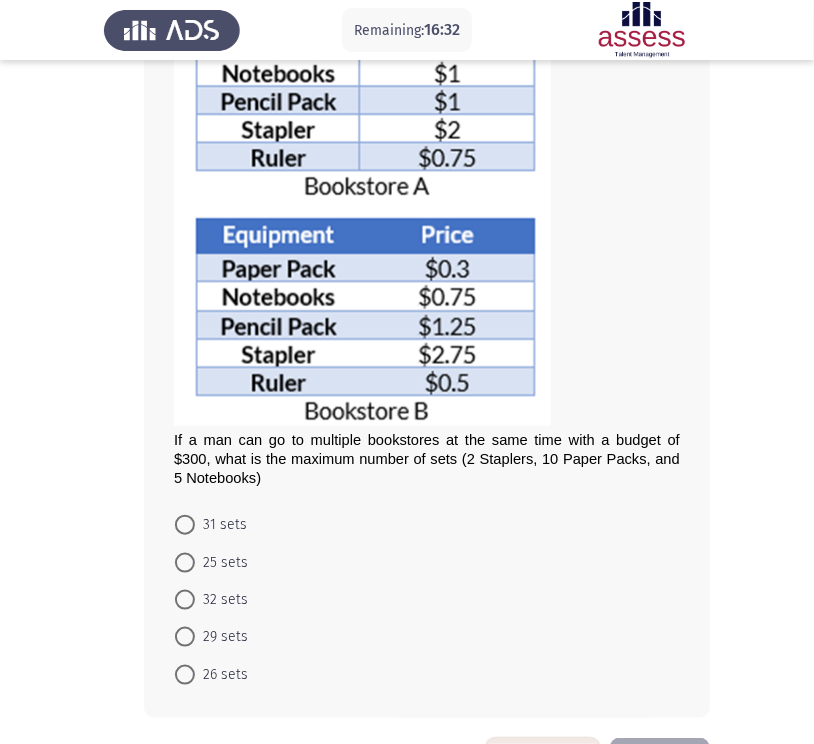 scroll, scrollTop: 231, scrollLeft: 0, axis: vertical 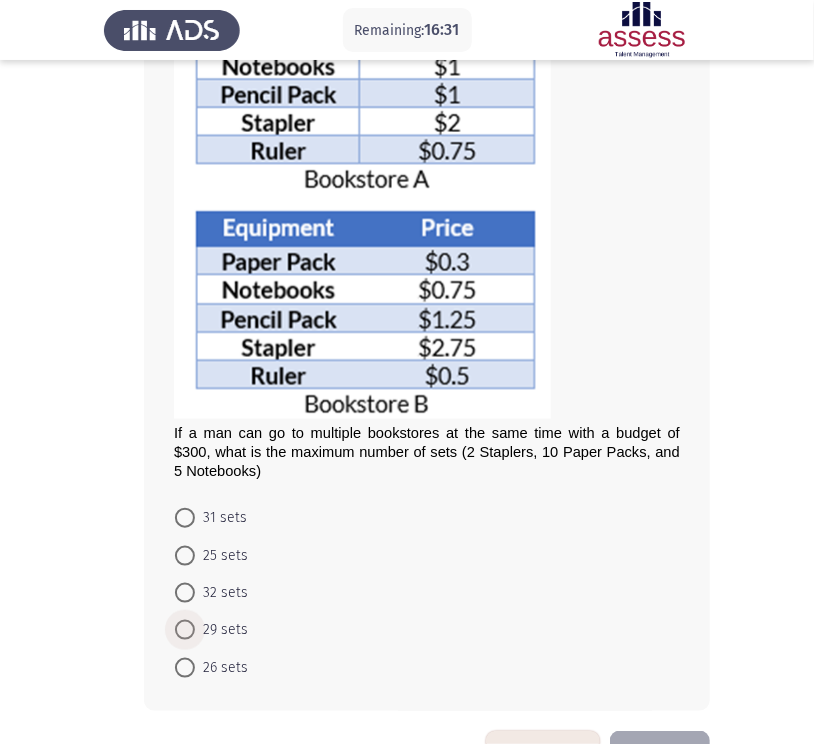click at bounding box center [185, 630] 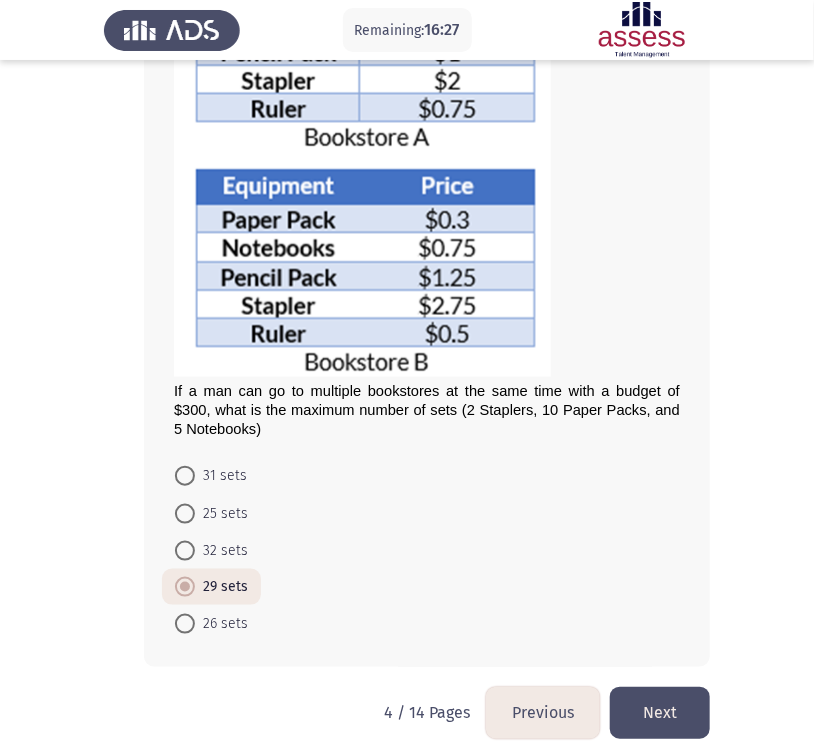 scroll, scrollTop: 274, scrollLeft: 0, axis: vertical 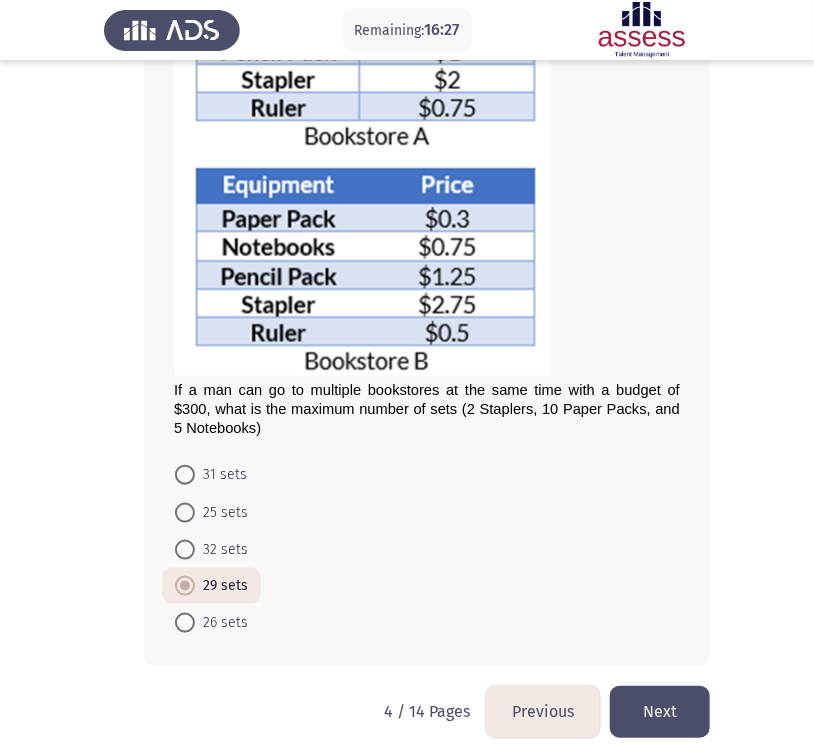 click on "Next" 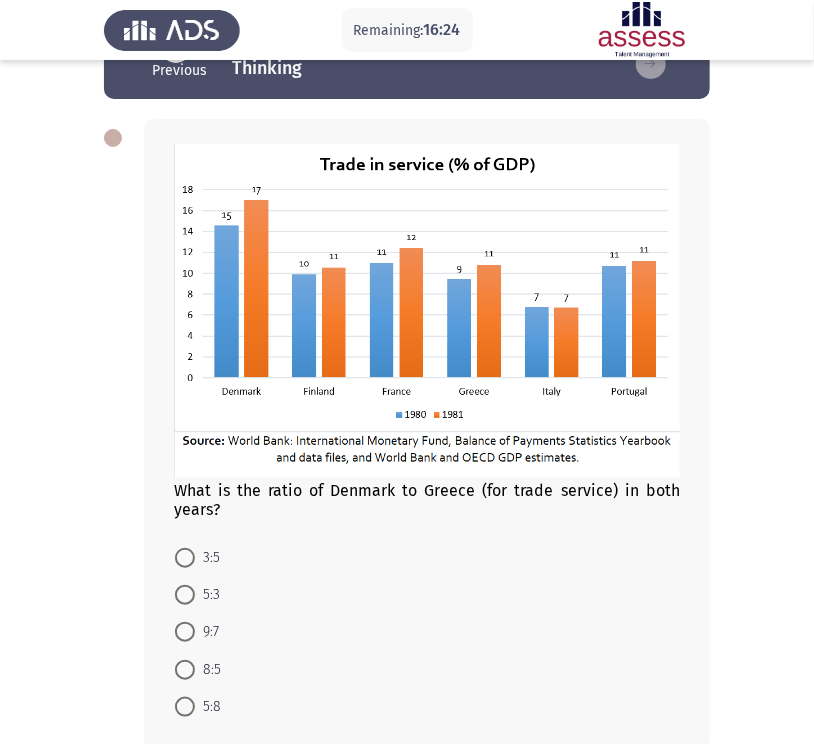 scroll, scrollTop: 91, scrollLeft: 0, axis: vertical 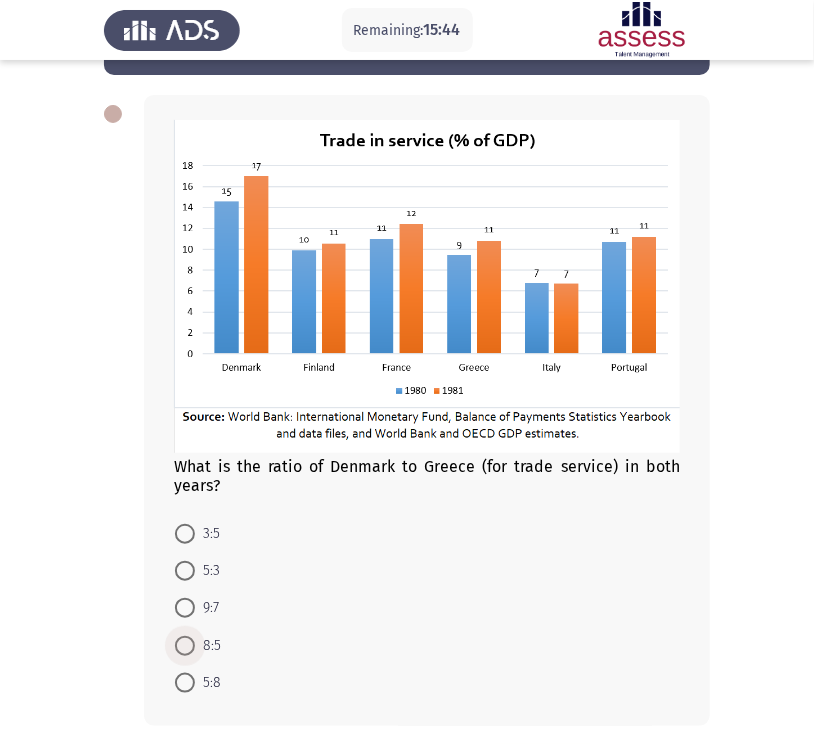 click on "8:5" at bounding box center [208, 646] 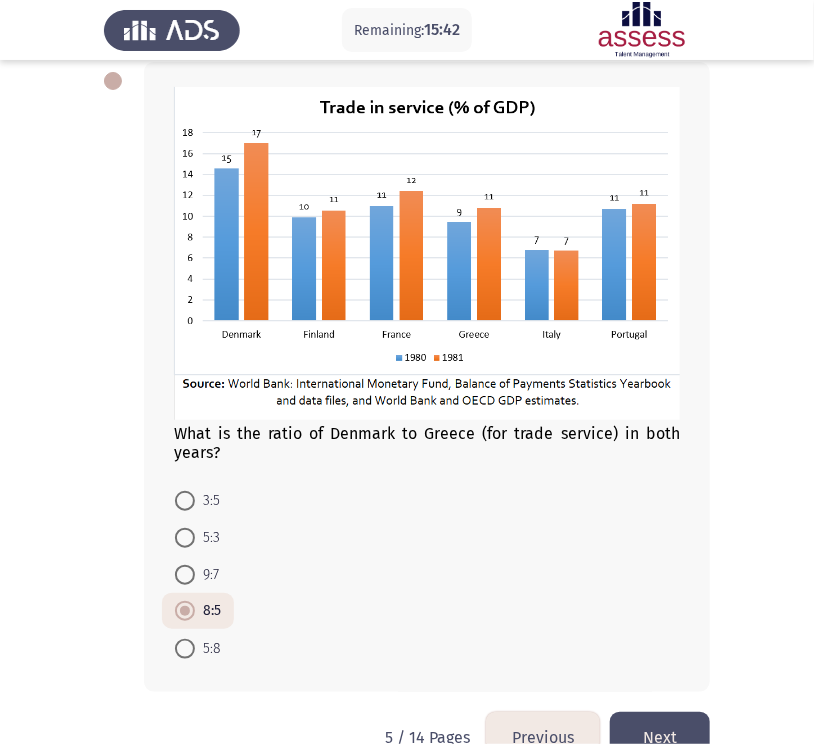 scroll, scrollTop: 172, scrollLeft: 0, axis: vertical 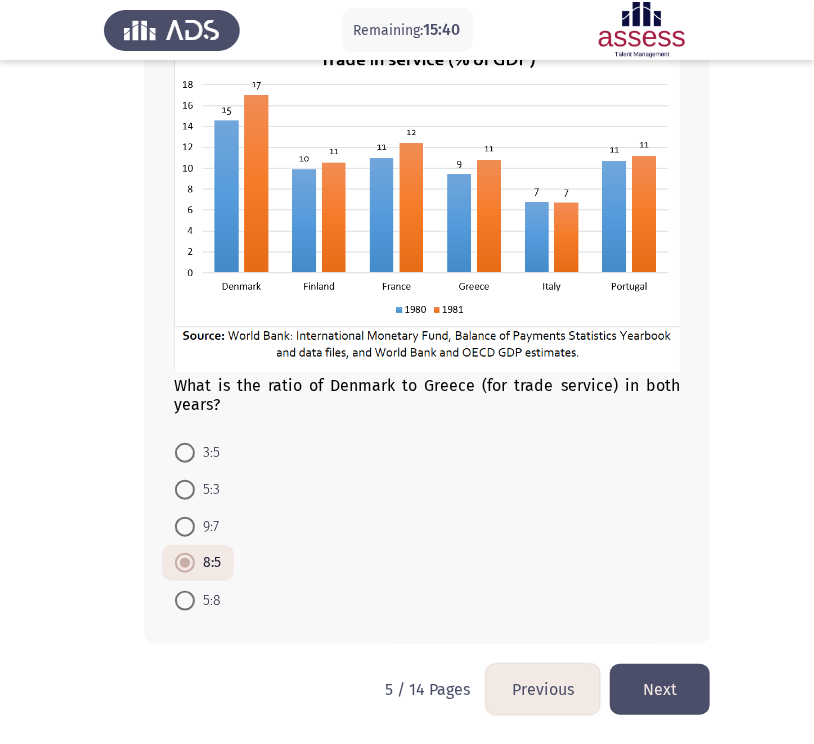 click on "Next" 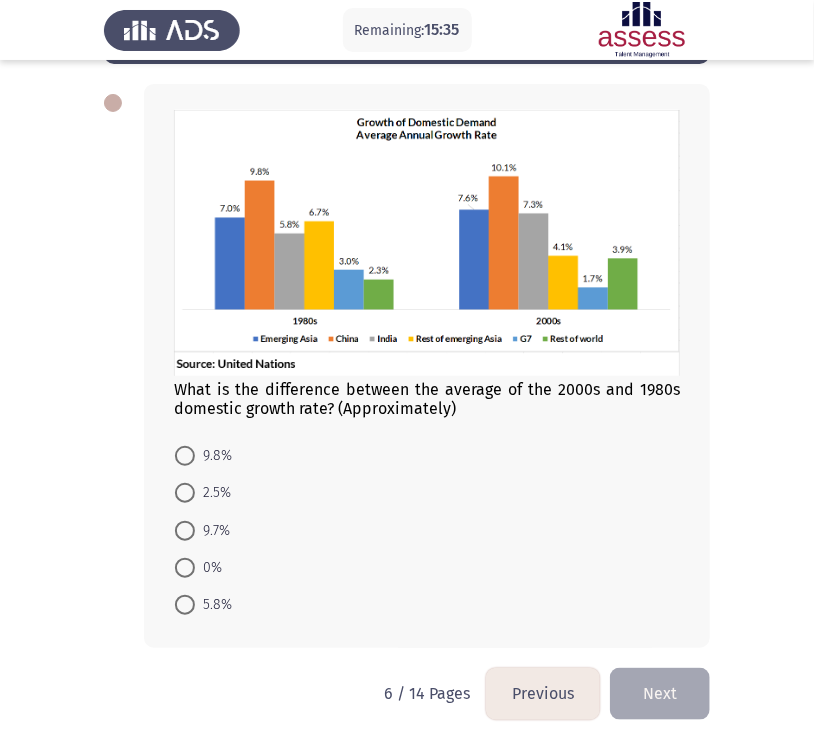 scroll, scrollTop: 106, scrollLeft: 0, axis: vertical 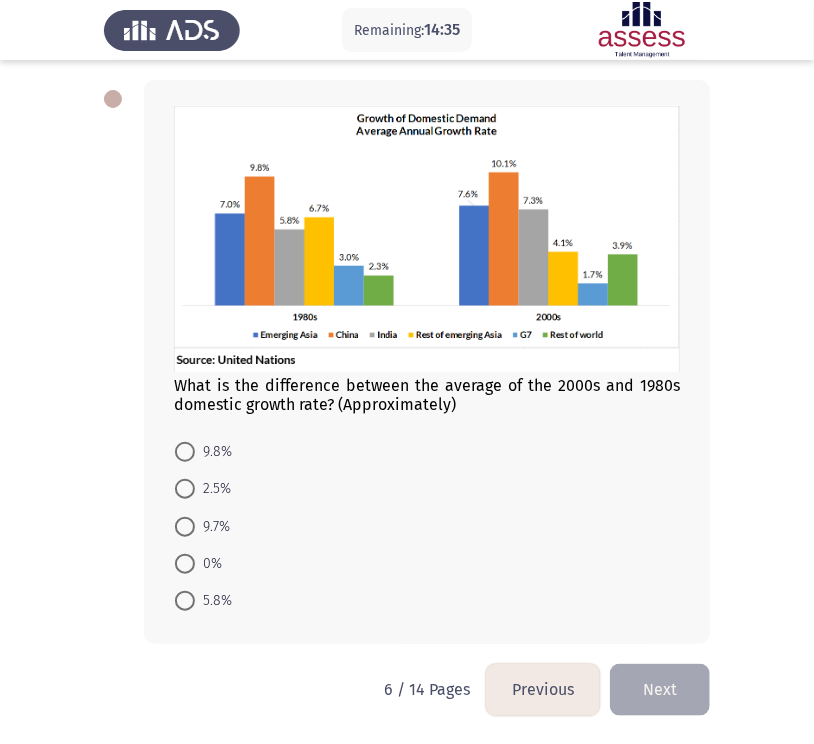 click on "5.8%" at bounding box center [213, 601] 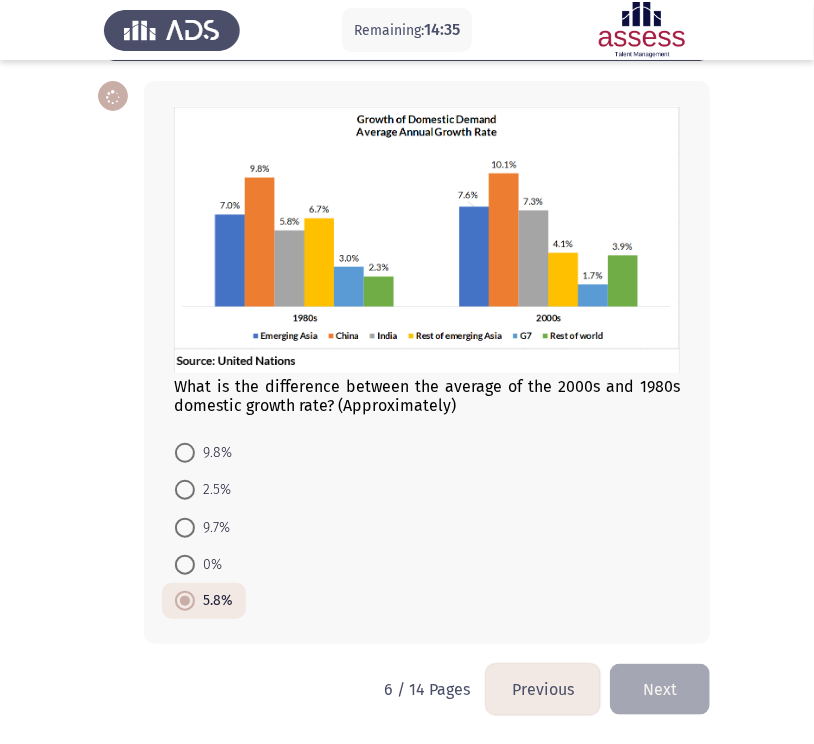 scroll, scrollTop: 104, scrollLeft: 0, axis: vertical 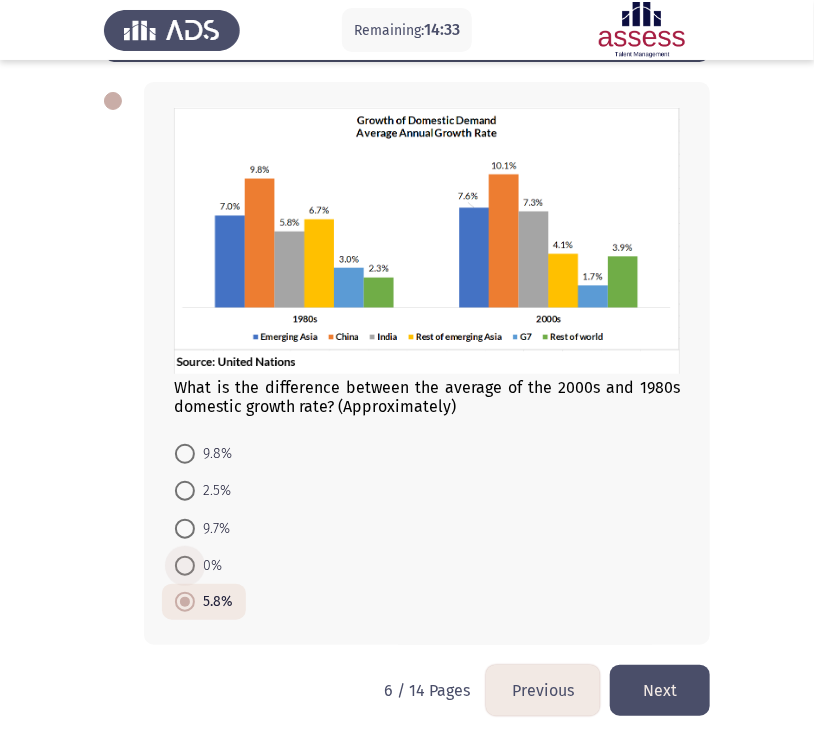click on "0%" at bounding box center [208, 566] 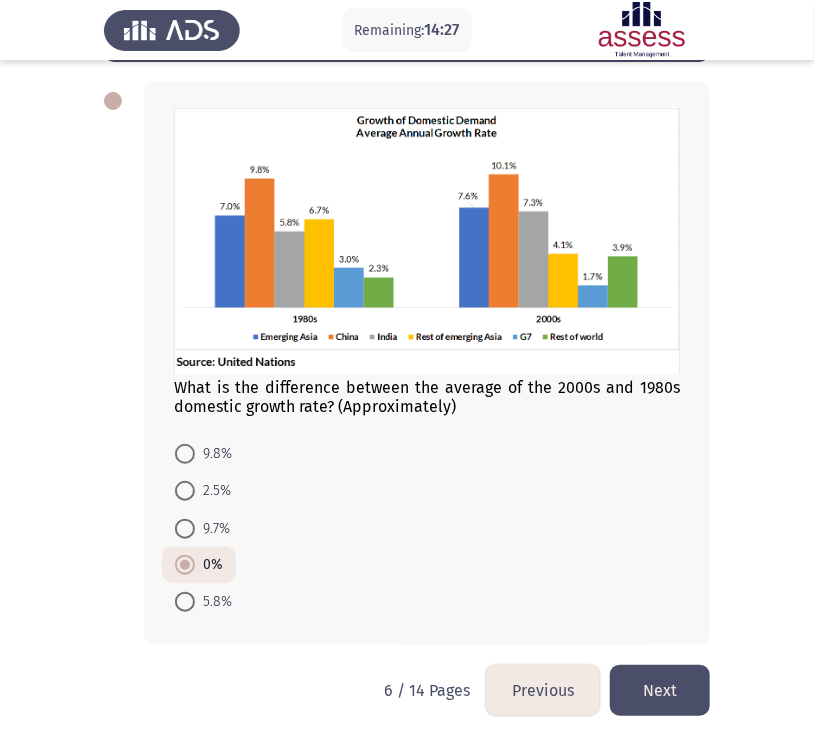 click on "Next" 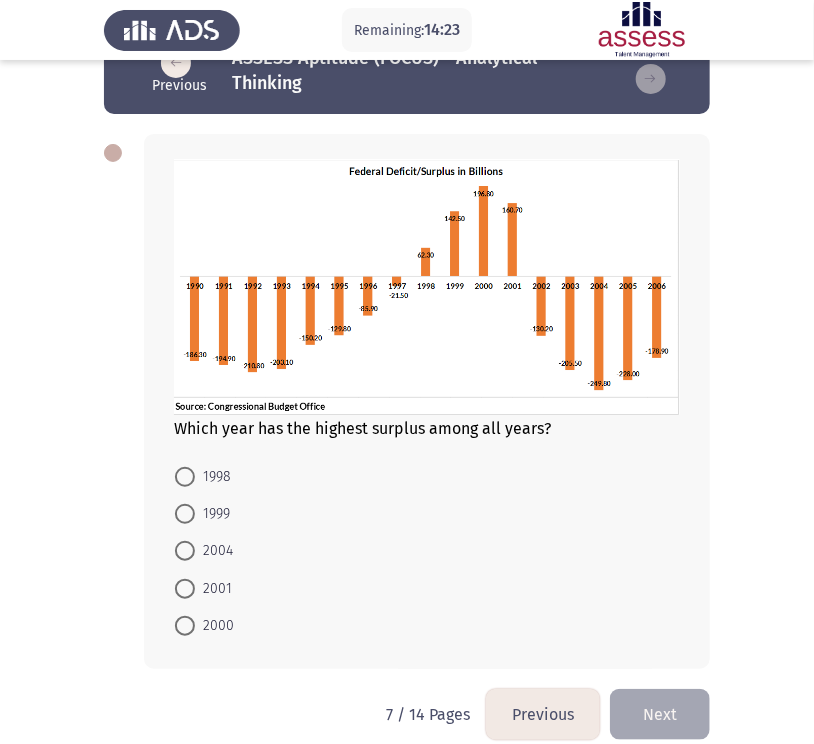 scroll, scrollTop: 53, scrollLeft: 0, axis: vertical 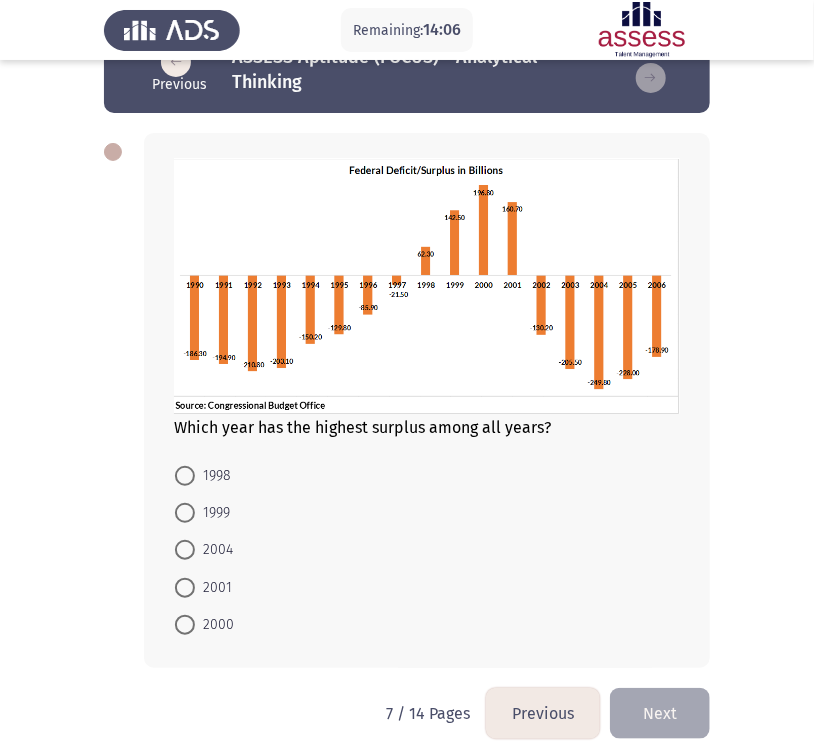 click on "2000" at bounding box center [214, 625] 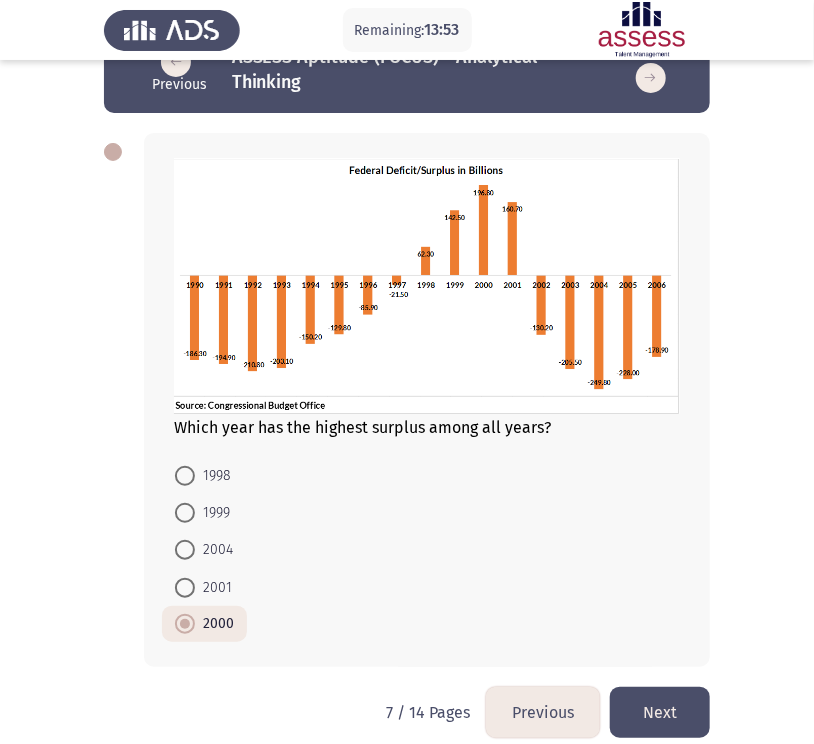 click on "Next" 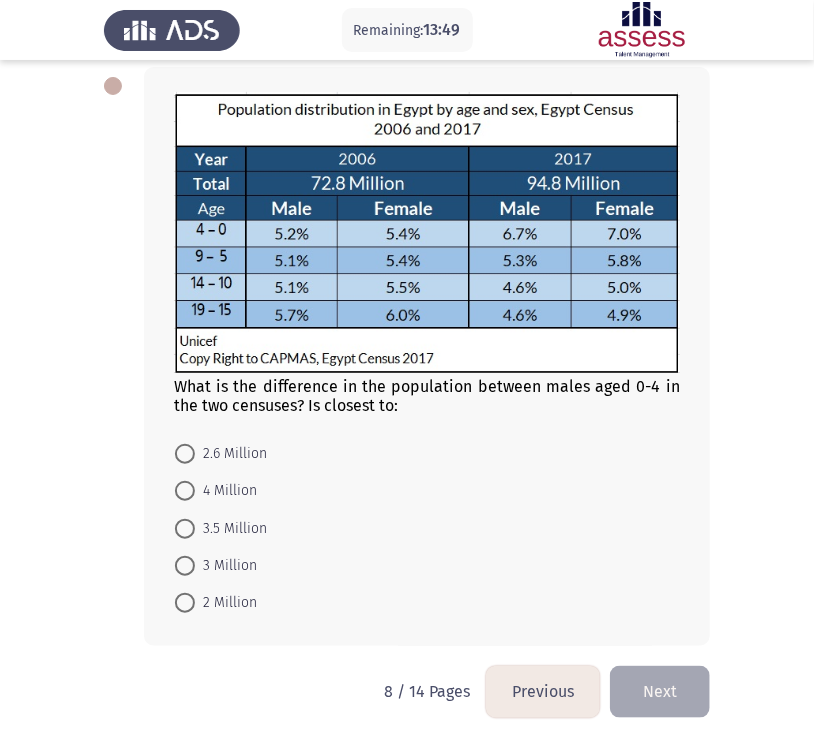 scroll, scrollTop: 120, scrollLeft: 0, axis: vertical 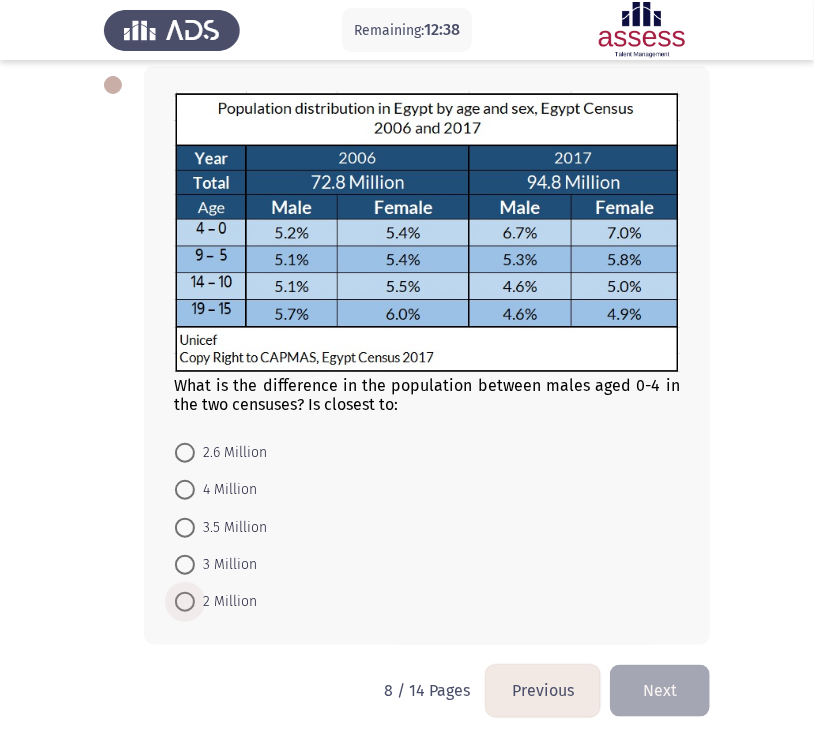 click at bounding box center [185, 602] 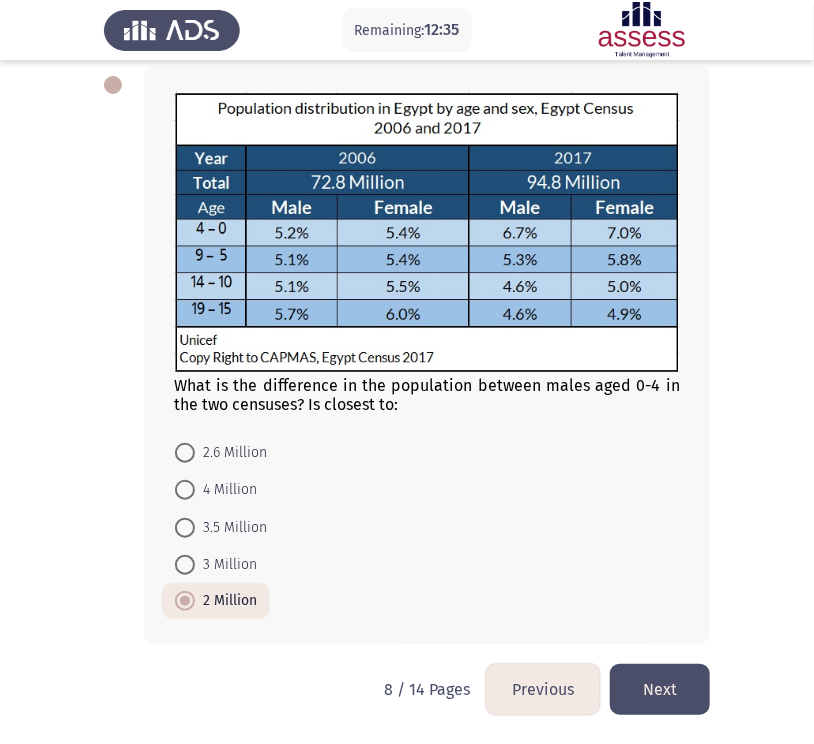 click on "Next" 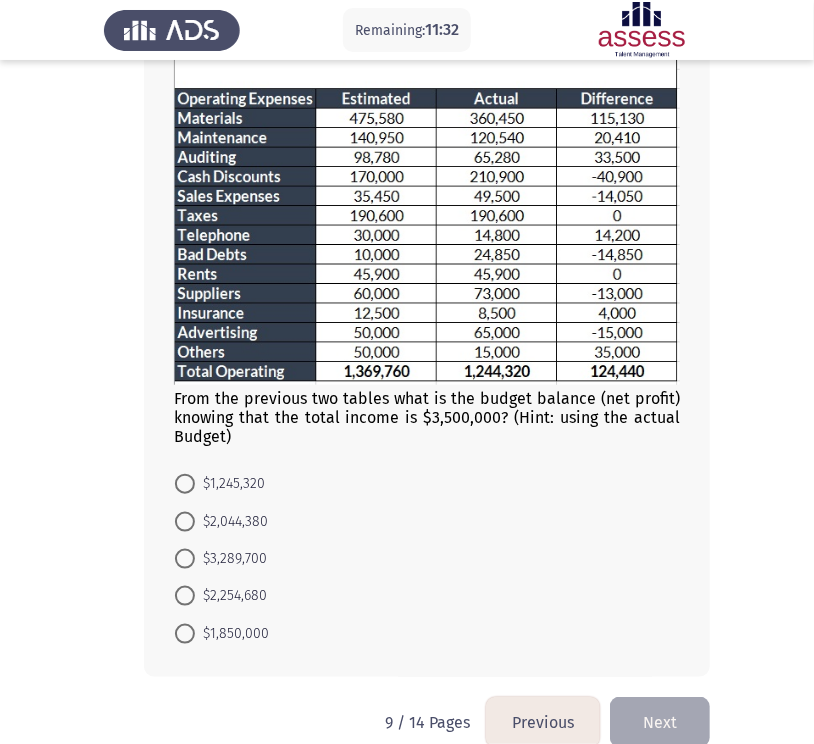 scroll, scrollTop: 268, scrollLeft: 0, axis: vertical 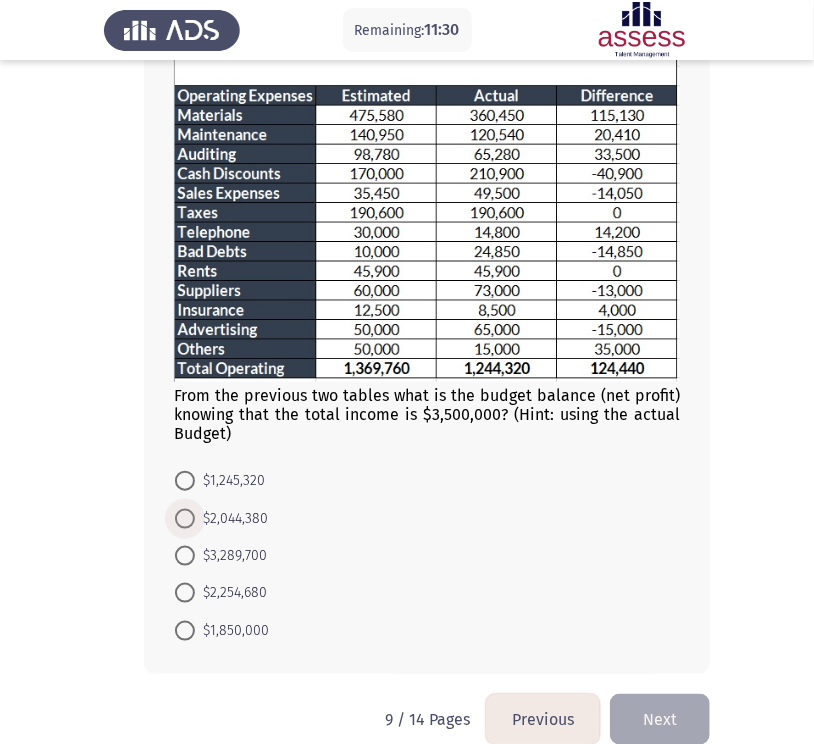 click on "$2,044,380" at bounding box center (231, 519) 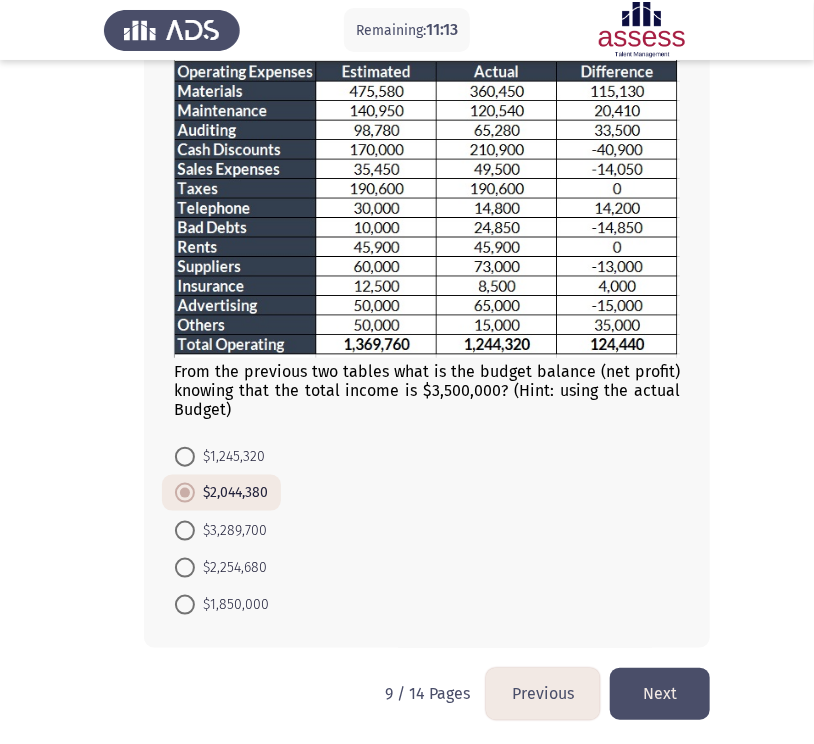 scroll, scrollTop: 296, scrollLeft: 0, axis: vertical 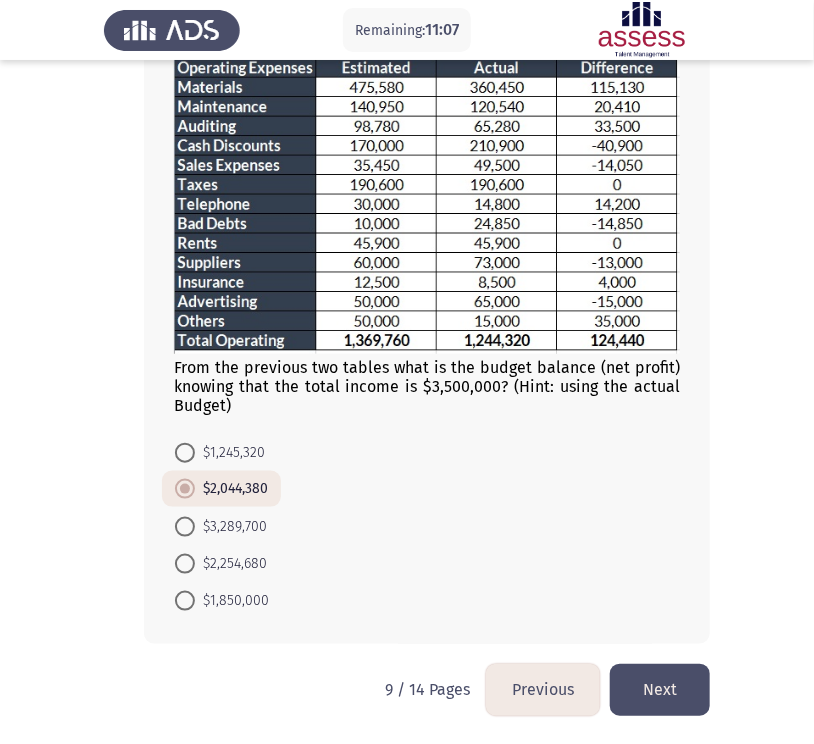 click on "Next" 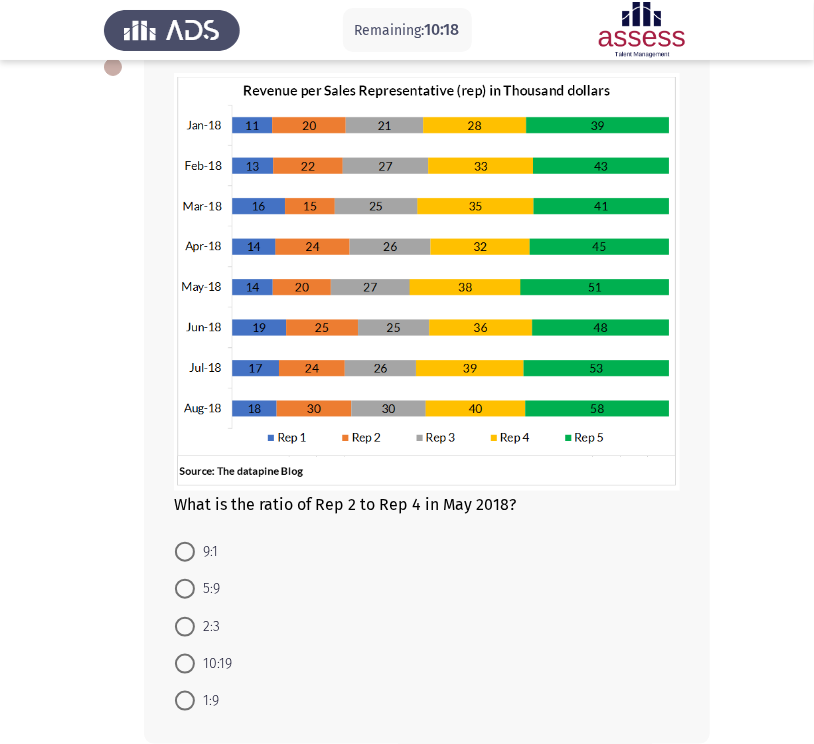 scroll, scrollTop: 155, scrollLeft: 0, axis: vertical 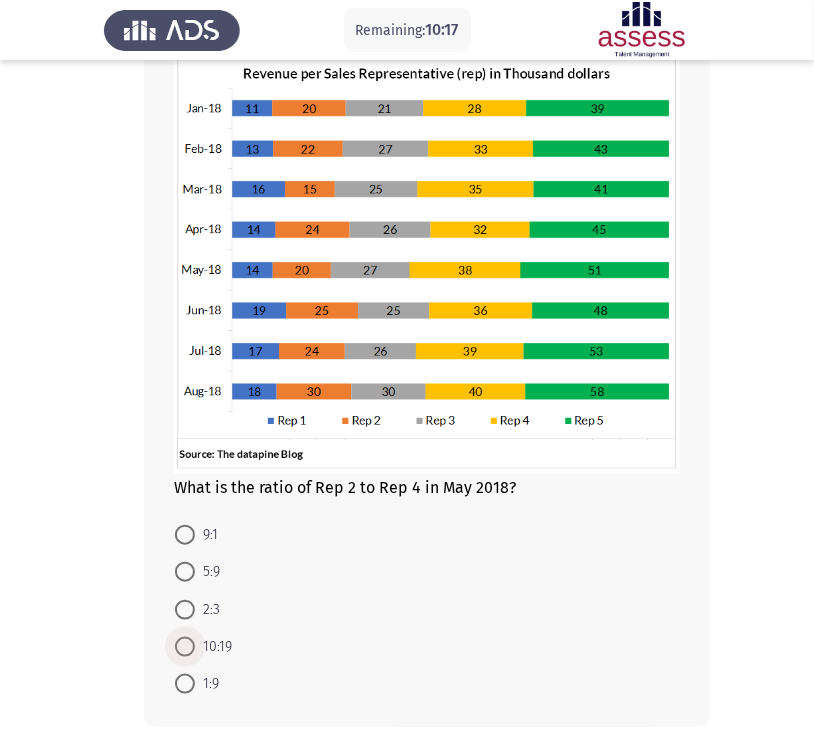 click at bounding box center (185, 647) 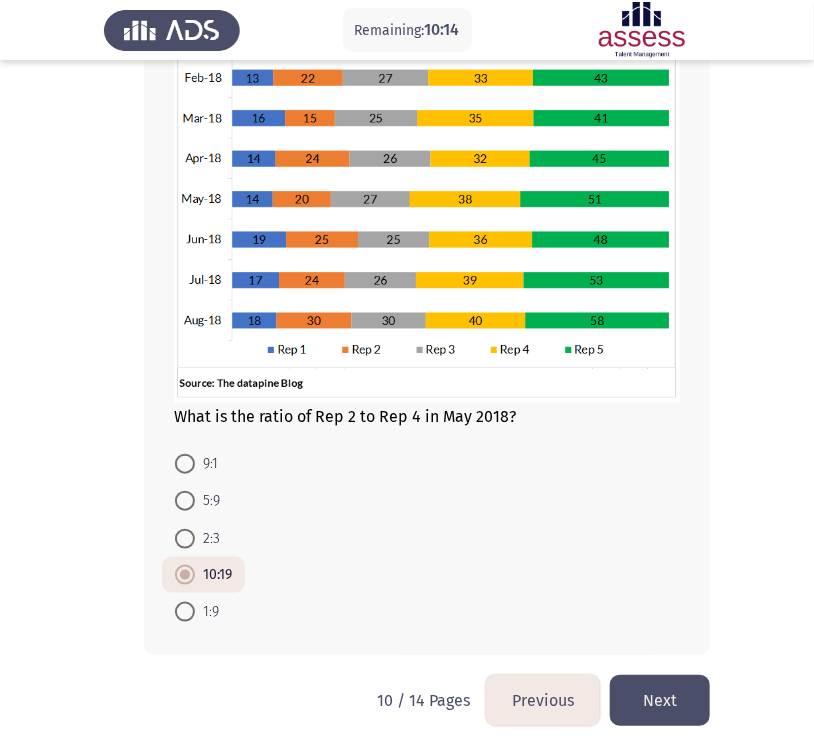 scroll, scrollTop: 236, scrollLeft: 0, axis: vertical 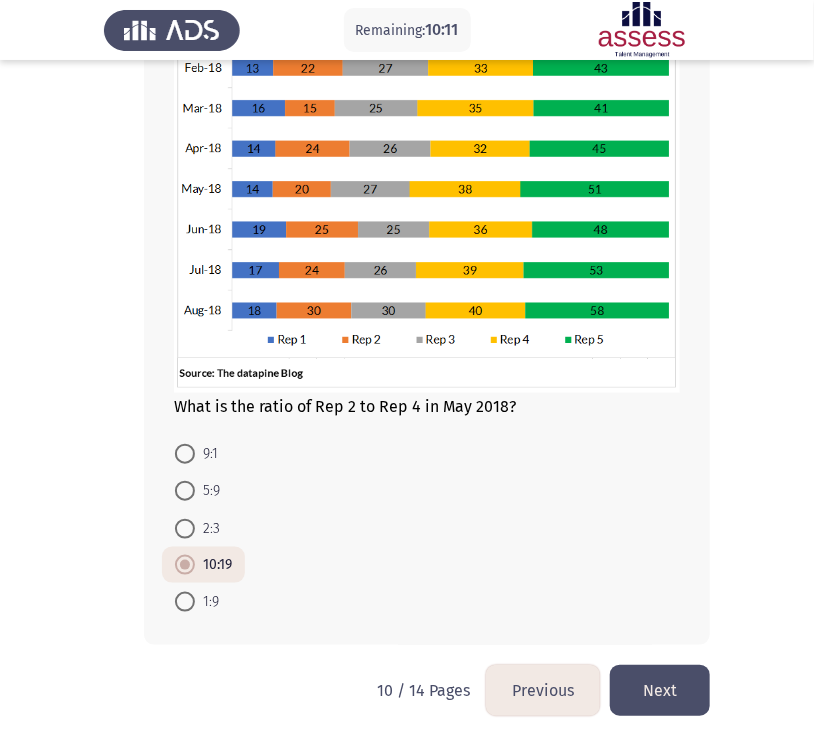 click on "Next" 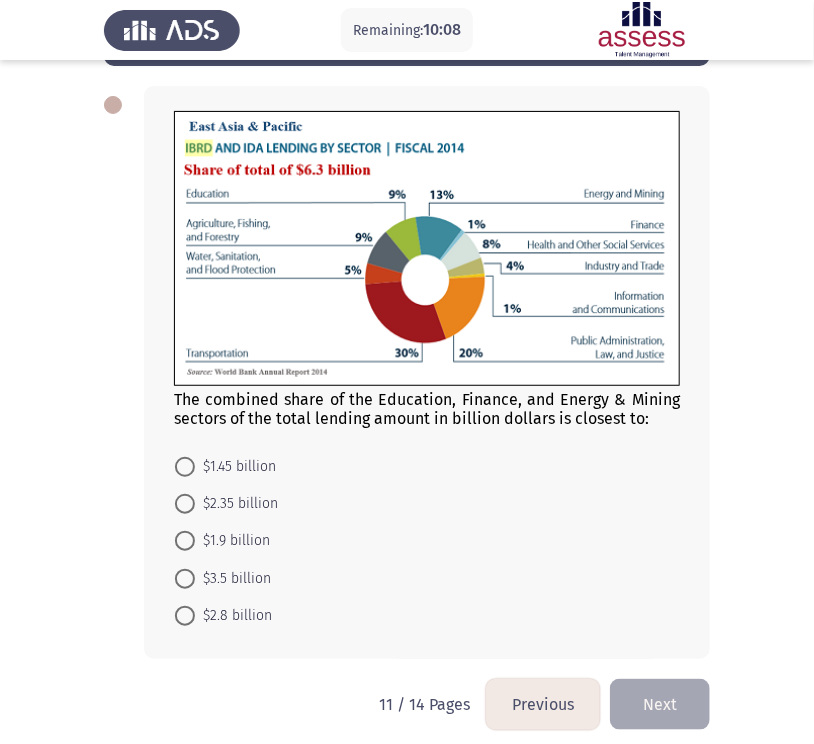 scroll, scrollTop: 97, scrollLeft: 0, axis: vertical 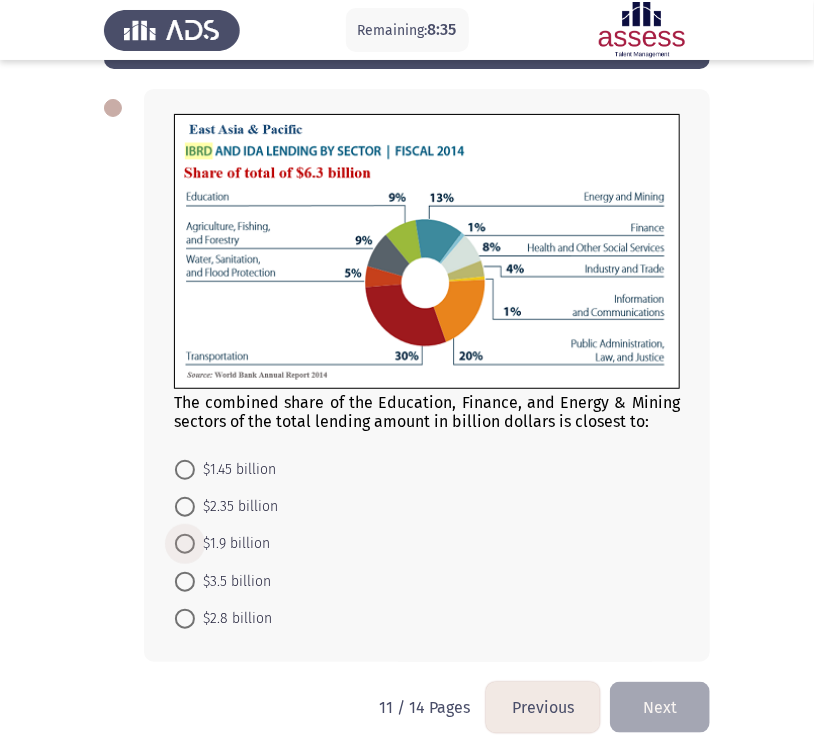 click on "$1.9 billion" at bounding box center (232, 544) 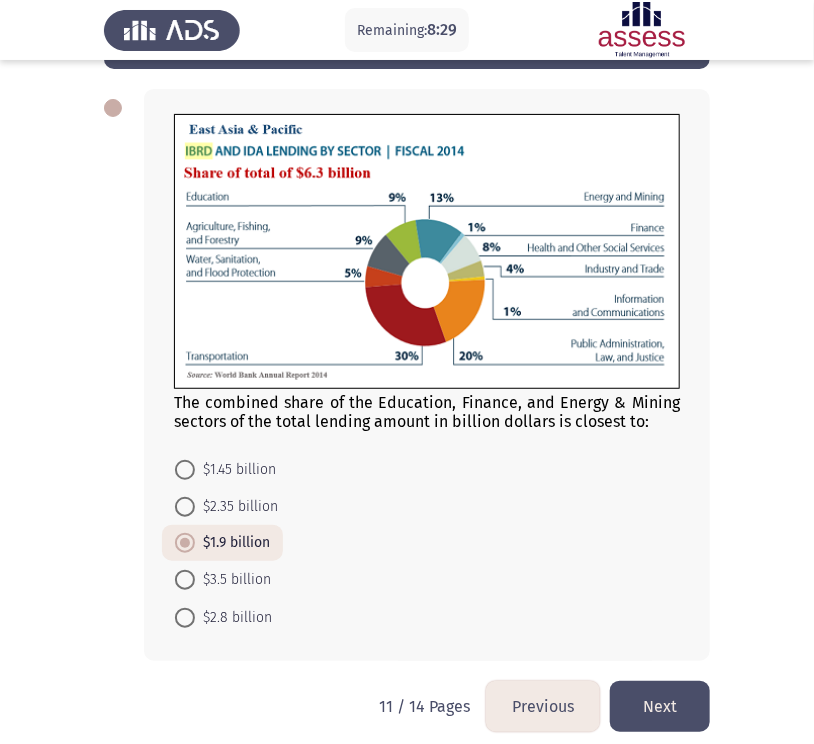 click on "Next" 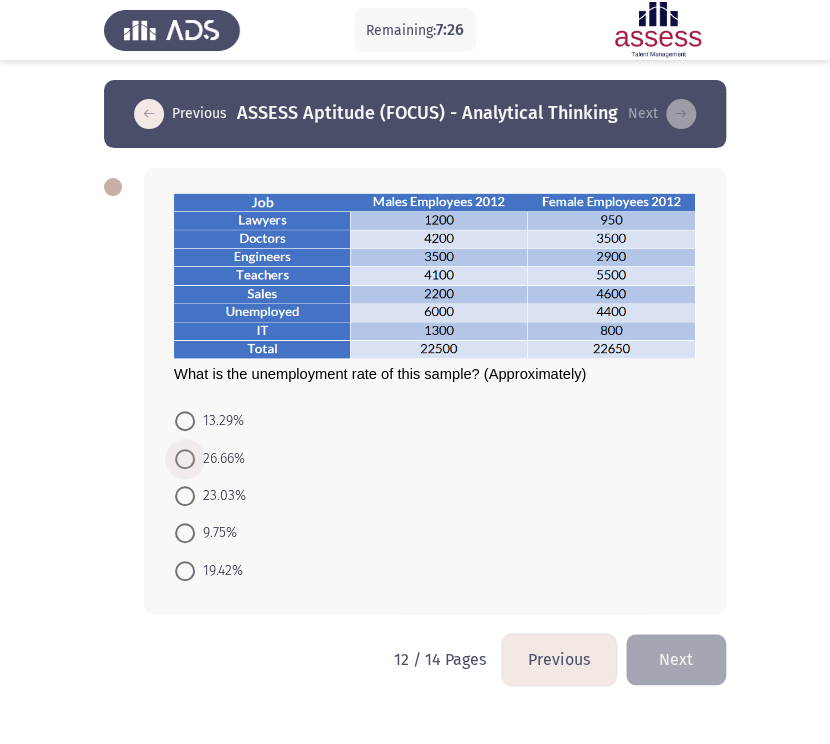 click at bounding box center (185, 459) 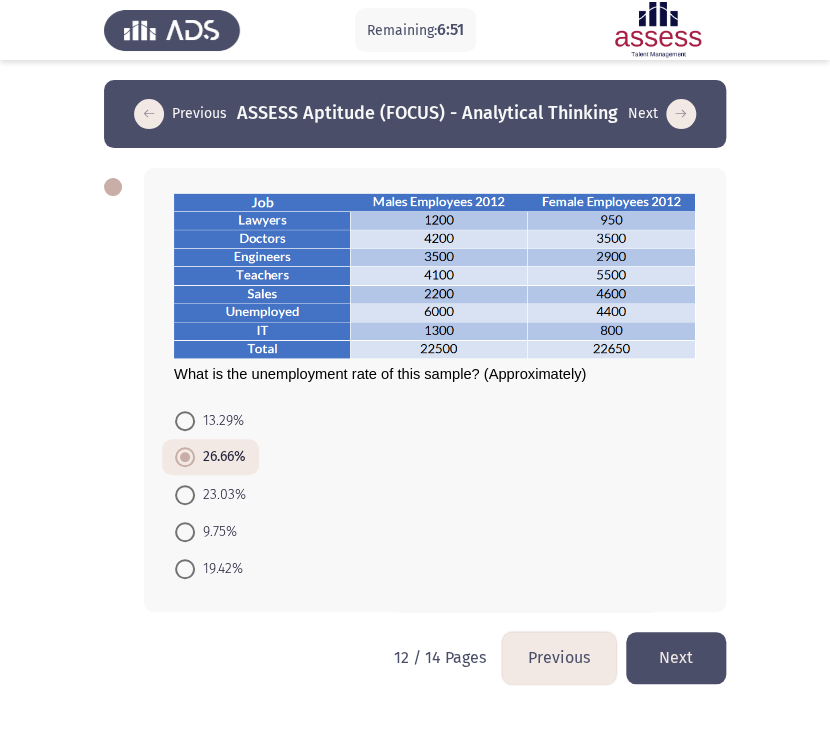 click at bounding box center [185, 495] 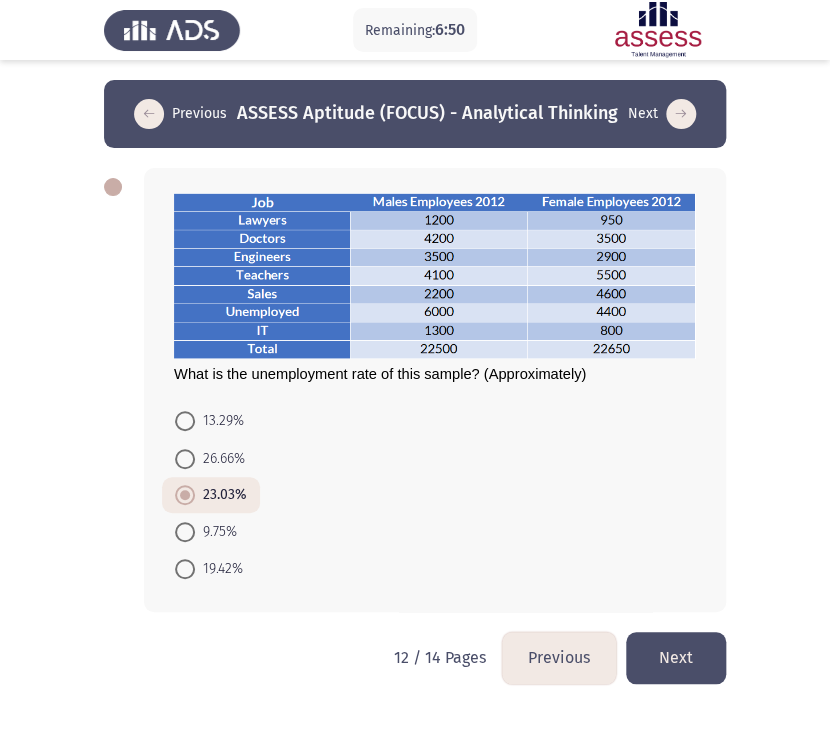 click on "Next" 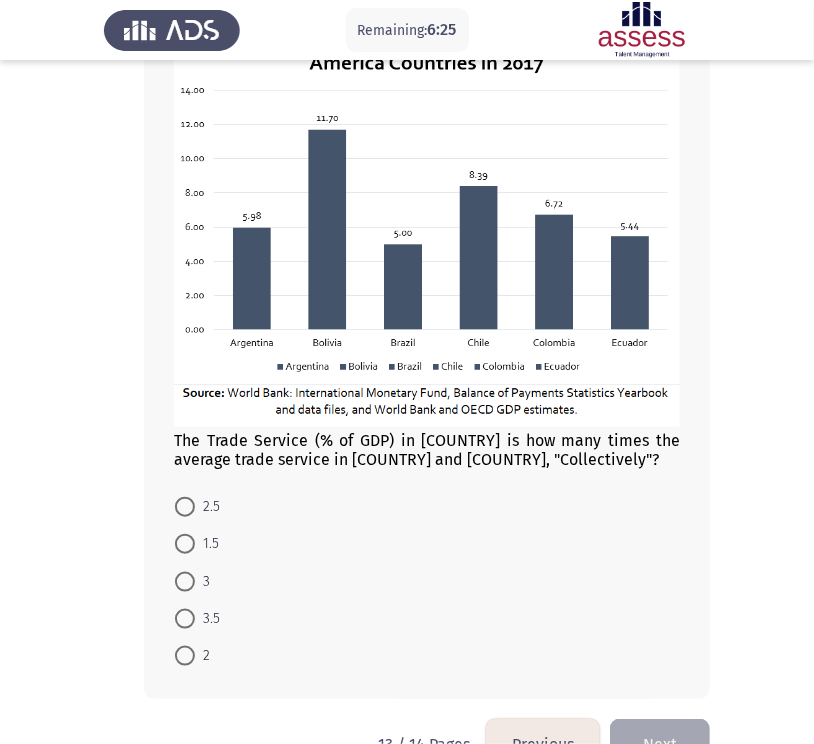 scroll, scrollTop: 206, scrollLeft: 0, axis: vertical 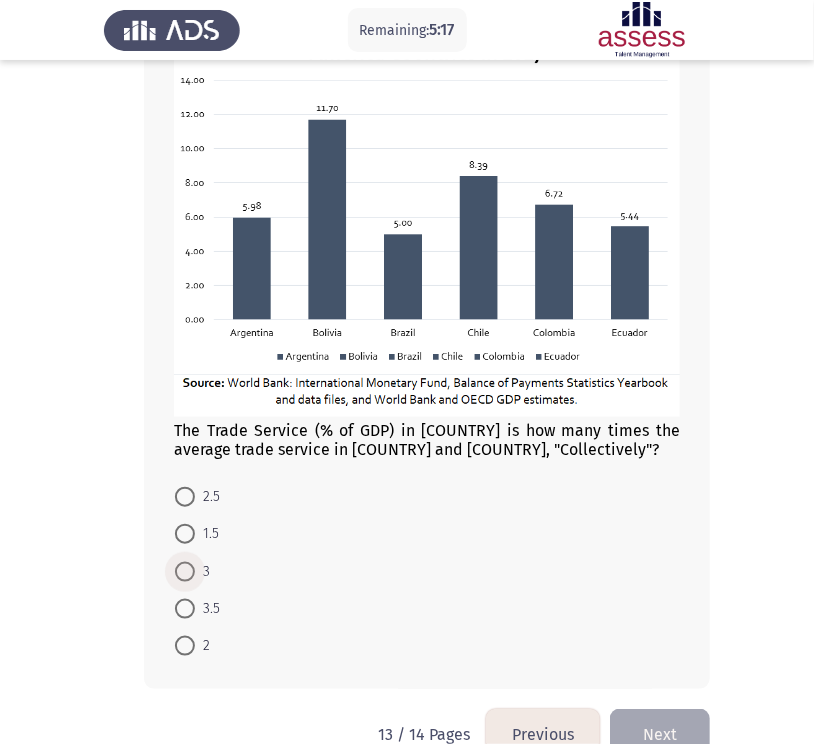 click at bounding box center (185, 572) 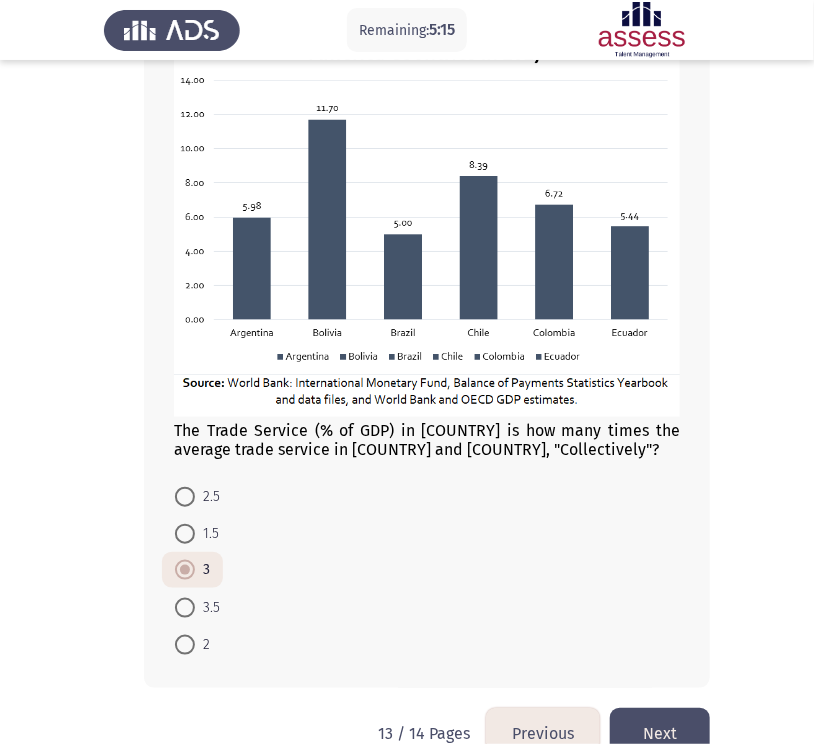 click on "Next" 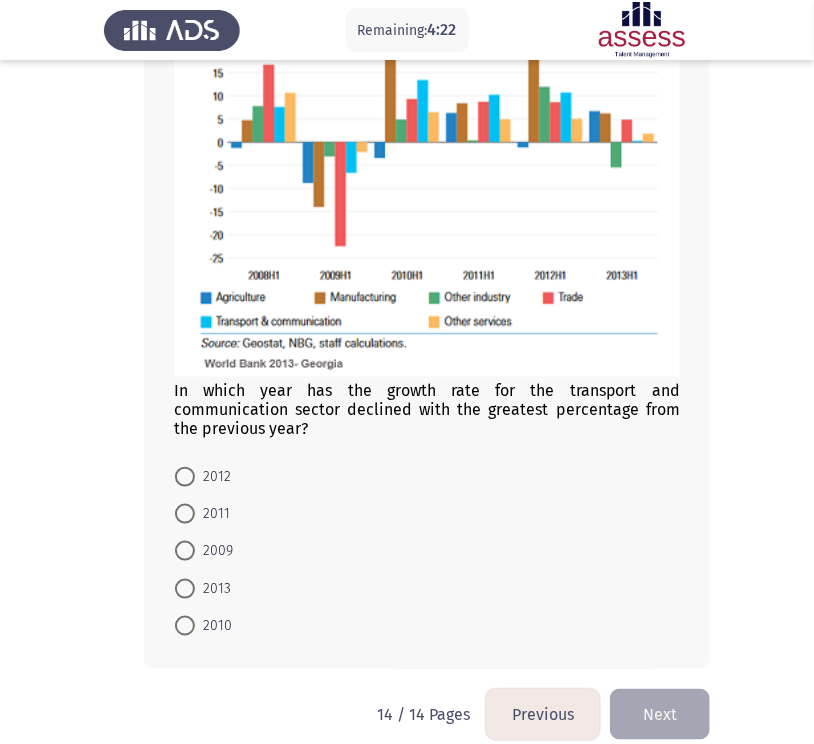 scroll, scrollTop: 308, scrollLeft: 0, axis: vertical 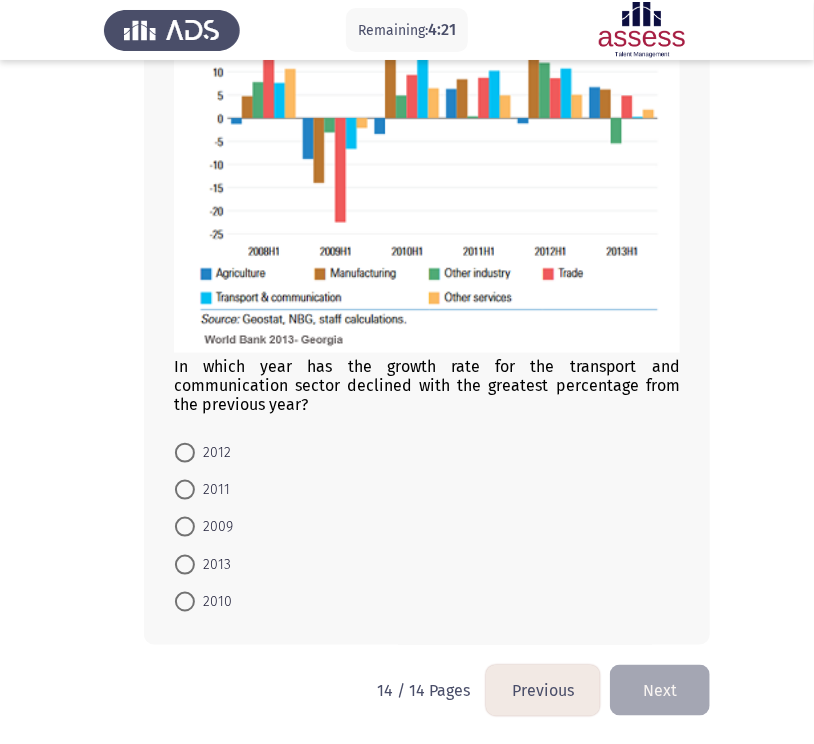 click on "2009" at bounding box center (214, 527) 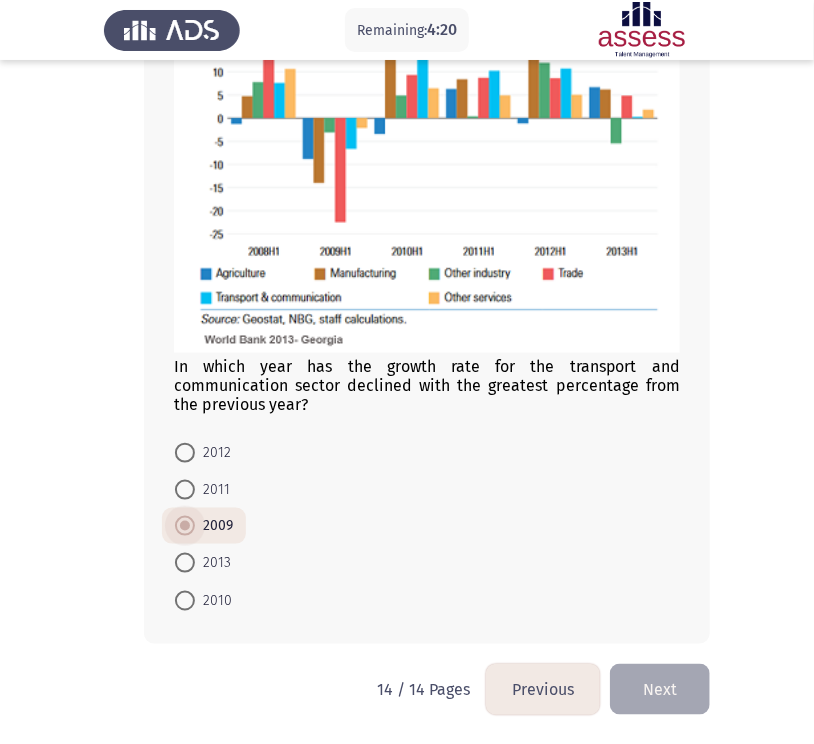 scroll, scrollTop: 308, scrollLeft: 0, axis: vertical 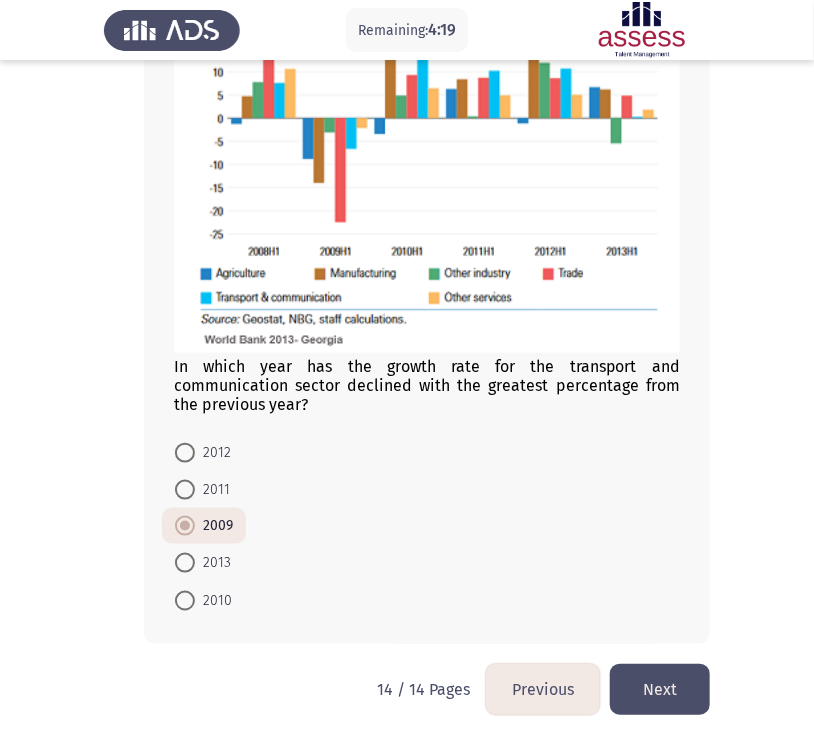click on "Next" 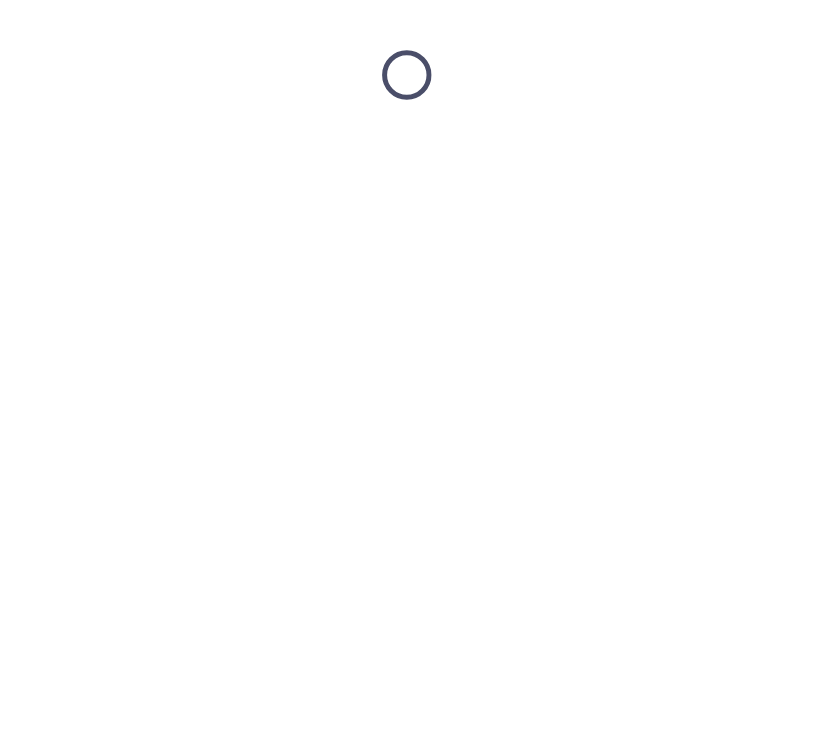 scroll, scrollTop: 0, scrollLeft: 0, axis: both 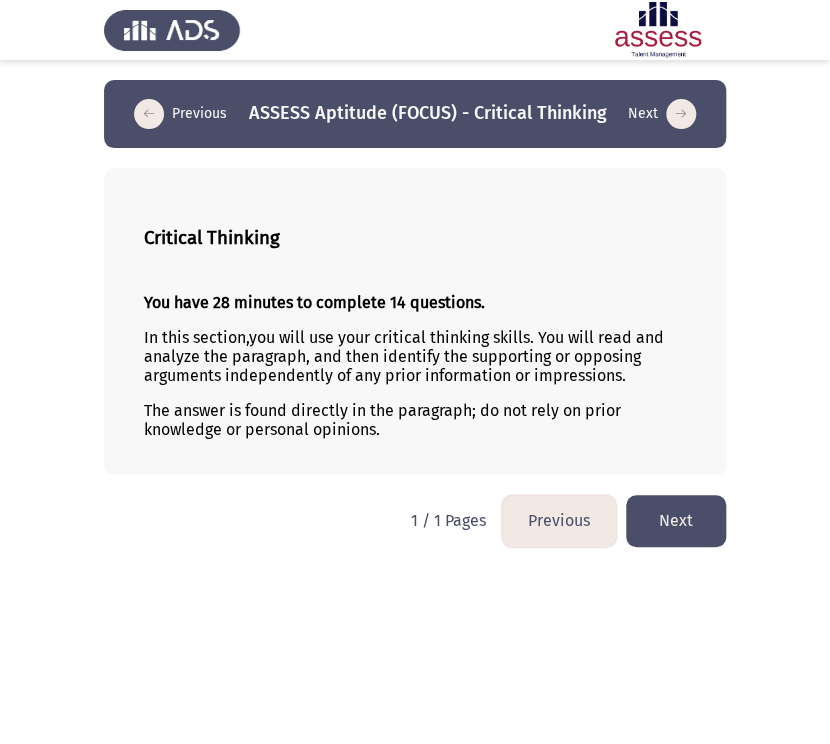click on "Next" 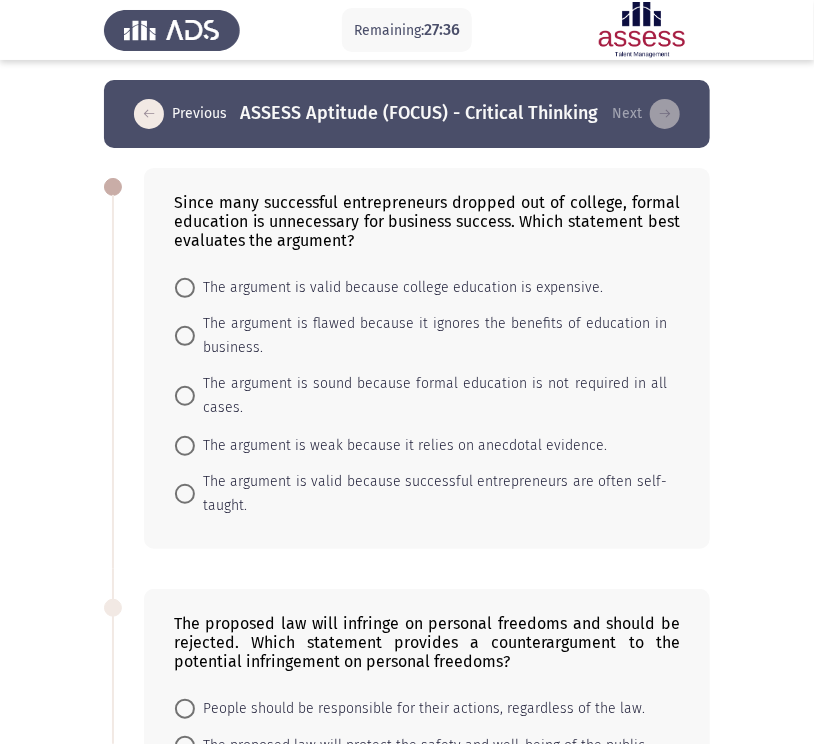 click on "The argument is valid because successful entrepreneurs are often self-taught." at bounding box center (431, 494) 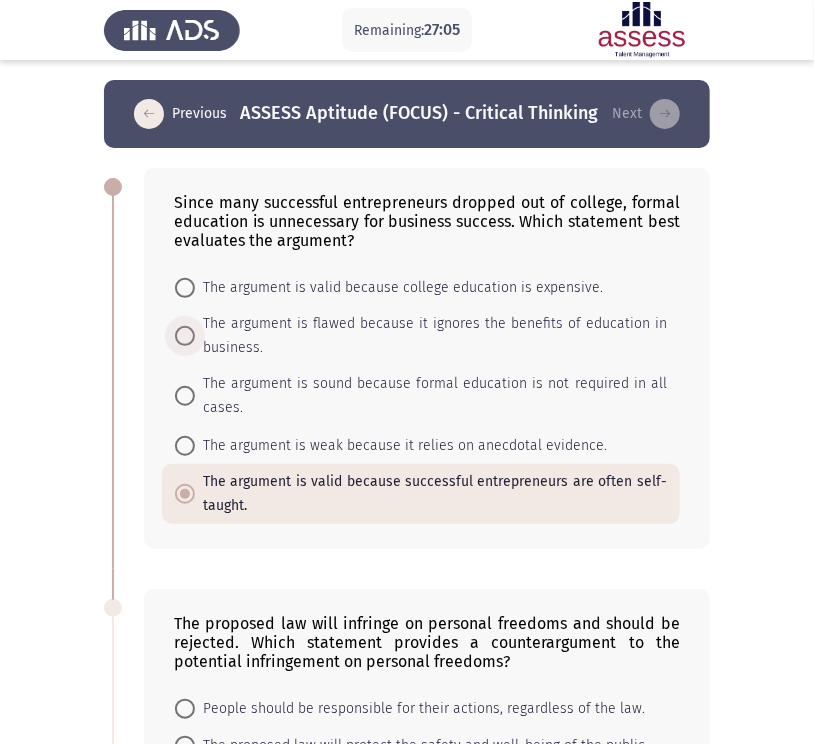 click on "The argument is flawed because it ignores the benefits of education in business." at bounding box center (431, 336) 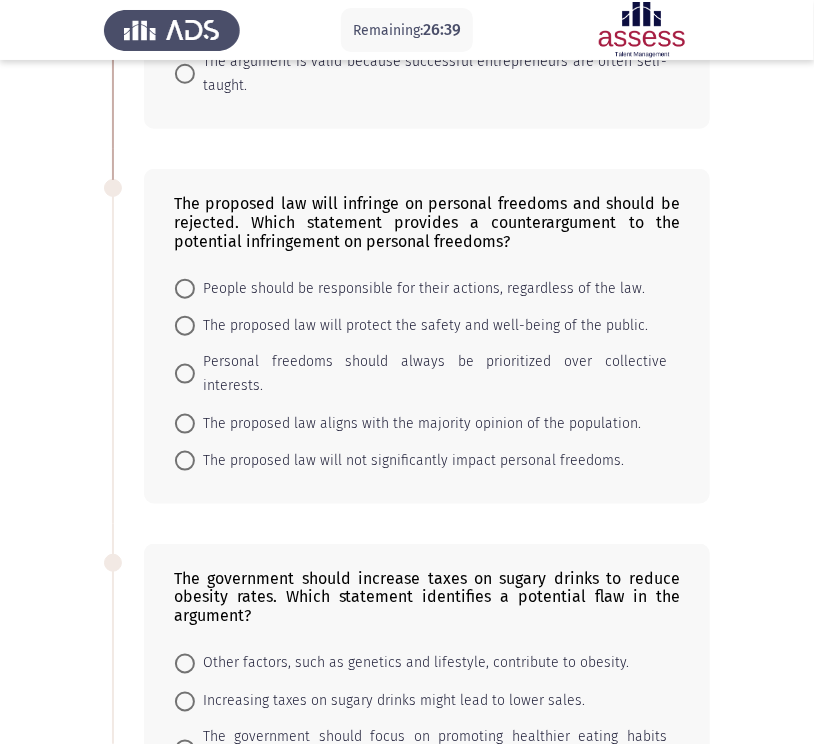 scroll, scrollTop: 428, scrollLeft: 0, axis: vertical 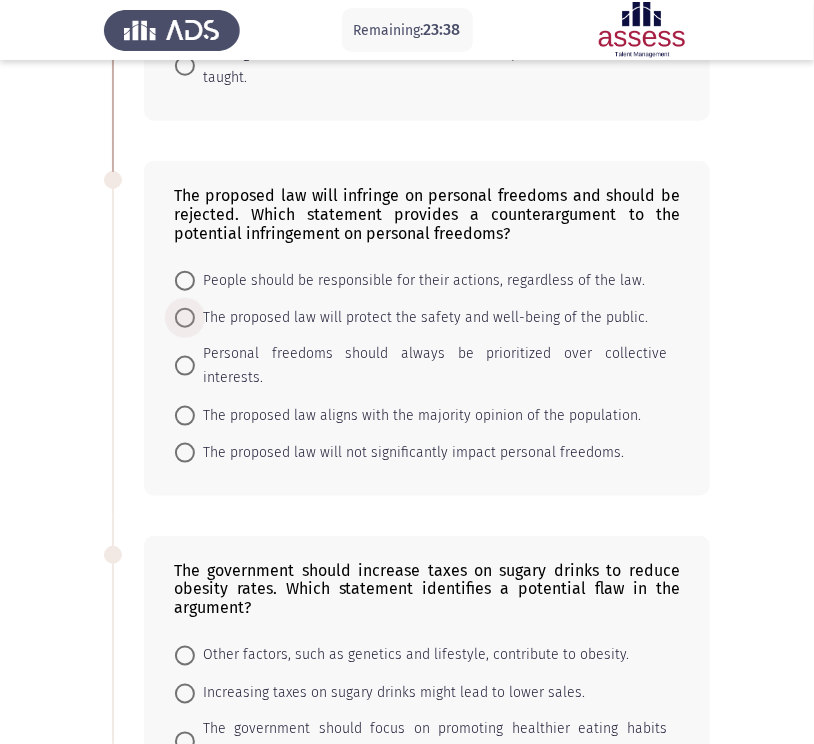 click on "The proposed law will protect the safety and well-being of the public." at bounding box center (421, 318) 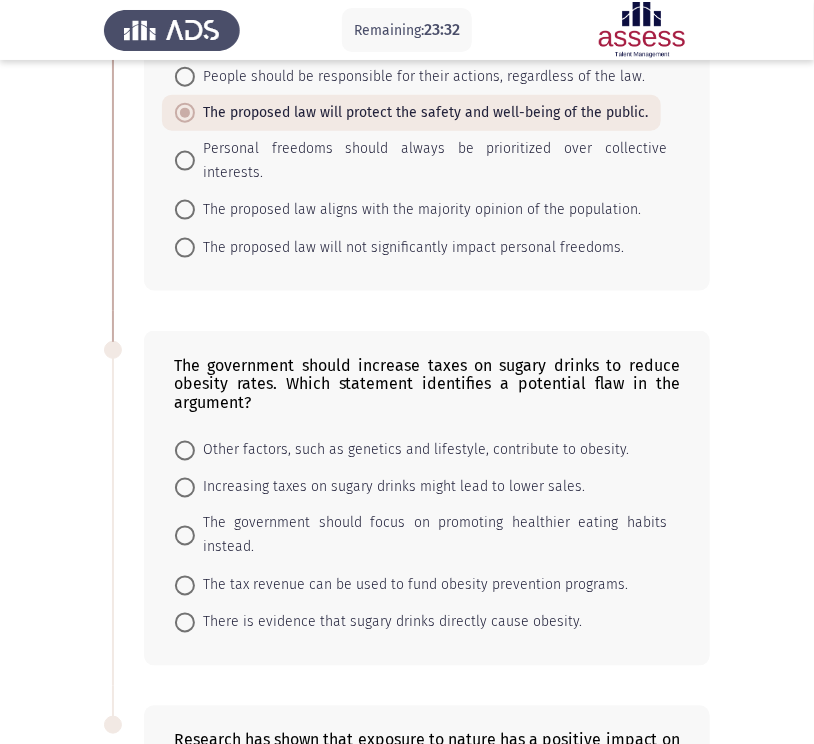 scroll, scrollTop: 639, scrollLeft: 0, axis: vertical 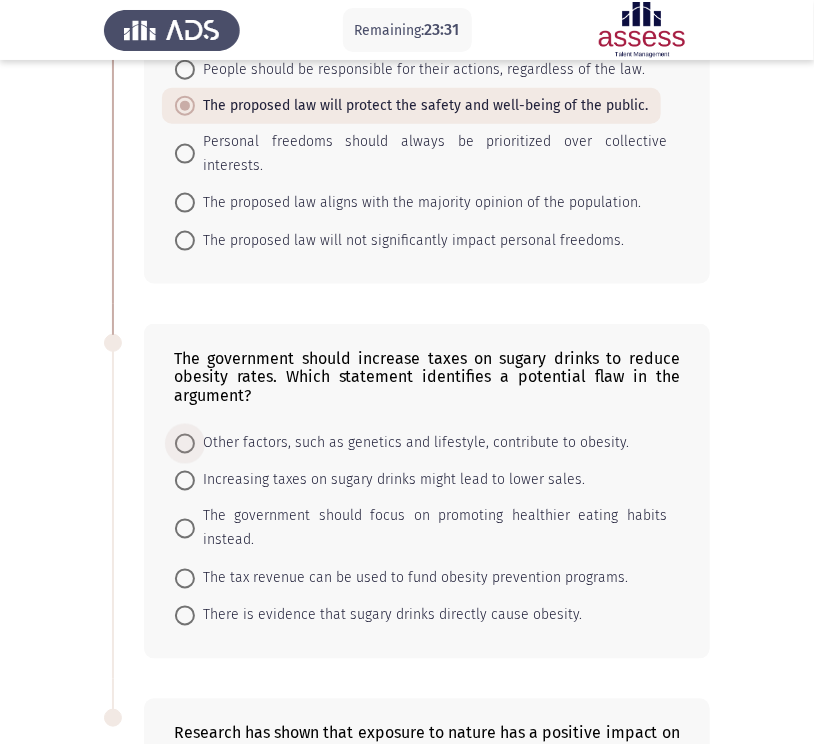 click on "Other factors, such as genetics and lifestyle, contribute to obesity." at bounding box center [412, 444] 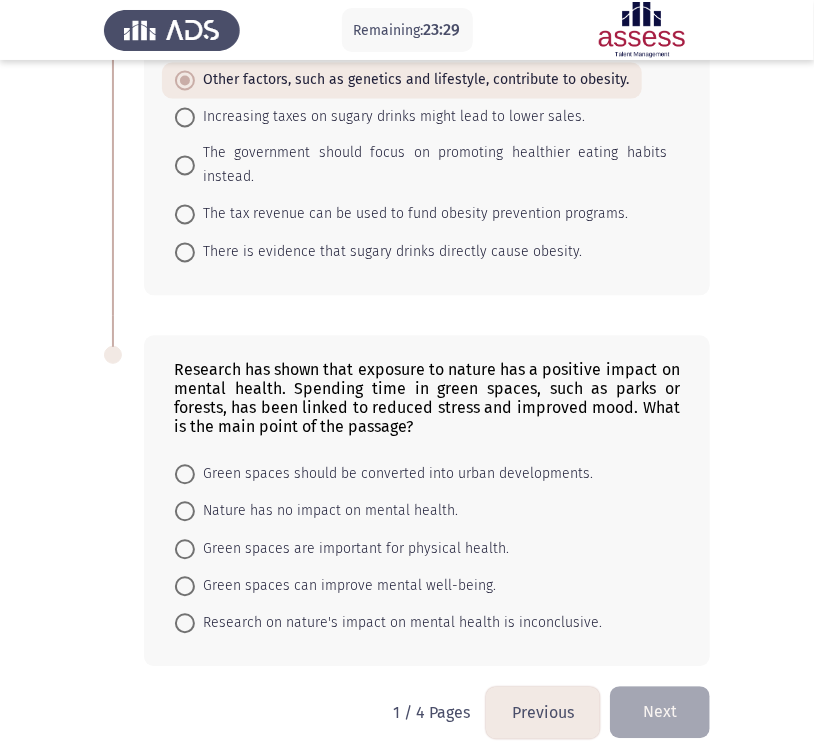 scroll, scrollTop: 1002, scrollLeft: 0, axis: vertical 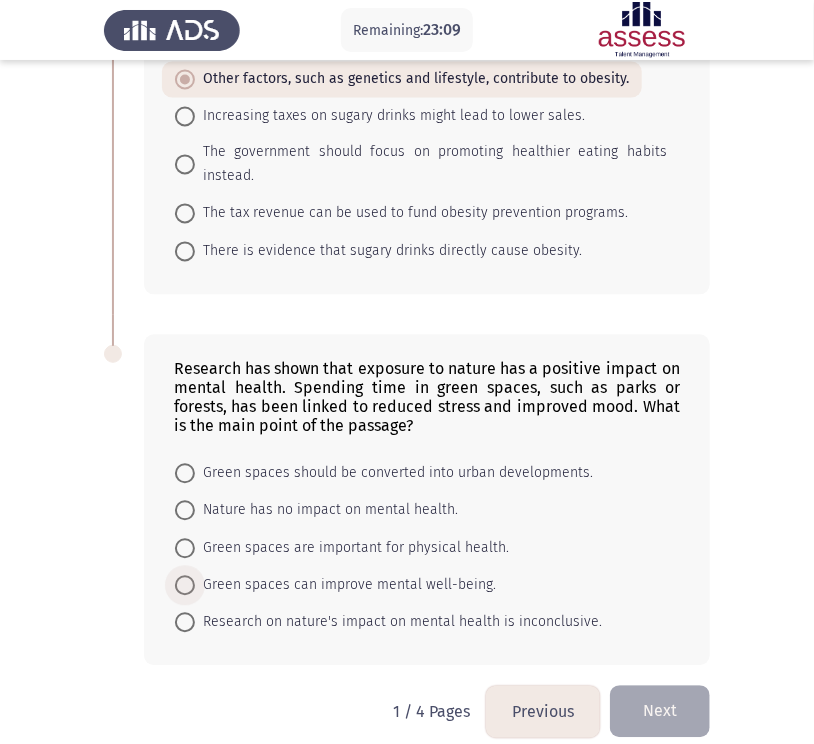 click on "Green spaces can improve mental well-being." at bounding box center [345, 586] 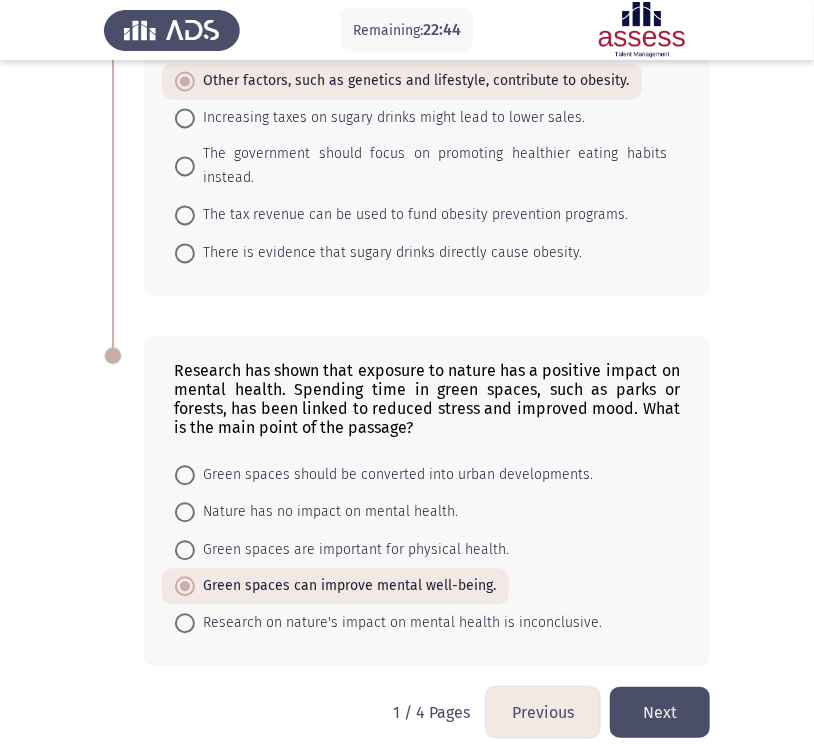 click on "Next" 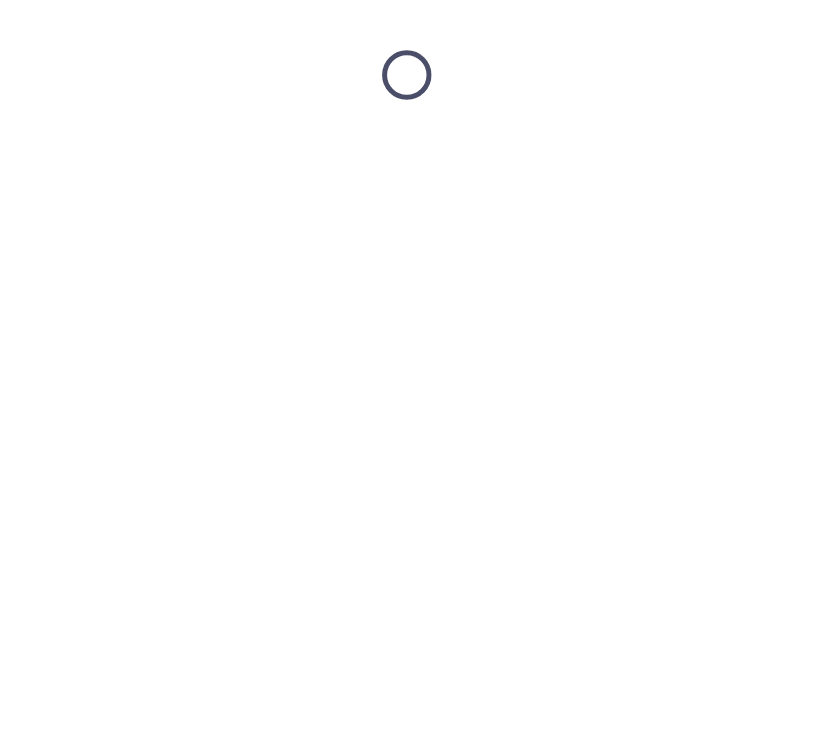 scroll, scrollTop: 0, scrollLeft: 0, axis: both 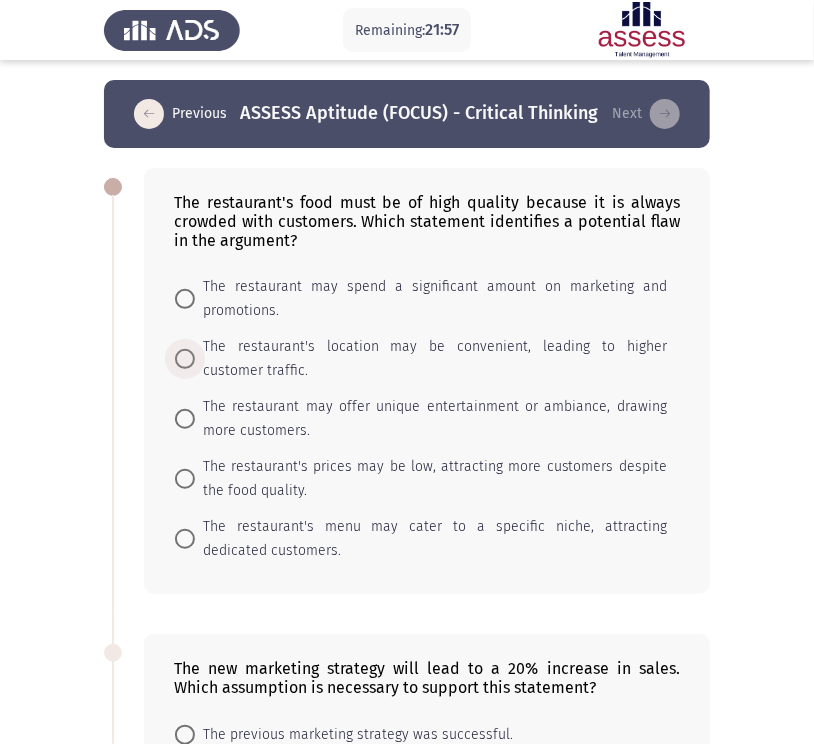 click on "The restaurant's location may be convenient, leading to higher customer traffic." at bounding box center [431, 359] 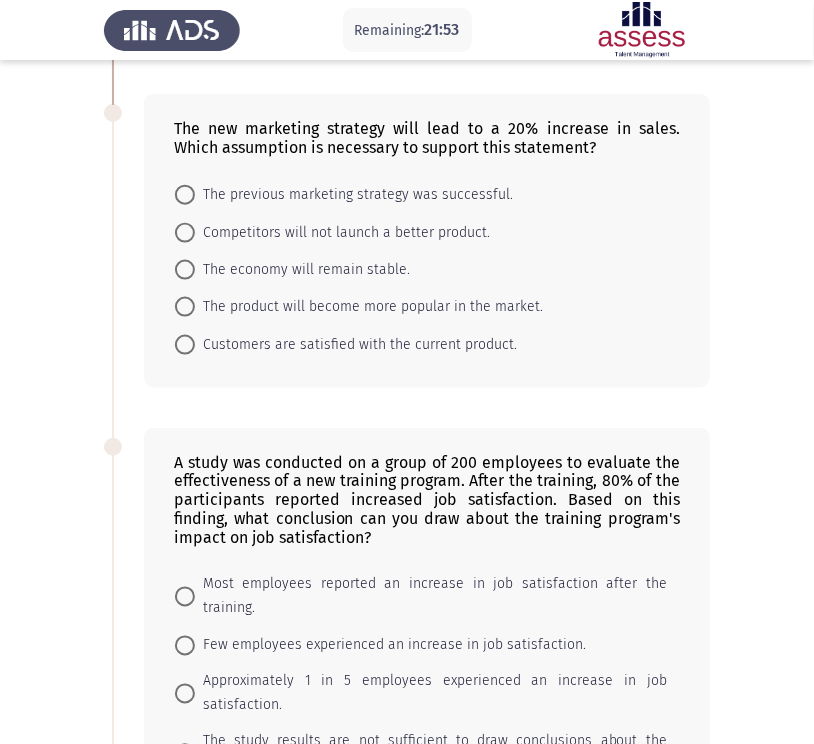 scroll, scrollTop: 536, scrollLeft: 0, axis: vertical 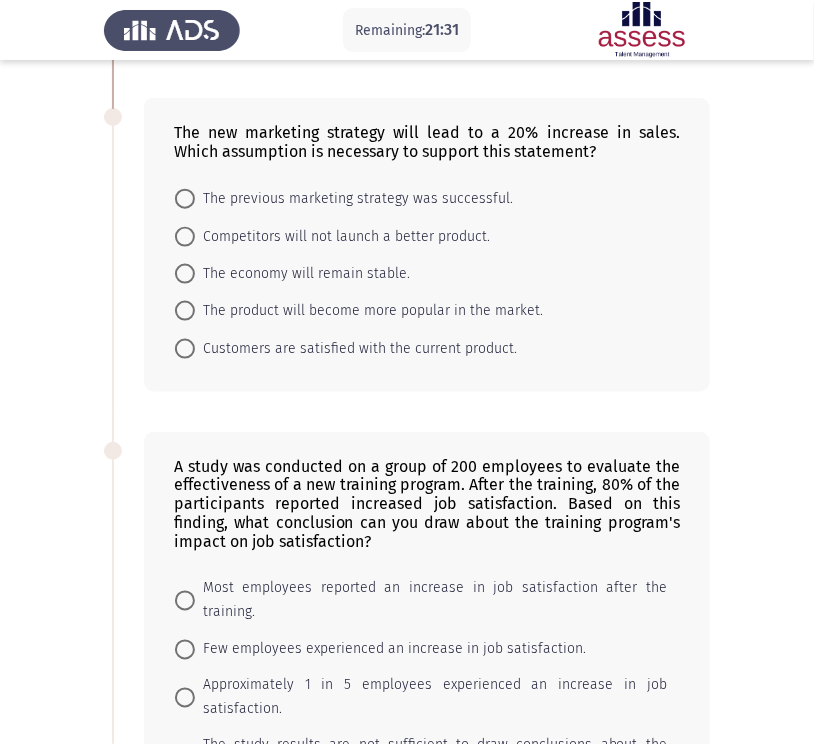 click on "The product will become more popular in the market." at bounding box center [369, 311] 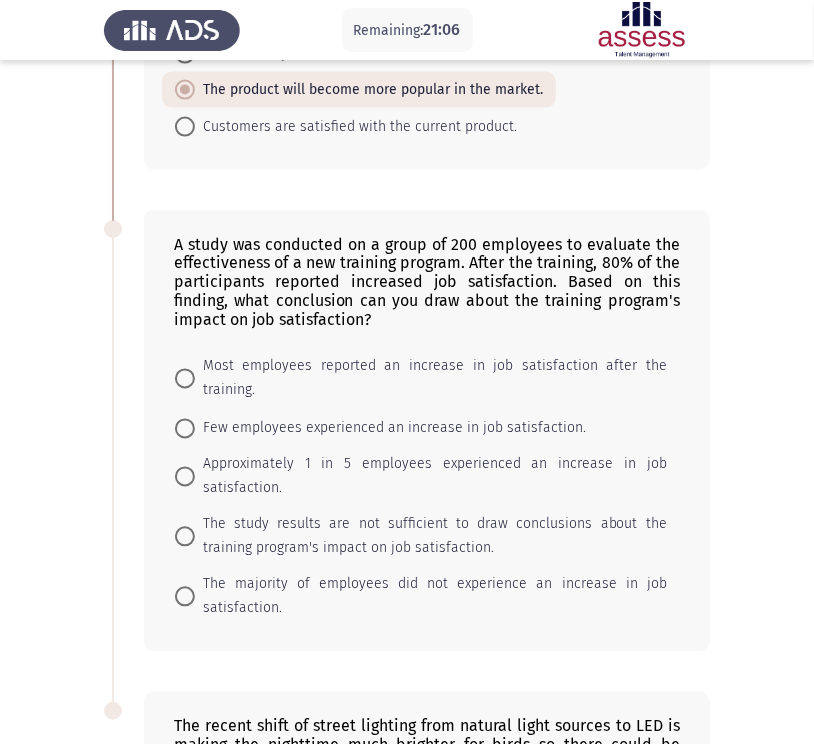 scroll, scrollTop: 752, scrollLeft: 0, axis: vertical 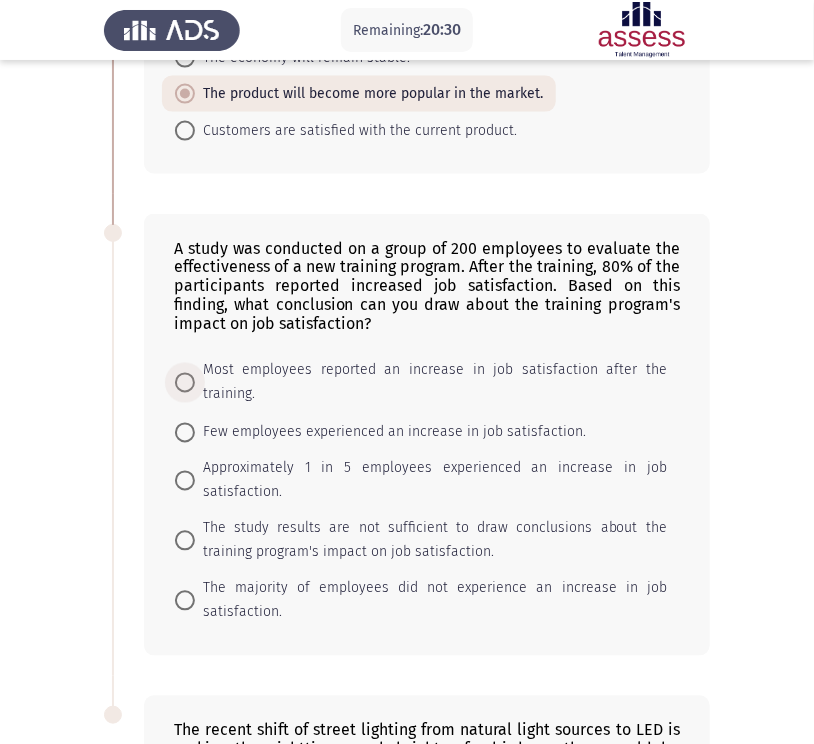 click on "Most employees reported an increase in job satisfaction after the training." at bounding box center (431, 383) 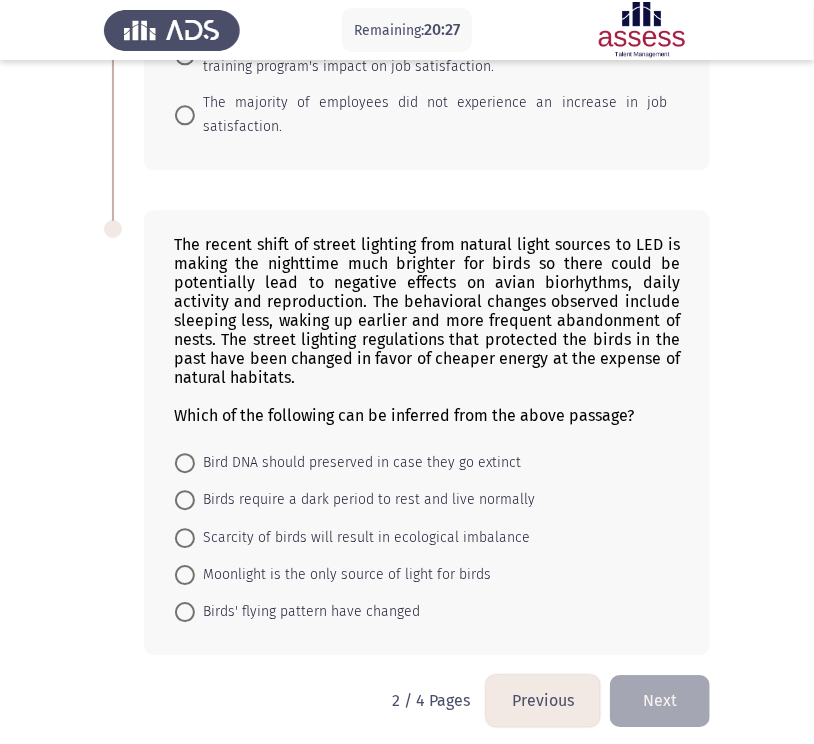 scroll, scrollTop: 1252, scrollLeft: 0, axis: vertical 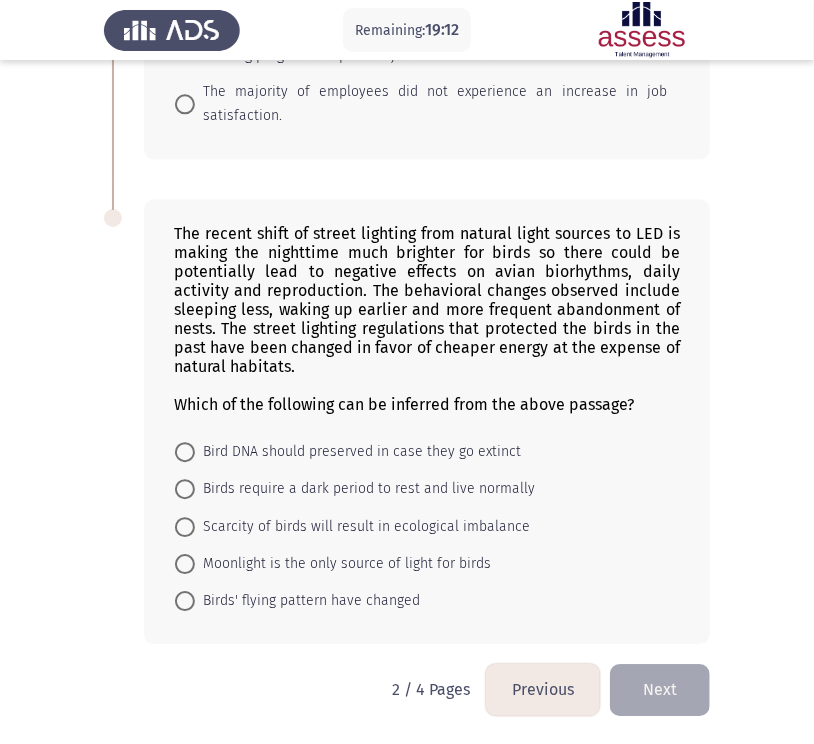 click on "Moonlight is the only source of light for birds" at bounding box center [343, 564] 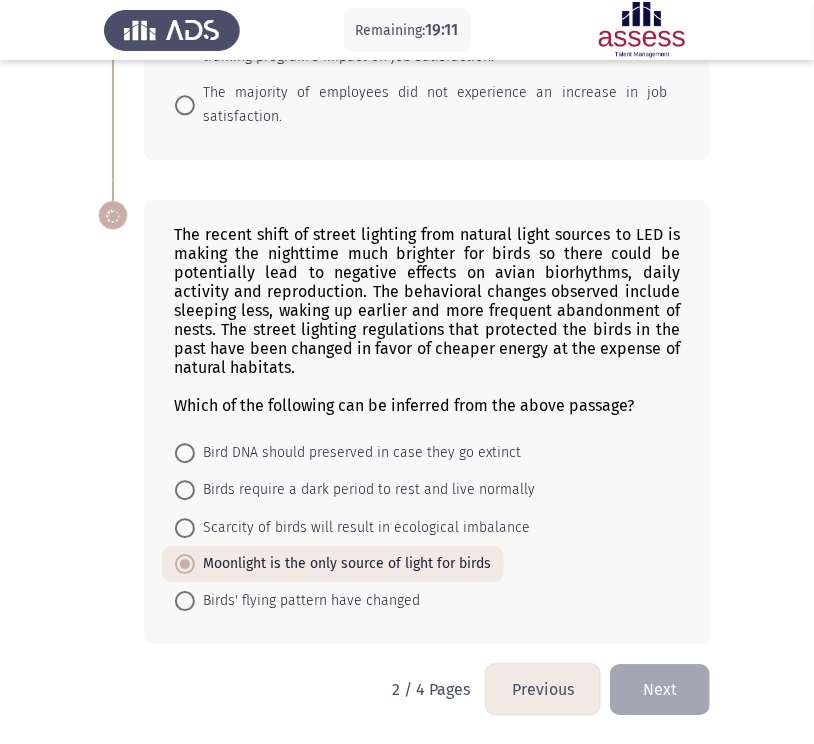 scroll, scrollTop: 1251, scrollLeft: 0, axis: vertical 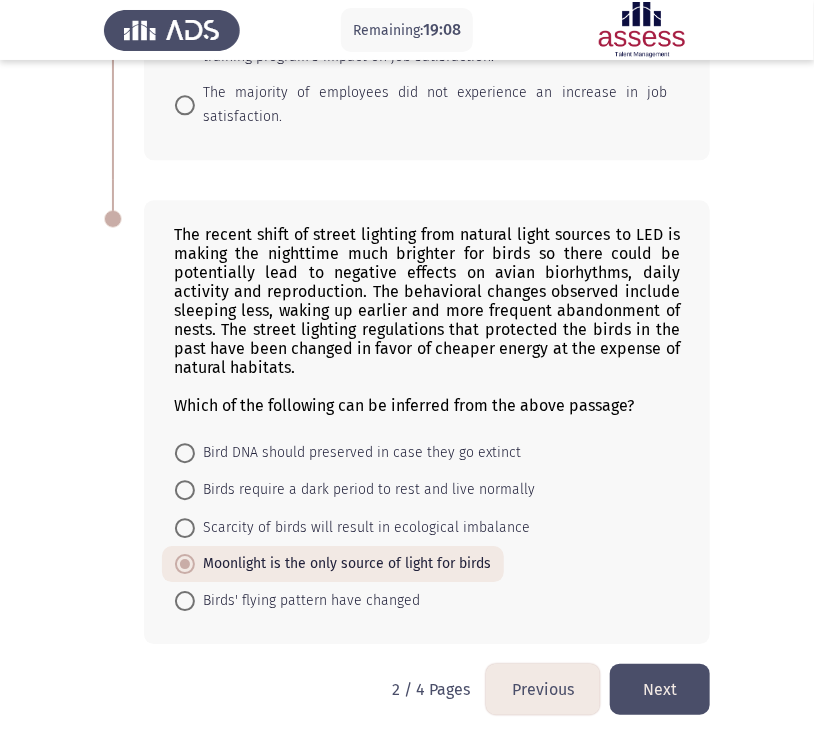 click on "Next" 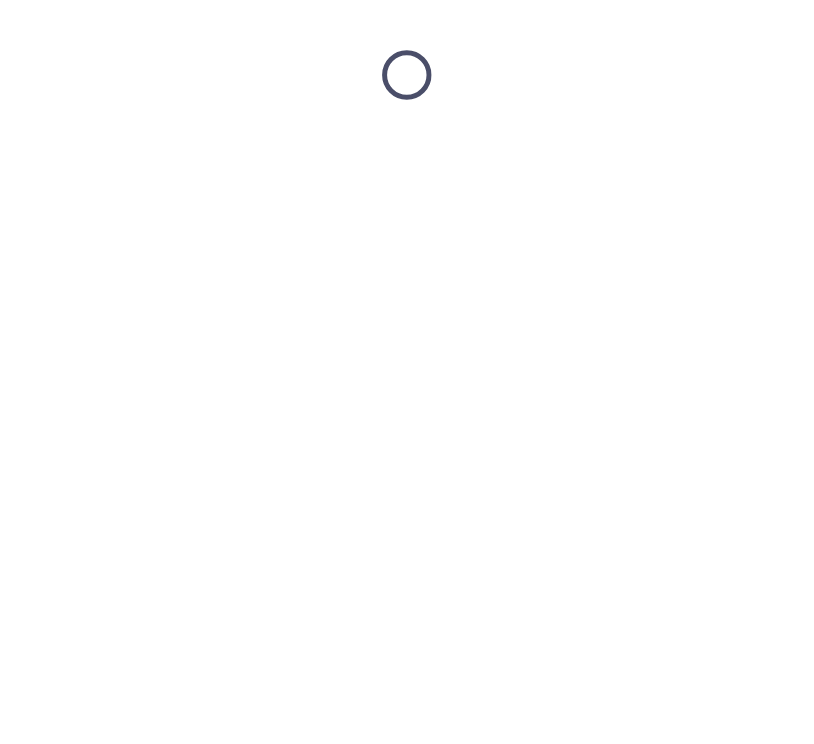 scroll, scrollTop: 0, scrollLeft: 0, axis: both 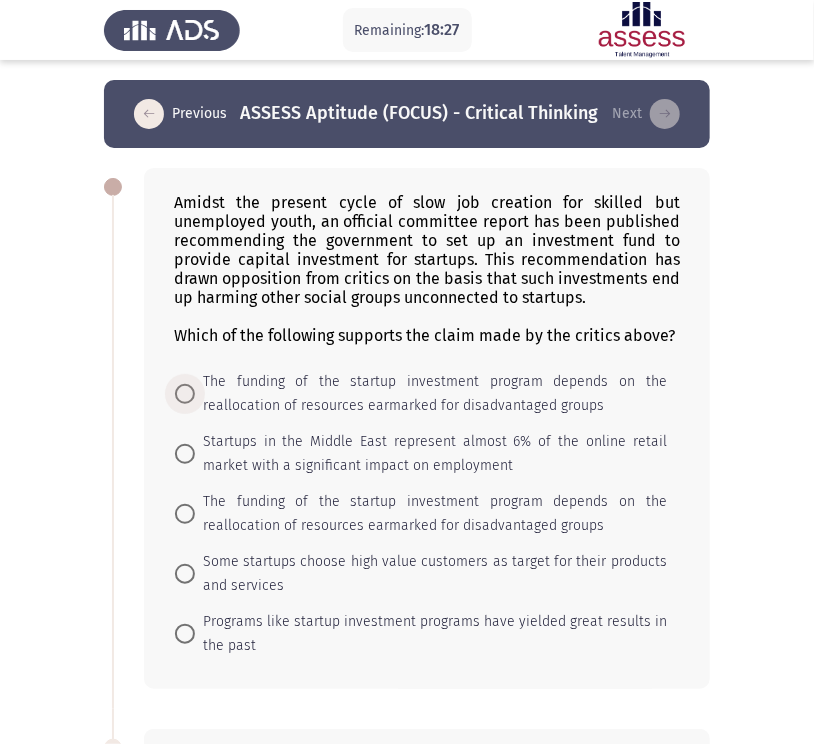 click on "The funding of the startup investment program depends on the reallocation of resources earmarked for disadvantaged groups" at bounding box center (431, 394) 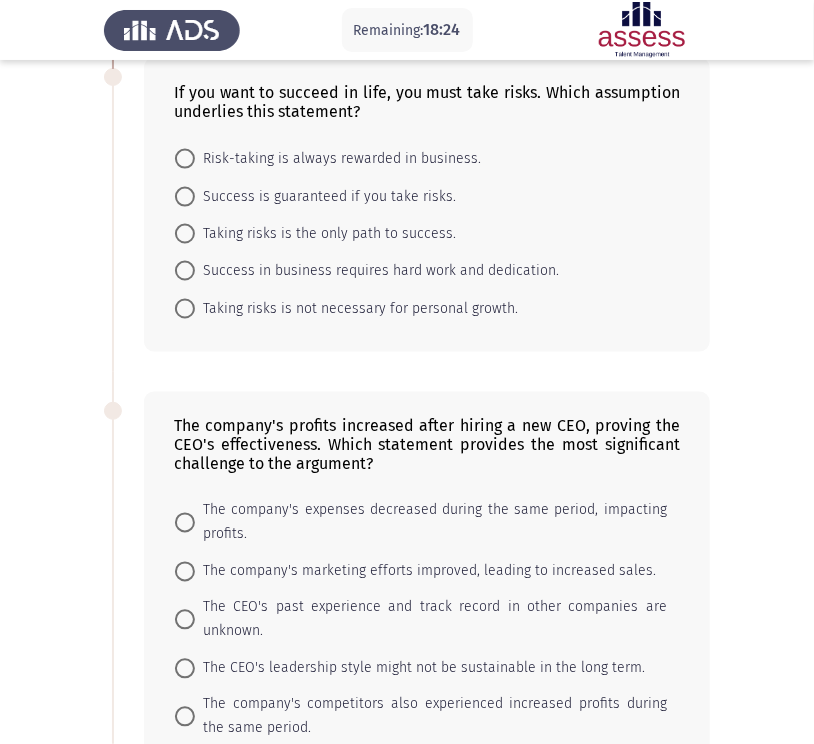 scroll, scrollTop: 673, scrollLeft: 0, axis: vertical 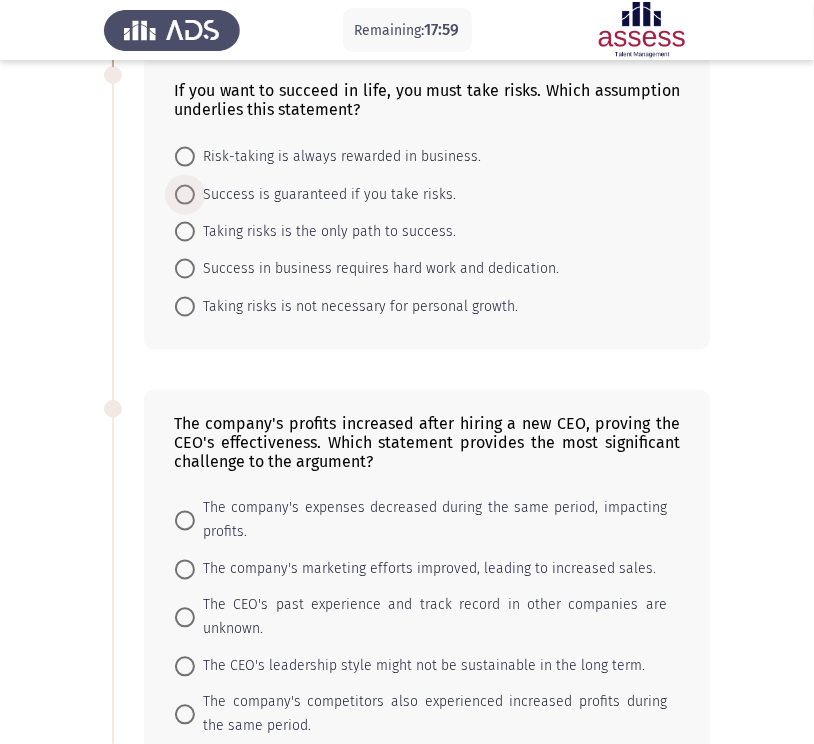 click at bounding box center (185, 195) 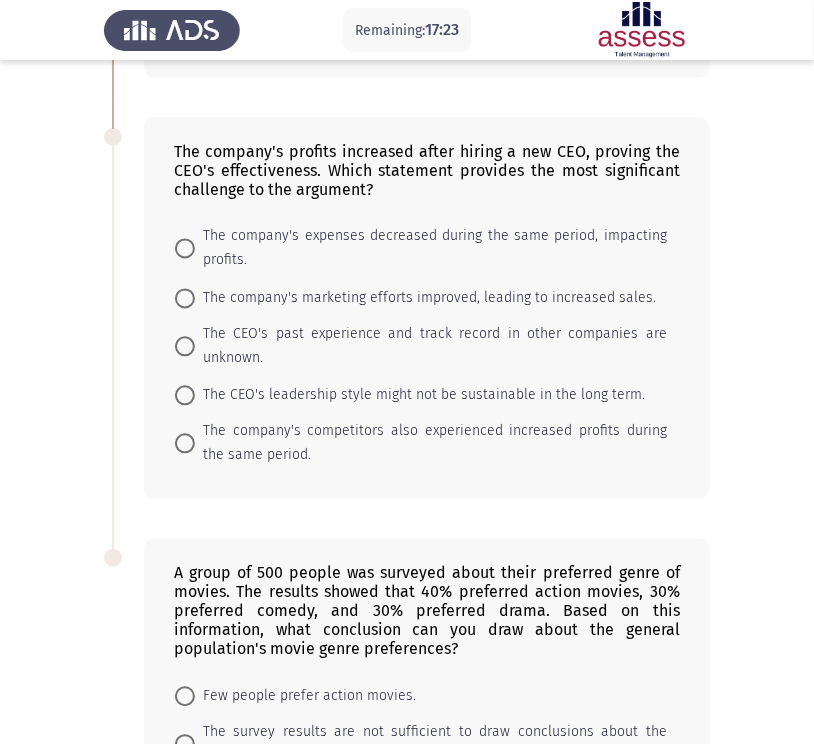 scroll, scrollTop: 940, scrollLeft: 0, axis: vertical 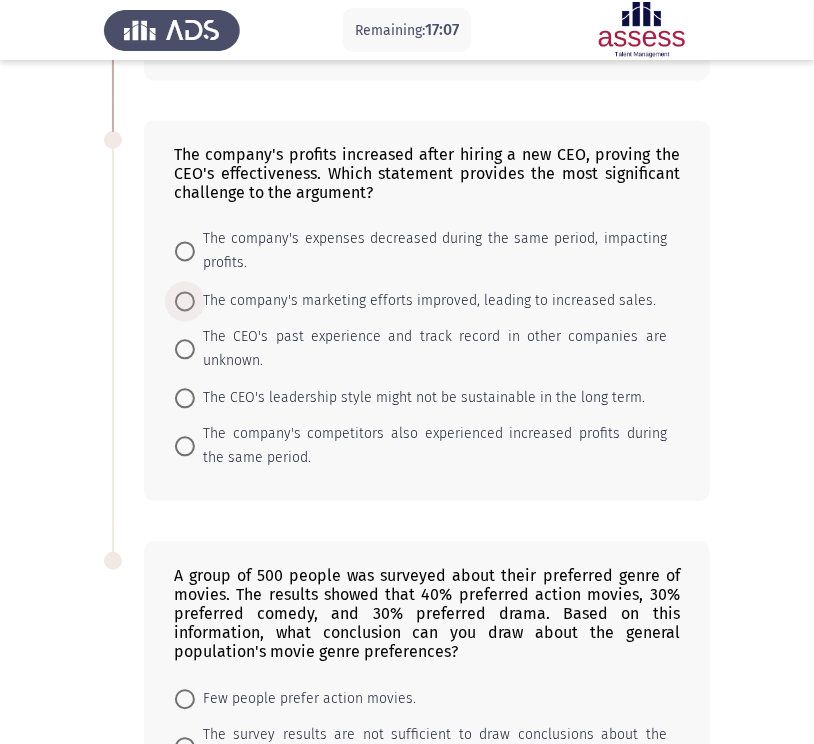 click at bounding box center (185, 302) 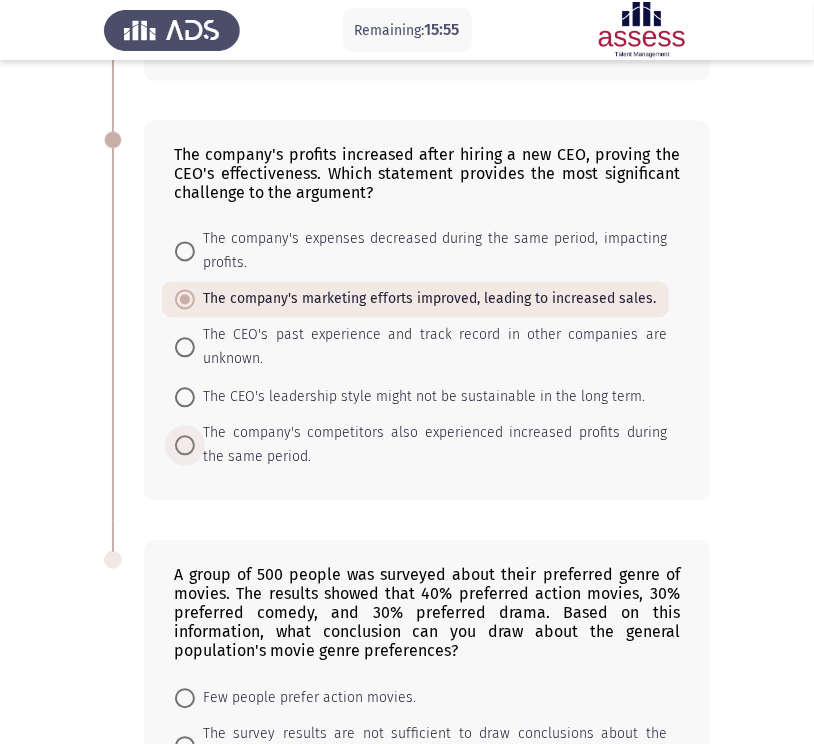 click on "The company's competitors also experienced increased profits during the same period." at bounding box center [431, 446] 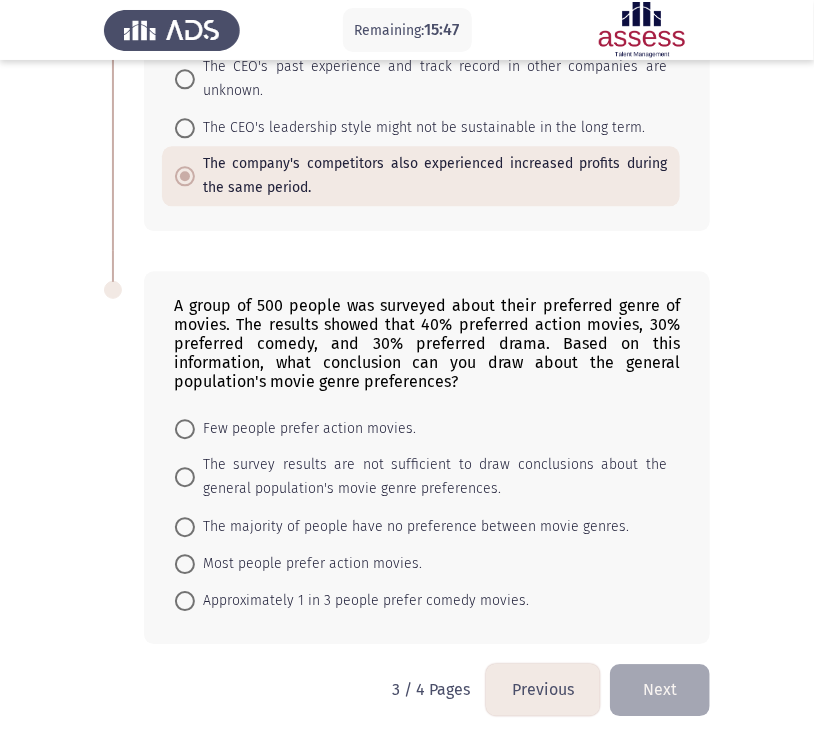 scroll, scrollTop: 1213, scrollLeft: 0, axis: vertical 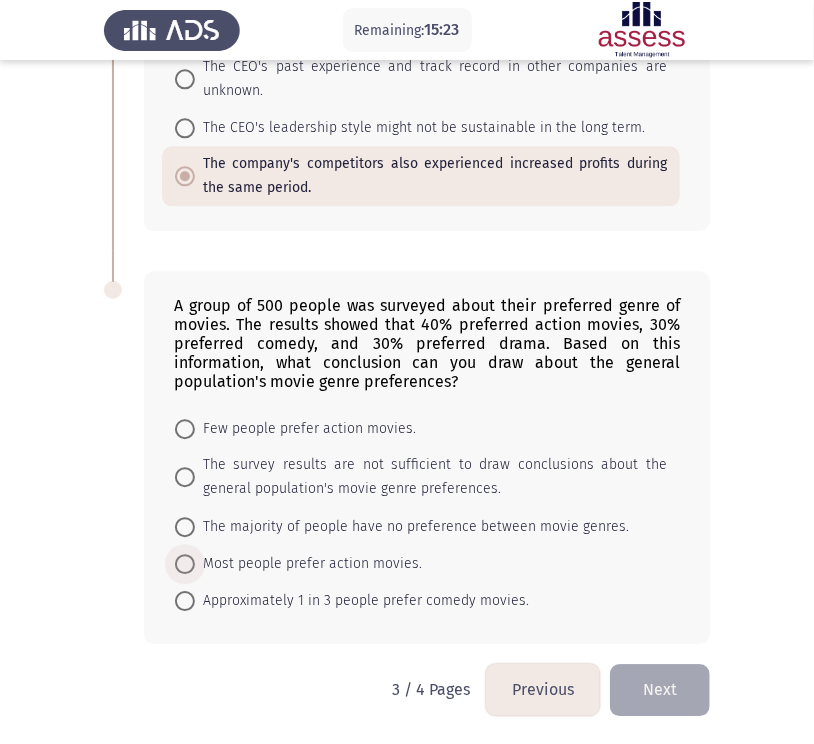 click at bounding box center (185, 564) 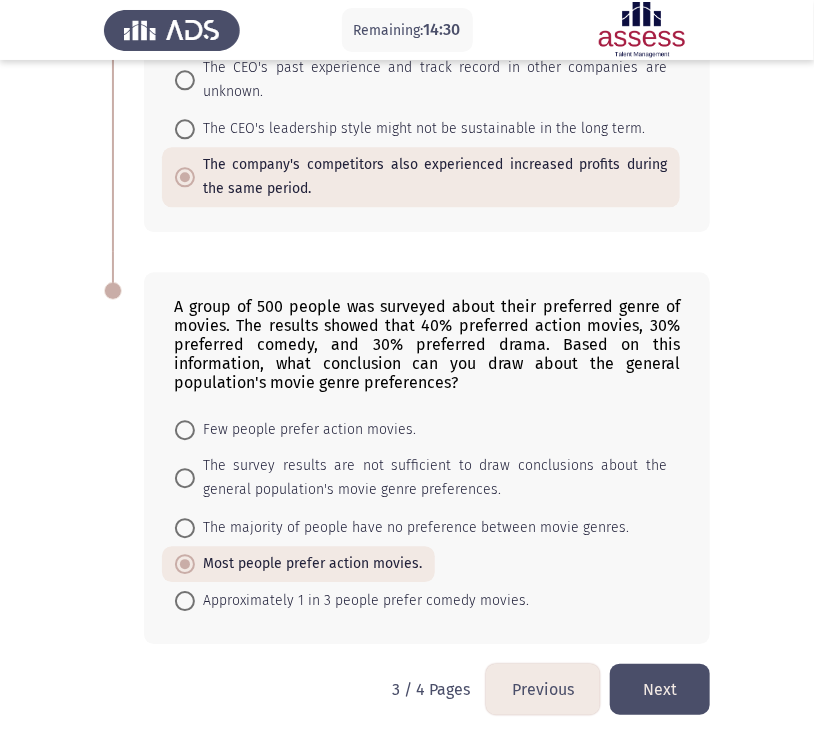click on "Next" 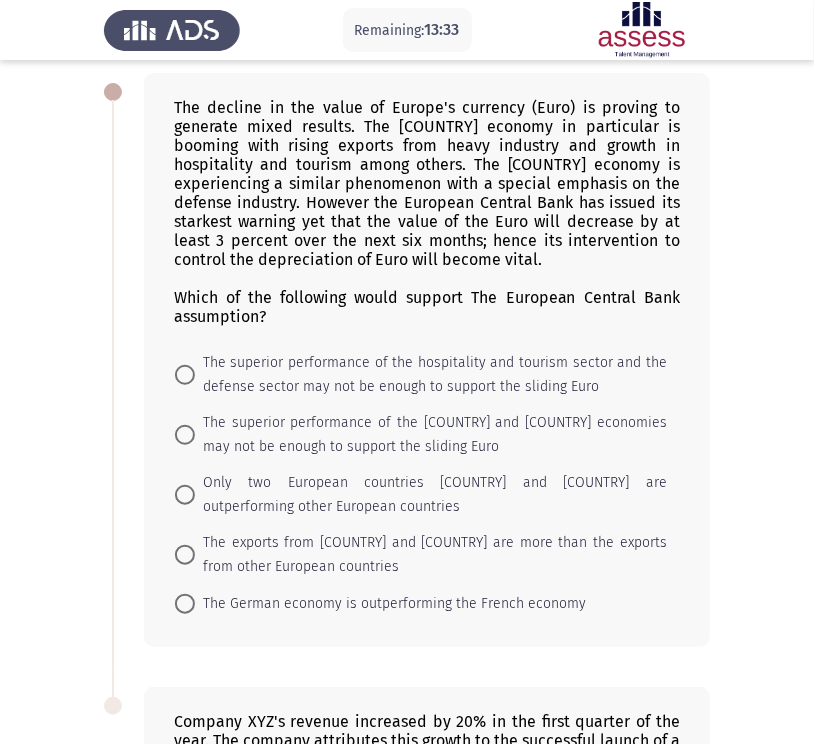scroll, scrollTop: 96, scrollLeft: 0, axis: vertical 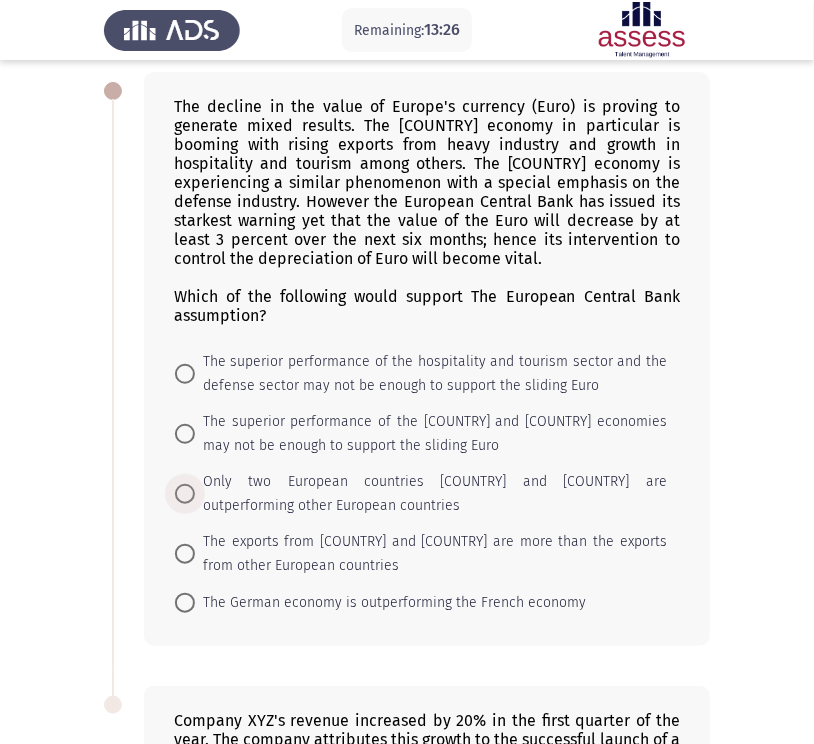 click on "Only two European countries [COUNTRY] and [COUNTRY] are outperforming other European countries" at bounding box center (431, 494) 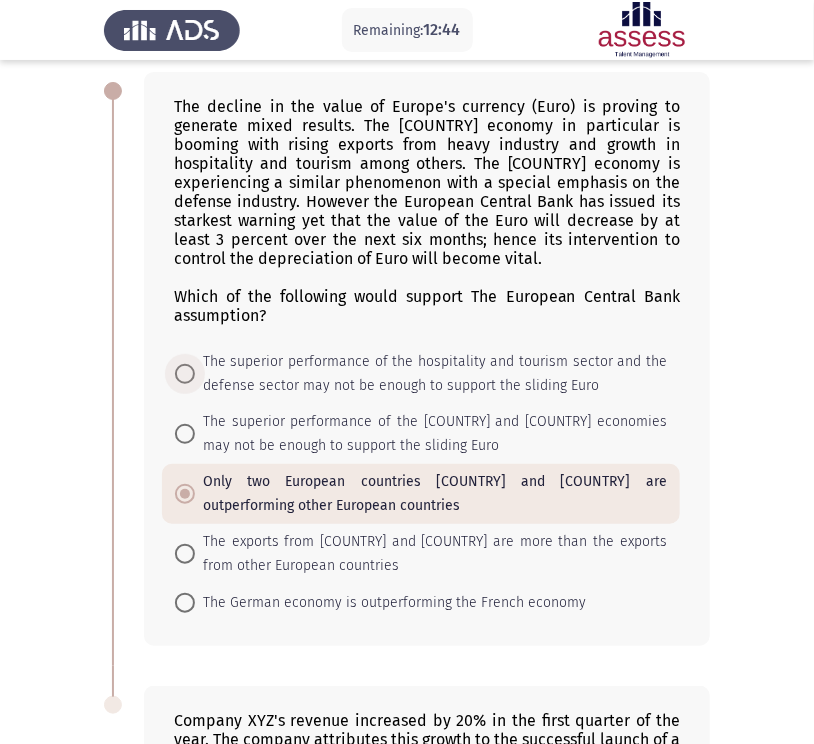 click on "The superior performance of  the hospitality and tourism sector and the defense sector may not be enough to support the sliding Euro" at bounding box center [431, 374] 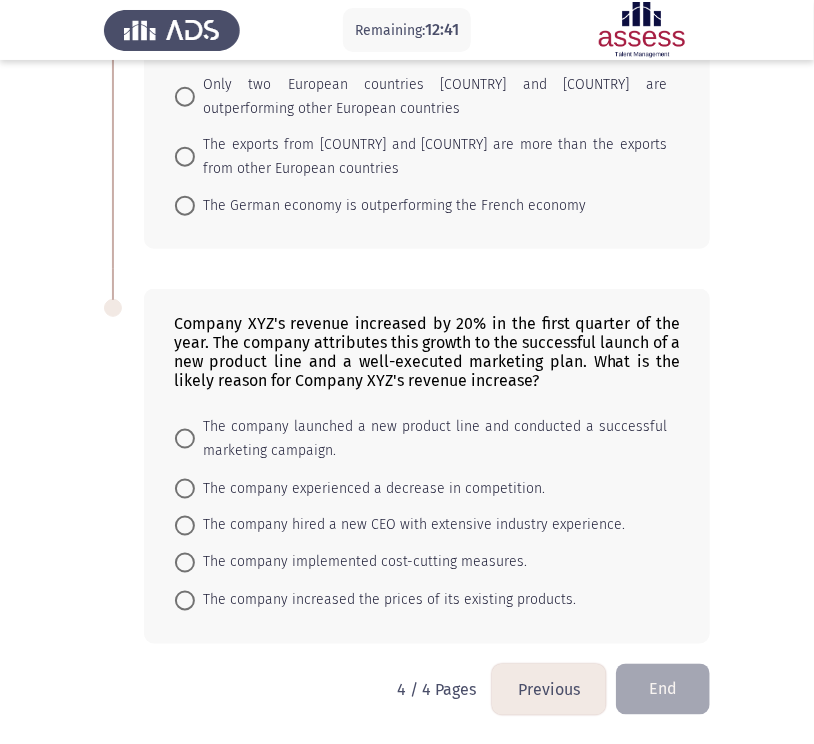 scroll, scrollTop: 495, scrollLeft: 0, axis: vertical 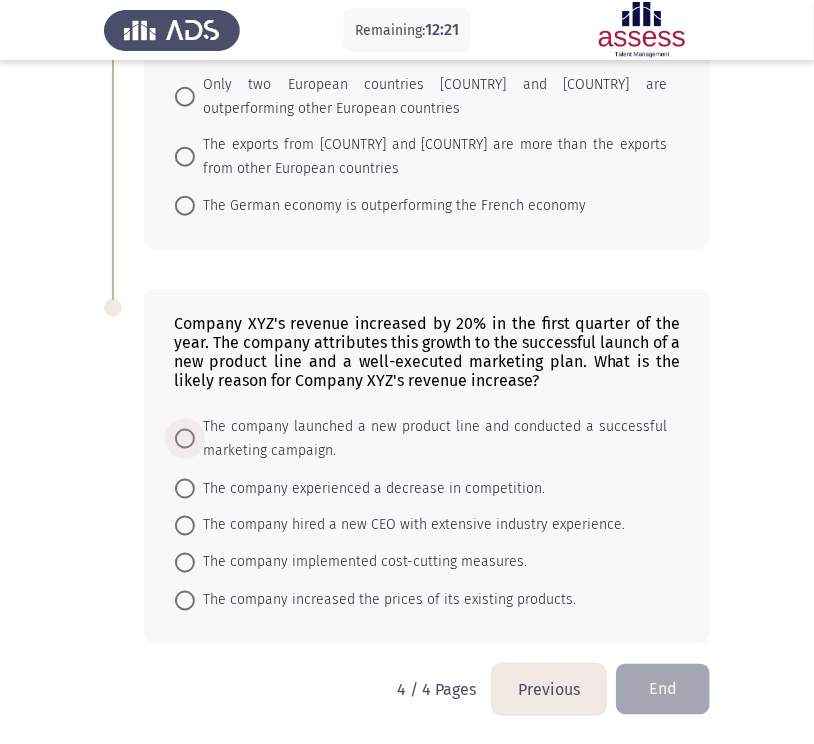 click on "The company launched a new product line and conducted a successful marketing campaign." at bounding box center (431, 439) 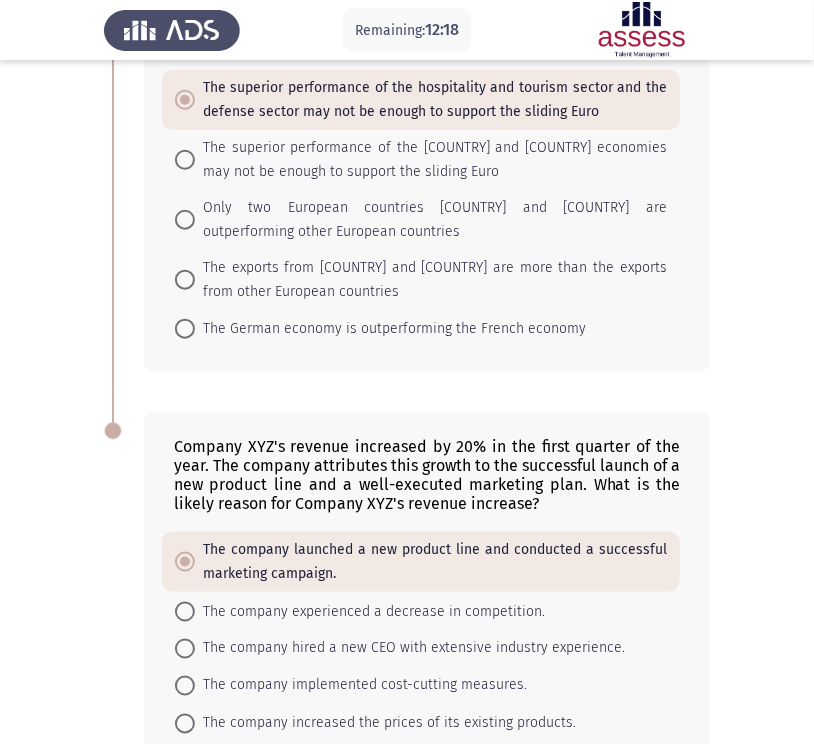 scroll, scrollTop: 368, scrollLeft: 0, axis: vertical 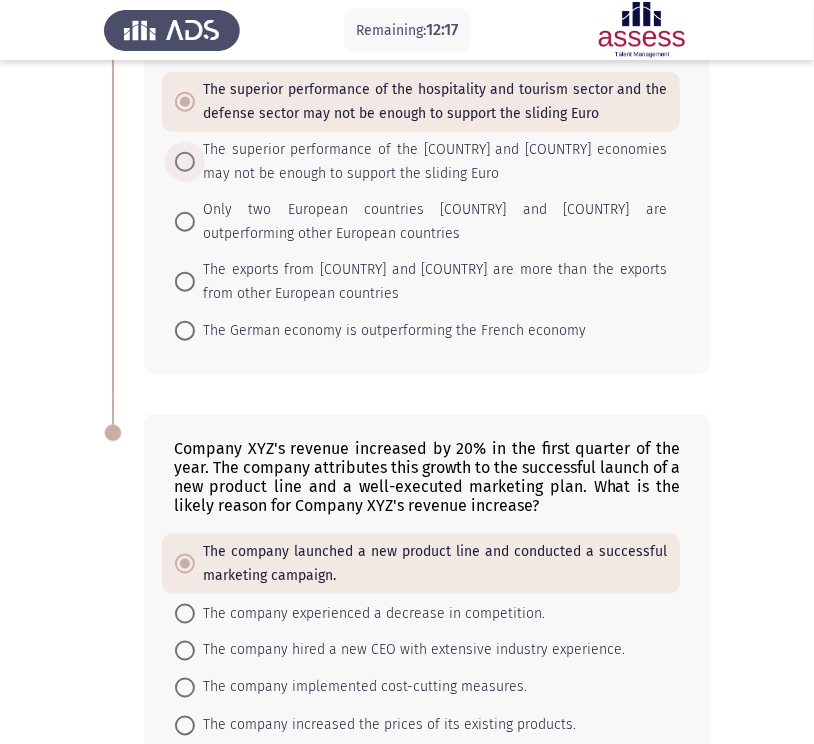 click on "The superior performance of the [COUNTRY] and [COUNTRY] economies may not be enough to support the sliding Euro" at bounding box center (431, 162) 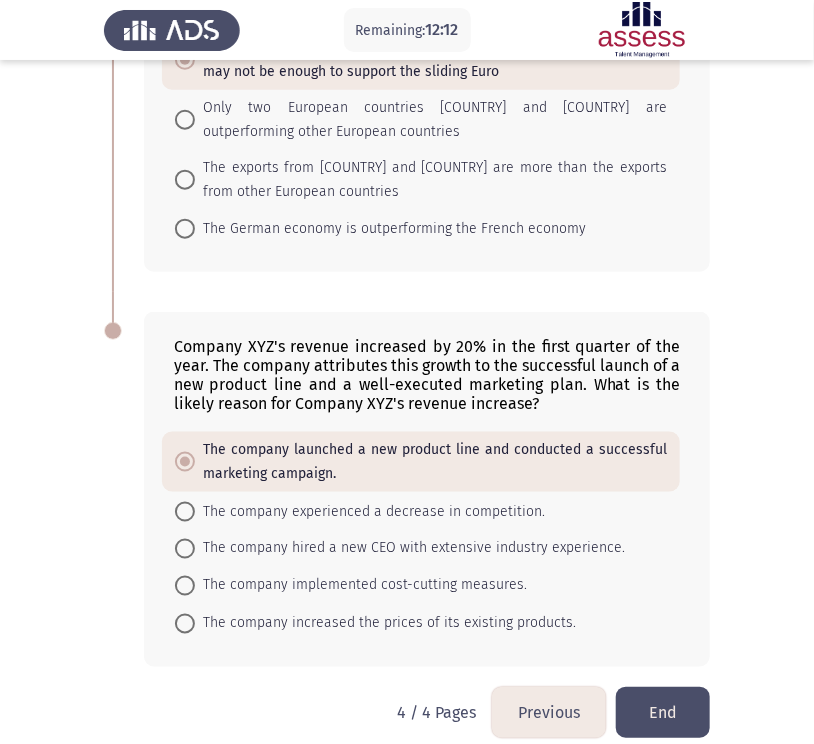 scroll, scrollTop: 495, scrollLeft: 0, axis: vertical 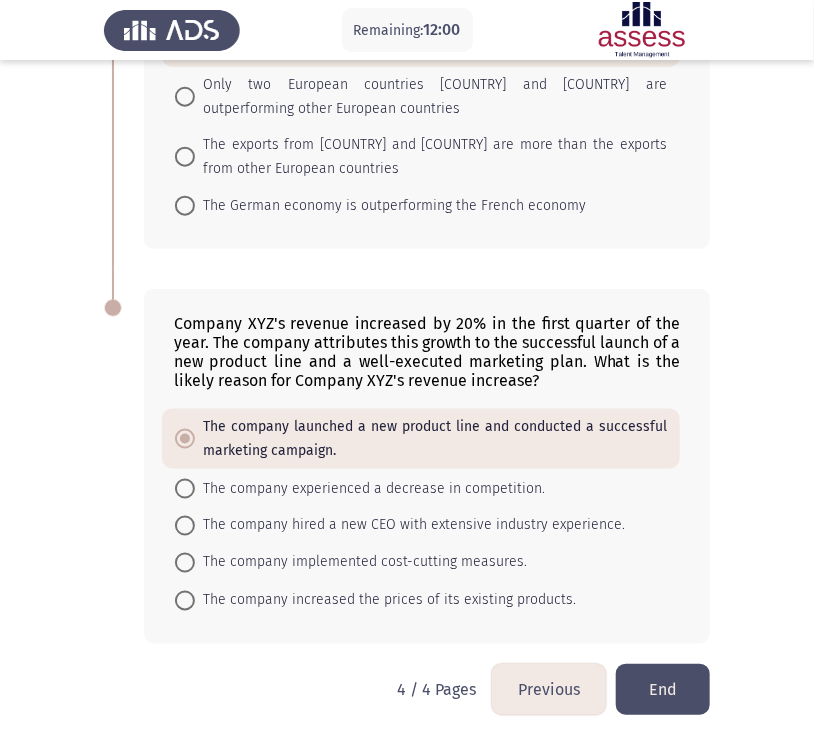 click on "End" 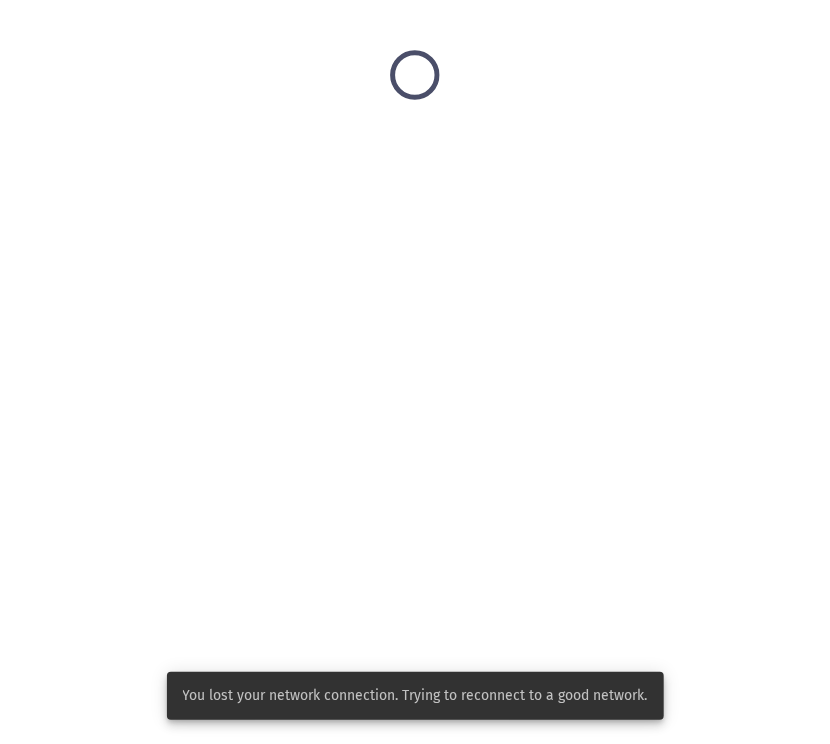 scroll, scrollTop: 0, scrollLeft: 0, axis: both 